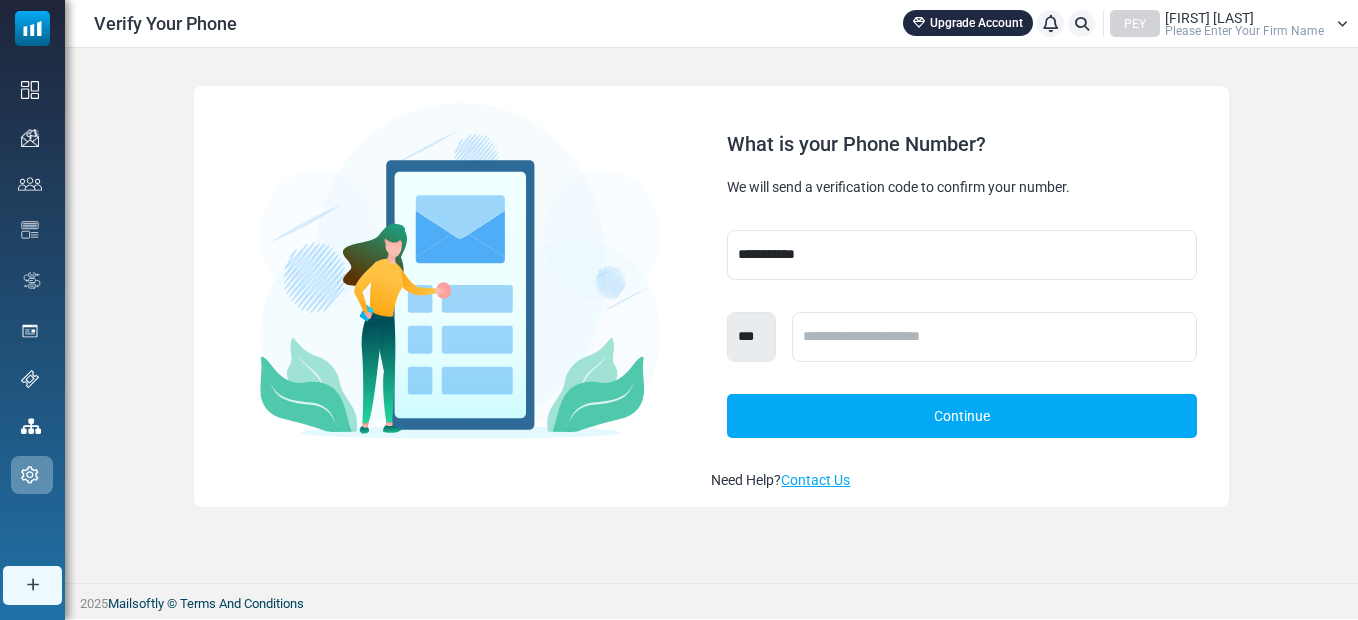 select on "***" 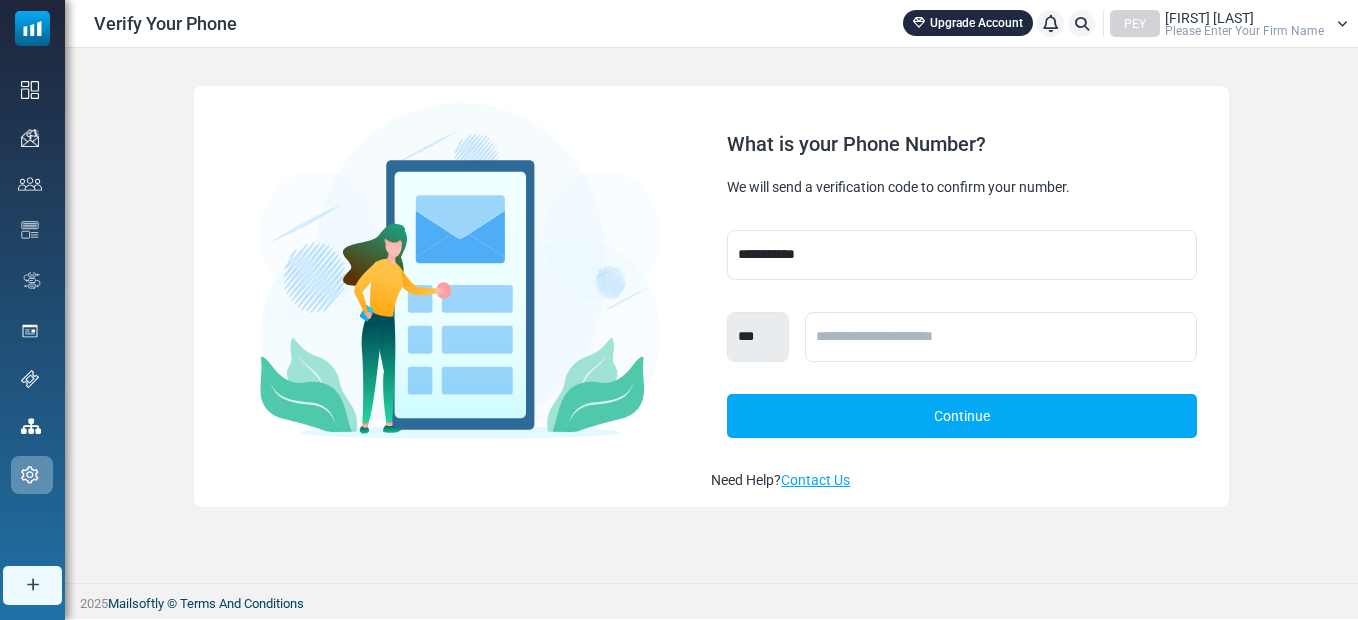 scroll, scrollTop: 0, scrollLeft: 0, axis: both 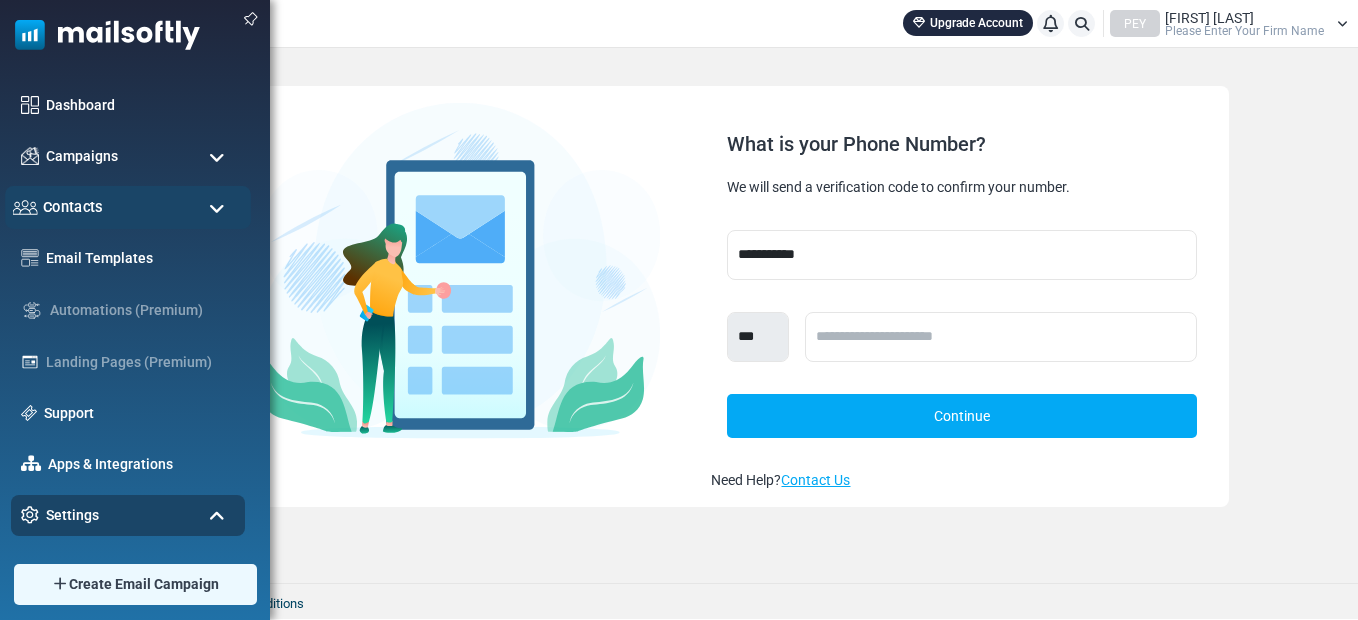 click on "Contacts" at bounding box center (128, 207) 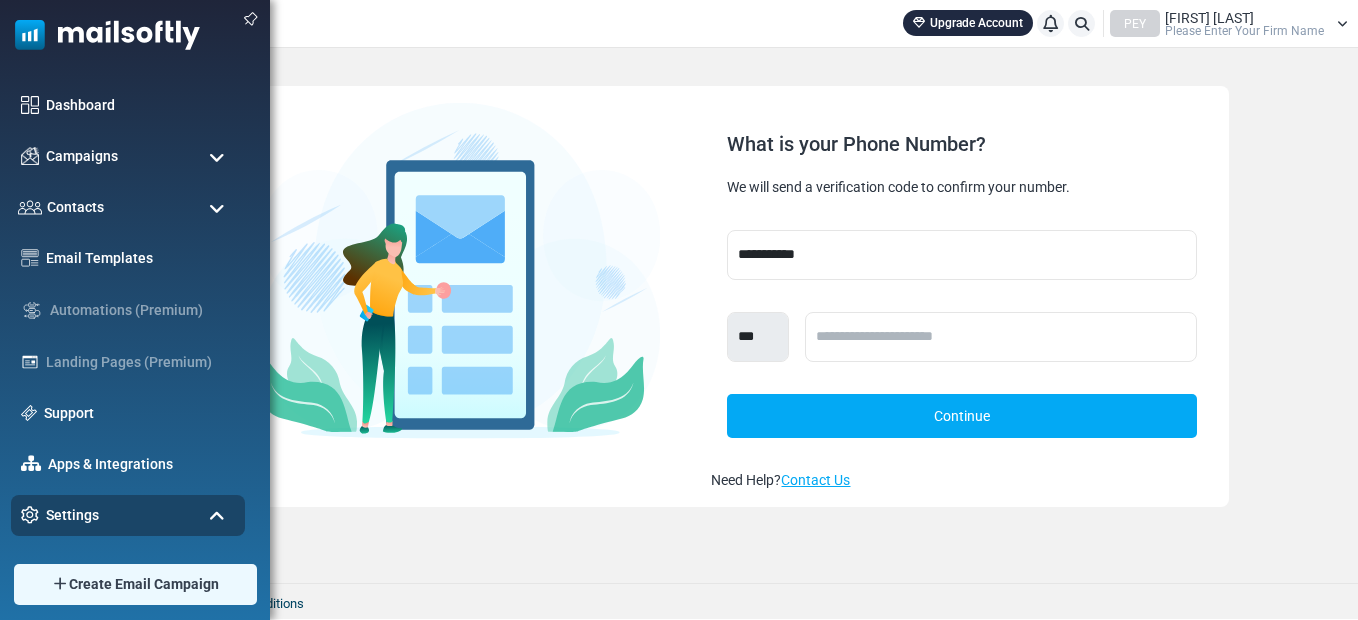 click at bounding box center [217, 209] 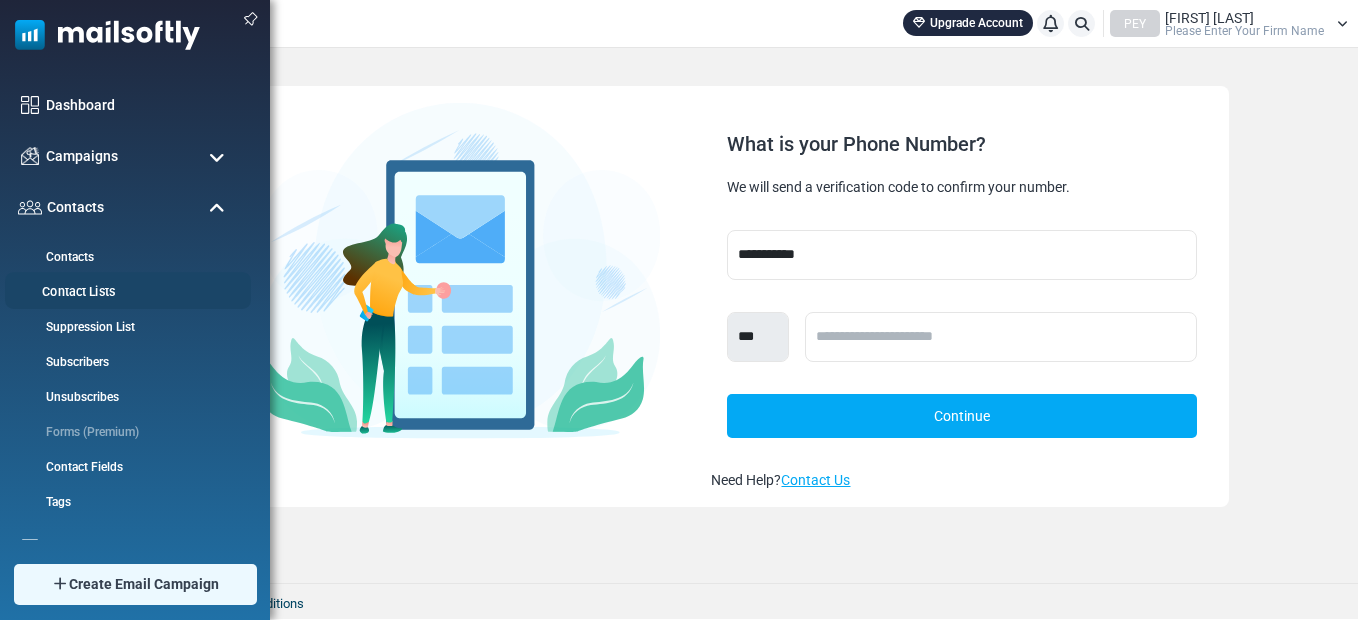 click on "Contact Lists" at bounding box center [125, 292] 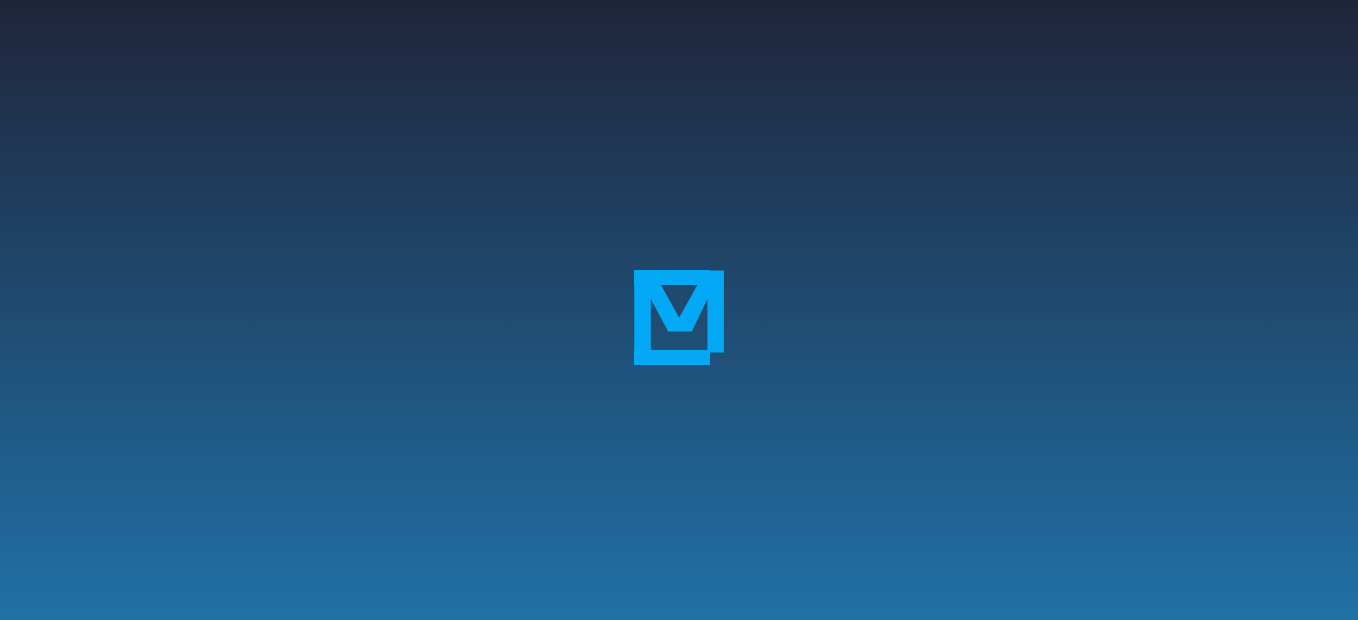 scroll, scrollTop: 0, scrollLeft: 0, axis: both 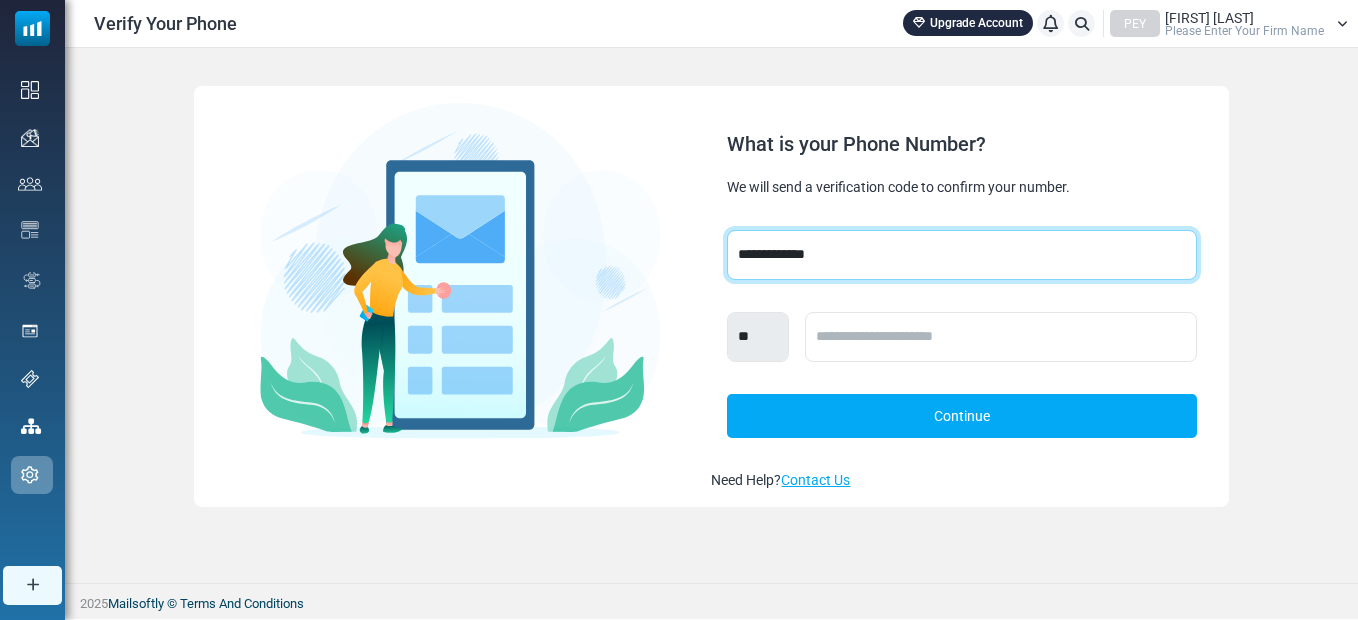click on "**********" at bounding box center [961, 255] 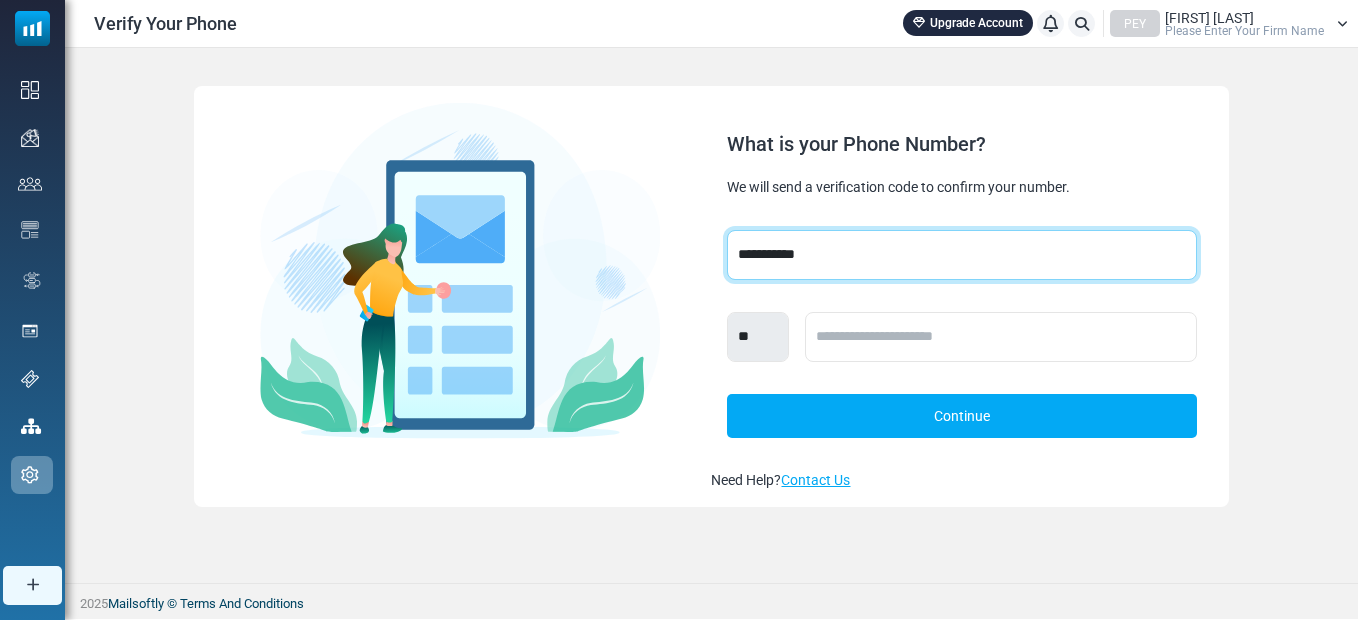 click on "**********" at bounding box center [961, 255] 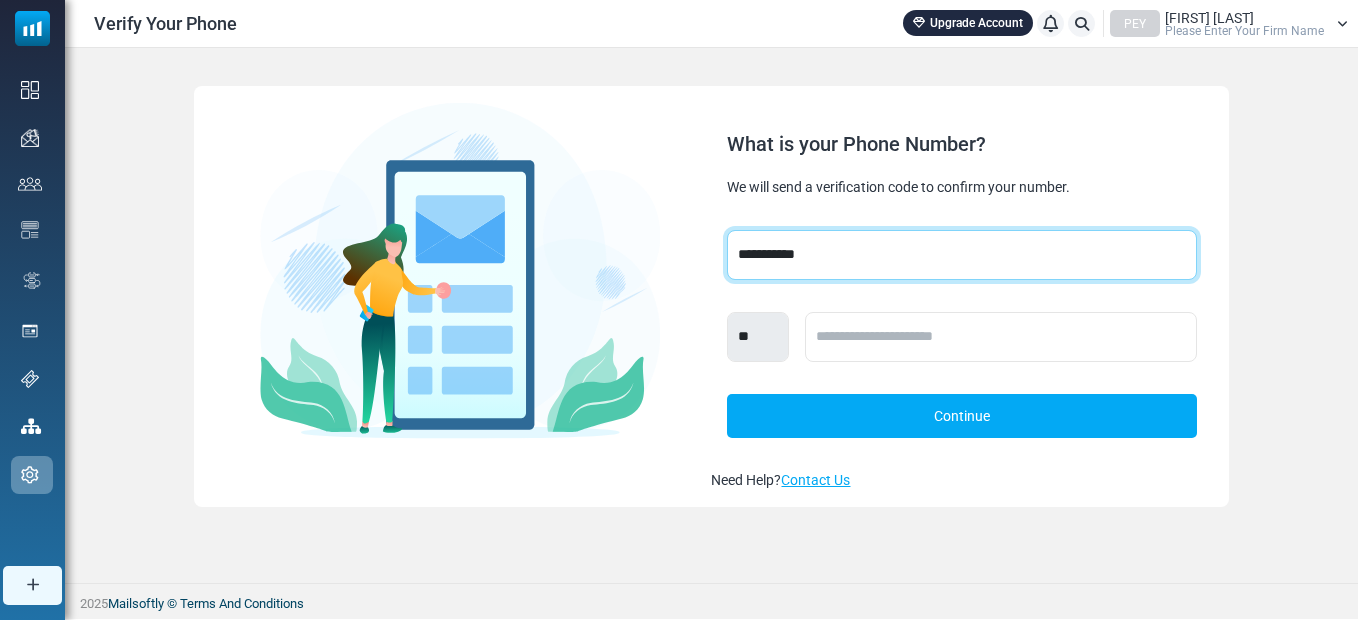select on "***" 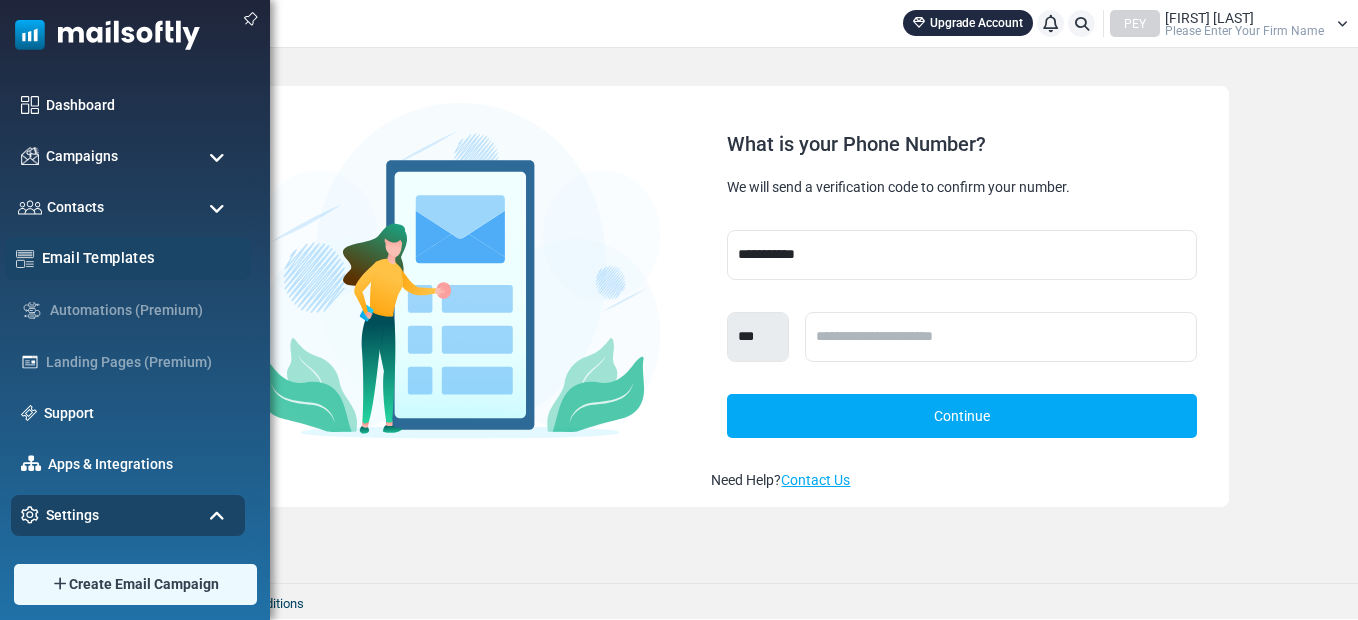 click on "Email Templates" at bounding box center [141, 258] 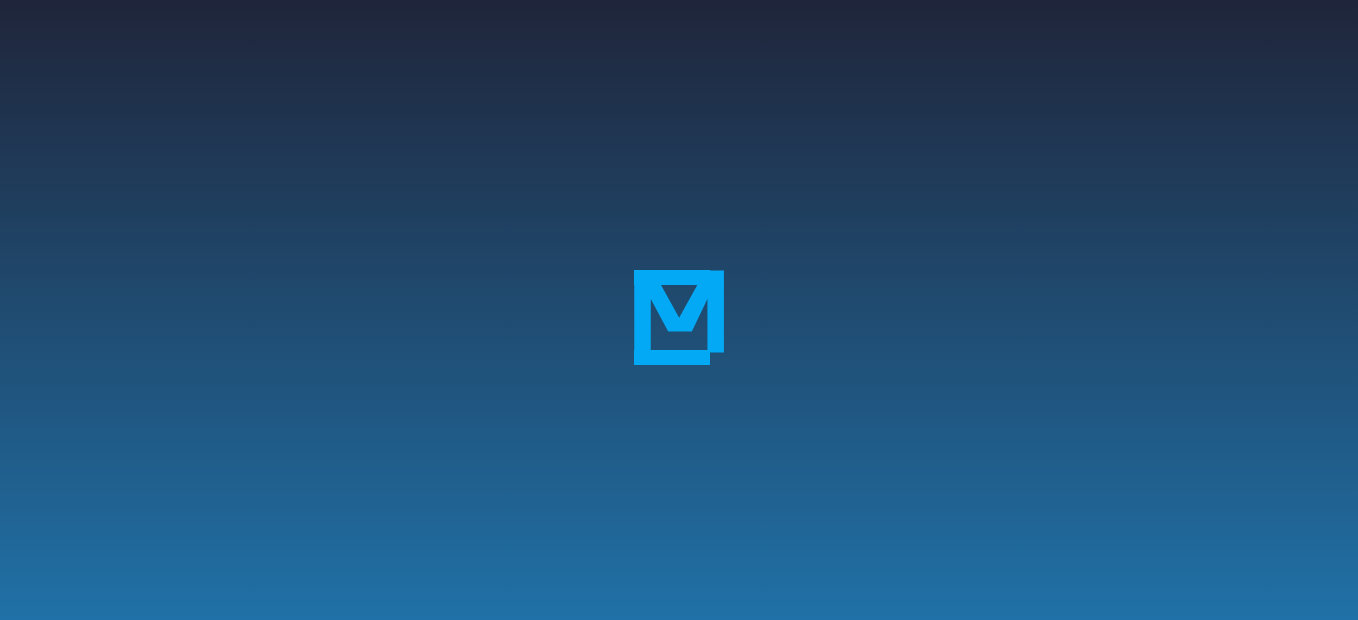 scroll, scrollTop: 0, scrollLeft: 0, axis: both 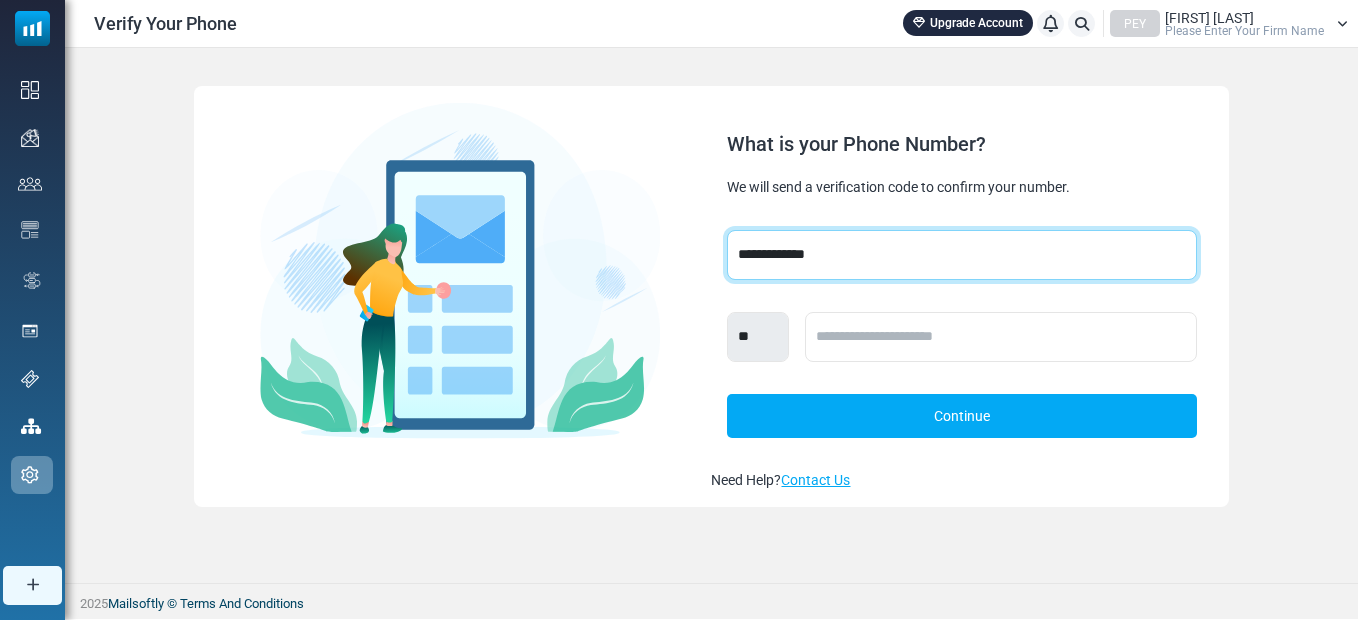 click on "**********" at bounding box center (961, 255) 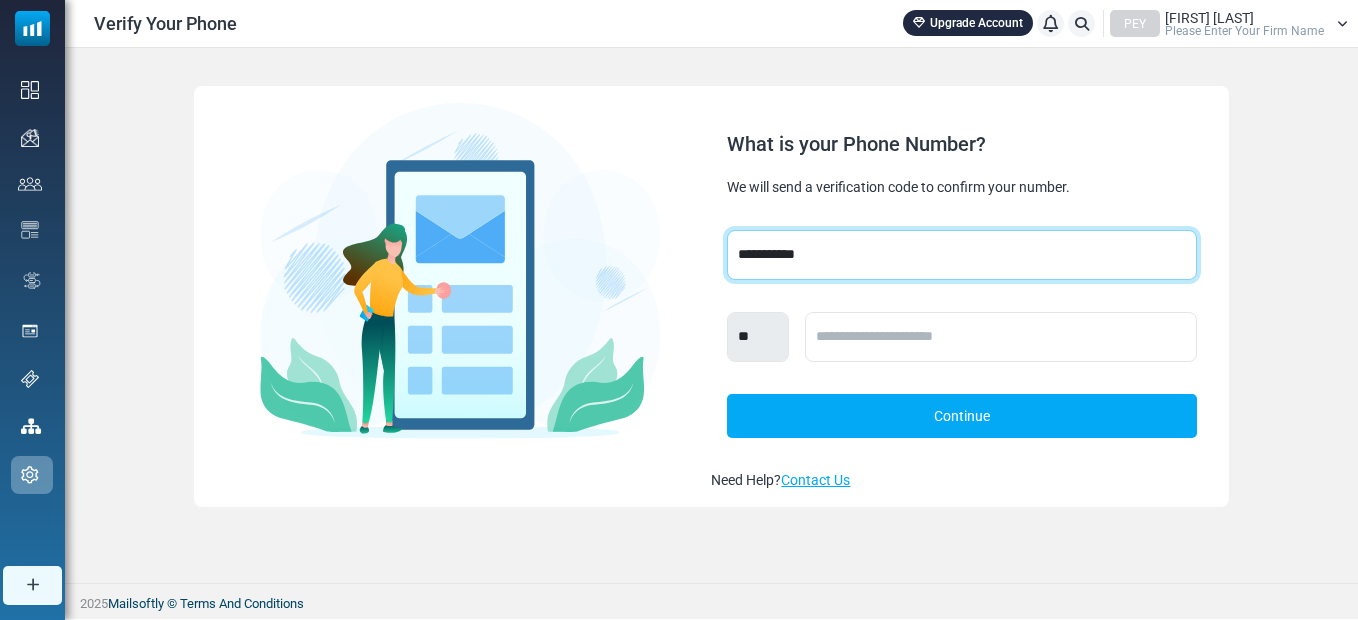 click on "**********" at bounding box center [961, 255] 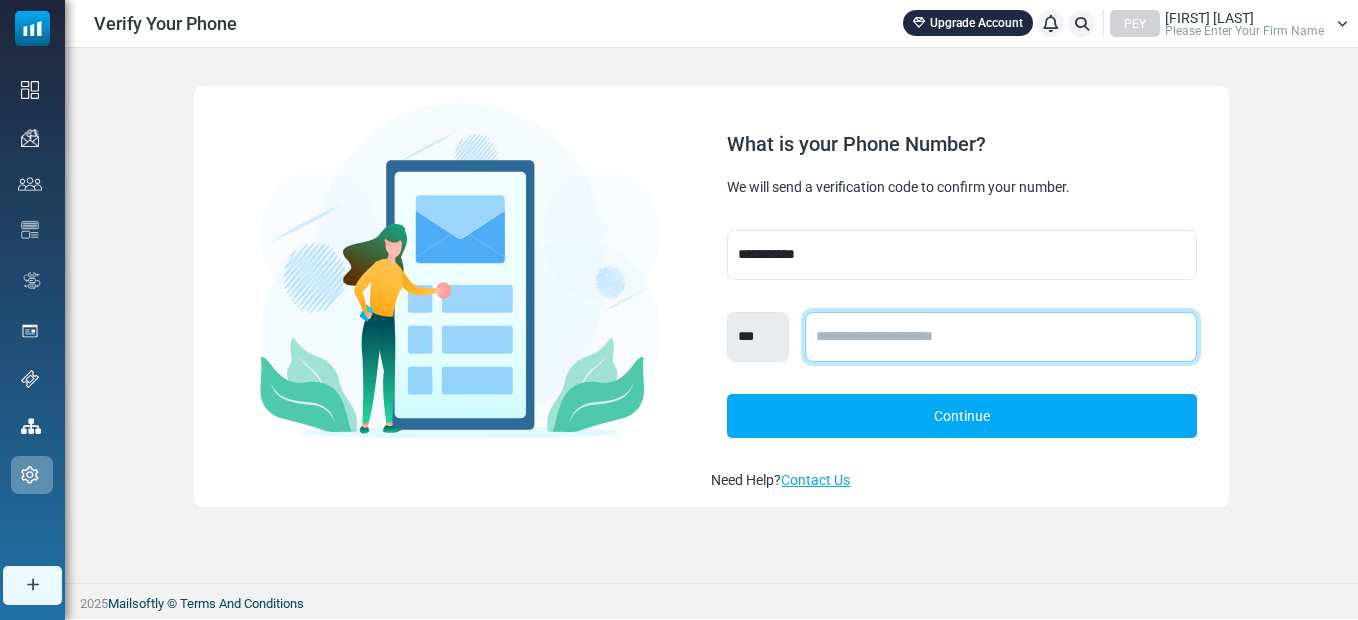 click at bounding box center [1000, 337] 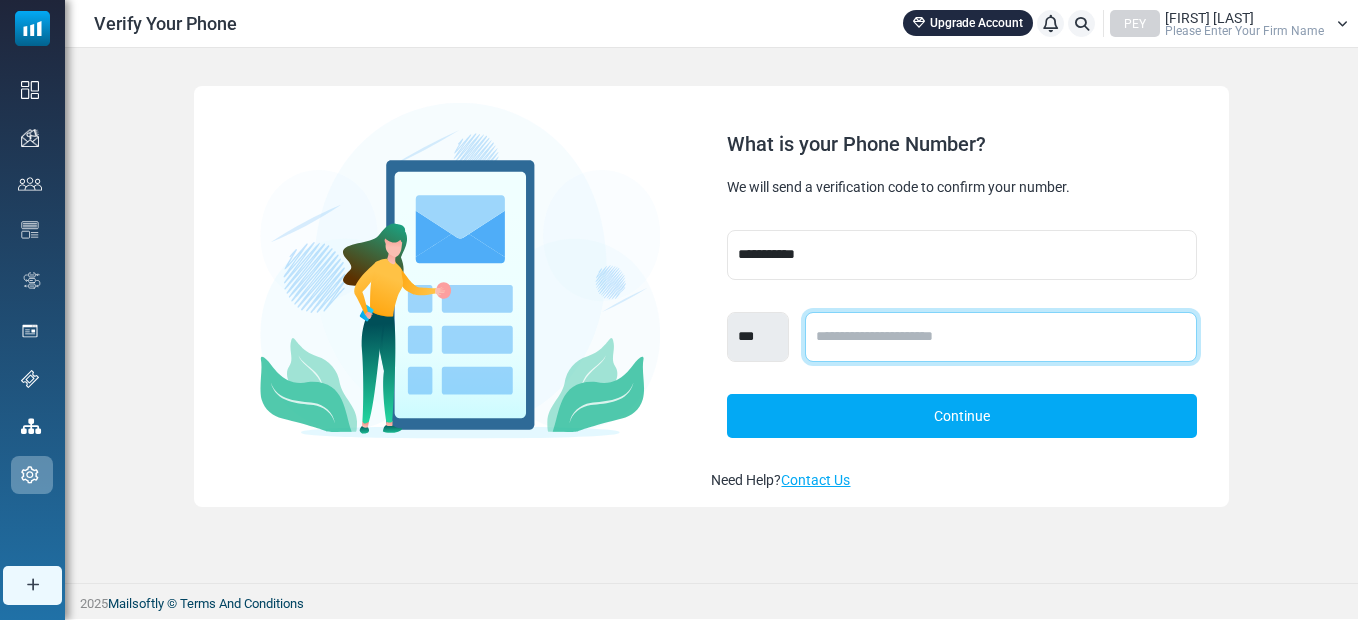 type on "**********" 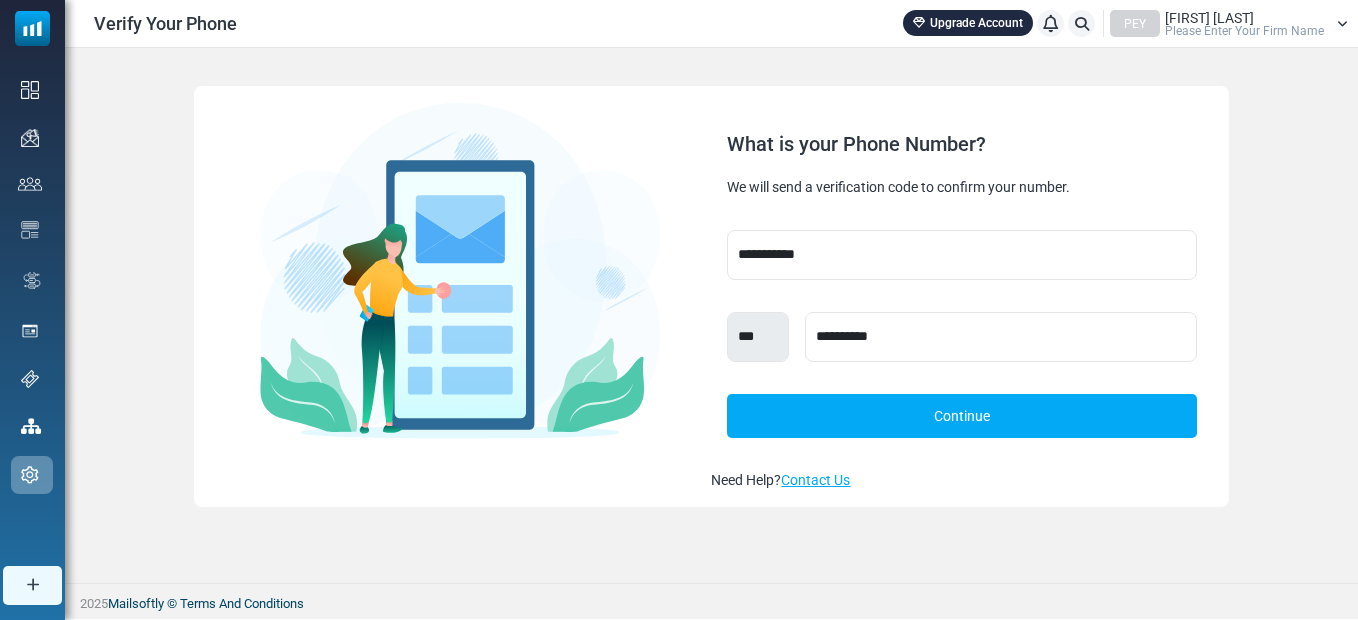 click on "Continue" at bounding box center [961, 416] 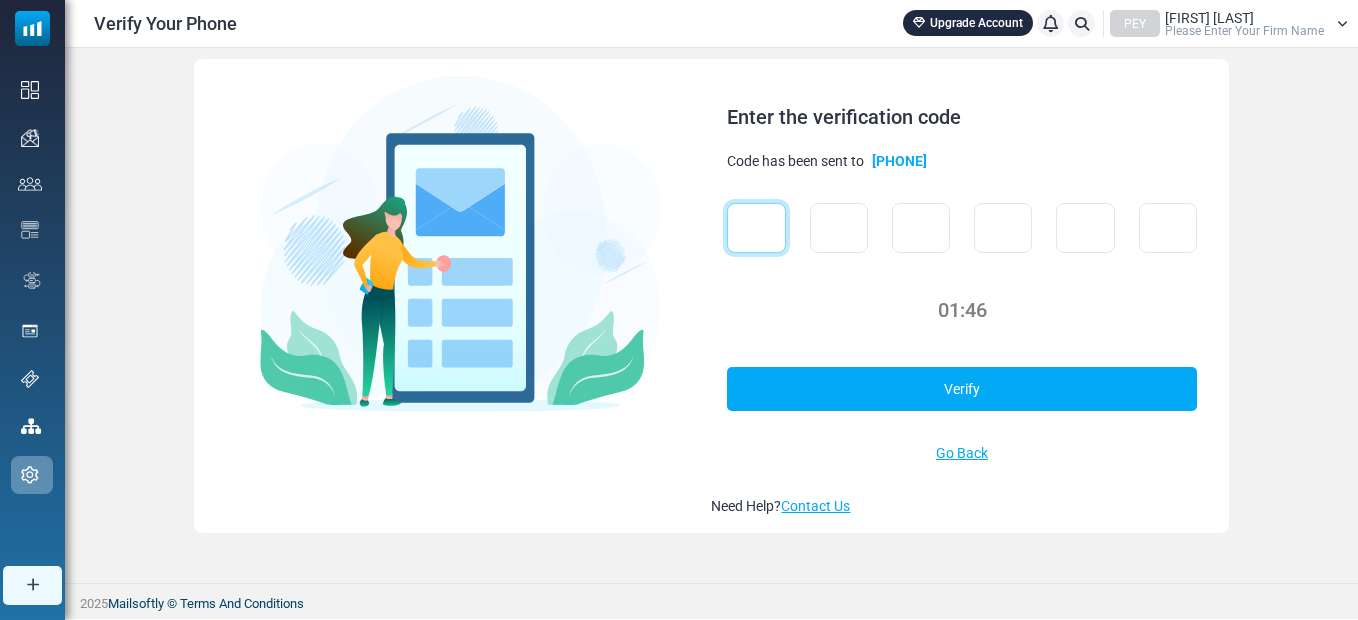 click at bounding box center [756, 228] 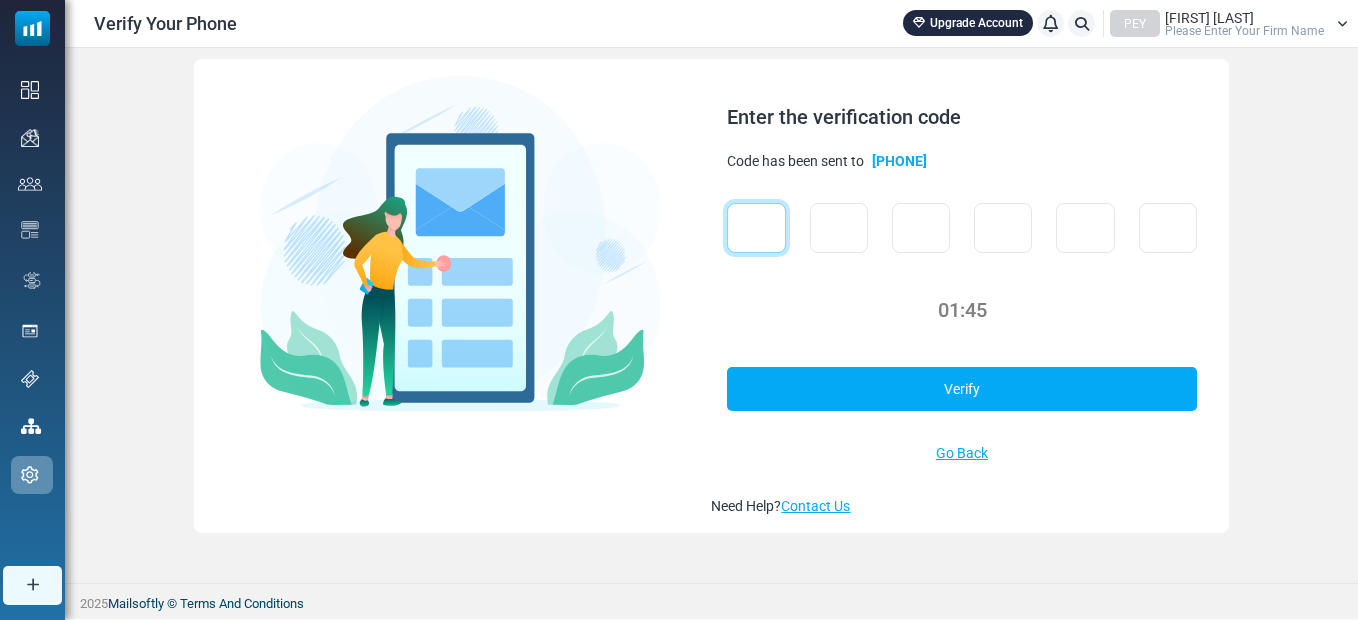 type on "*" 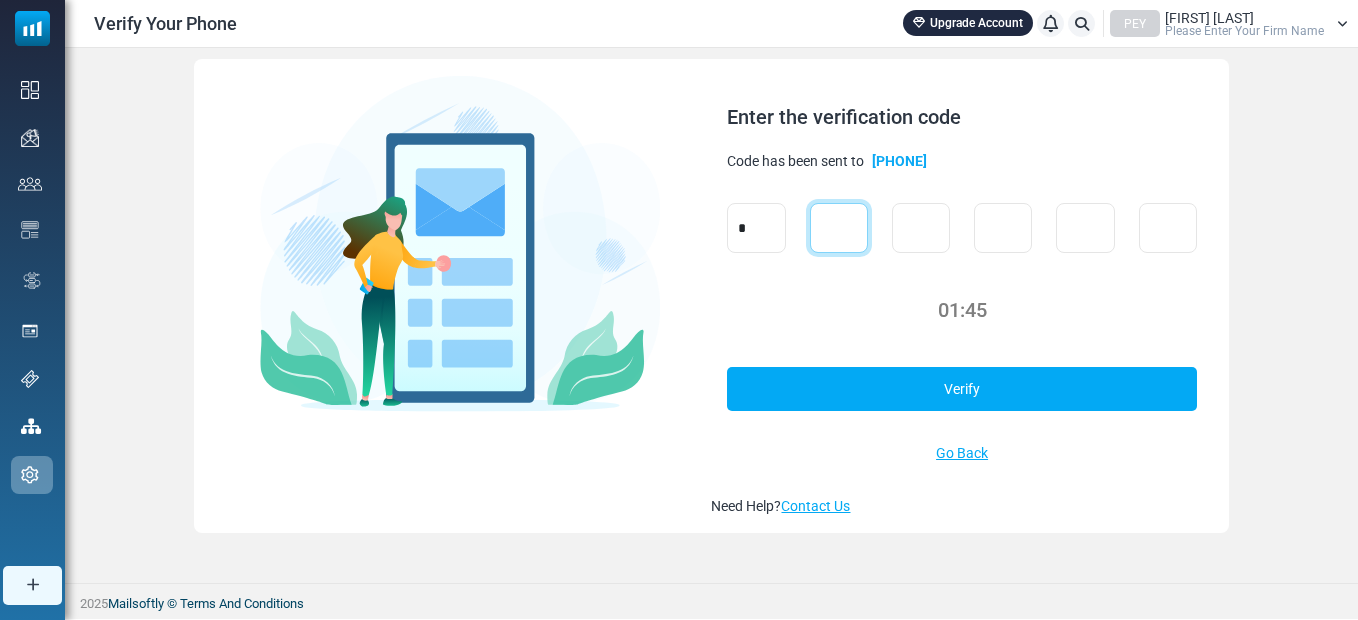 type on "*" 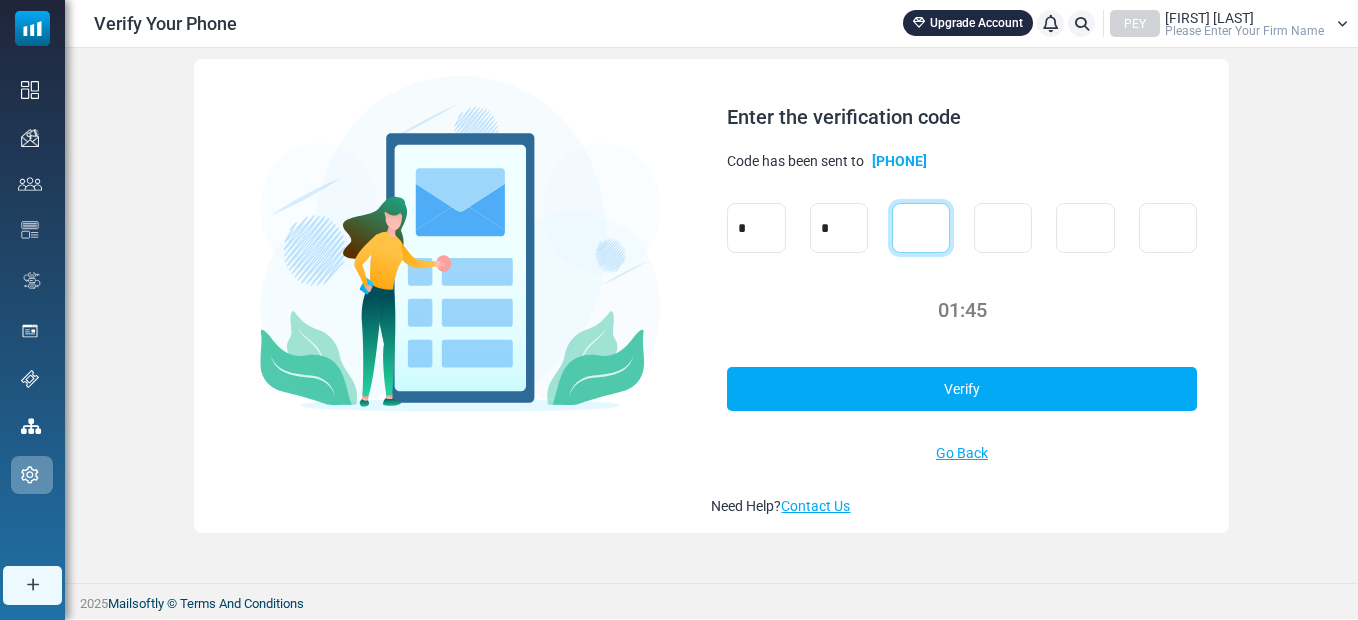 type on "*" 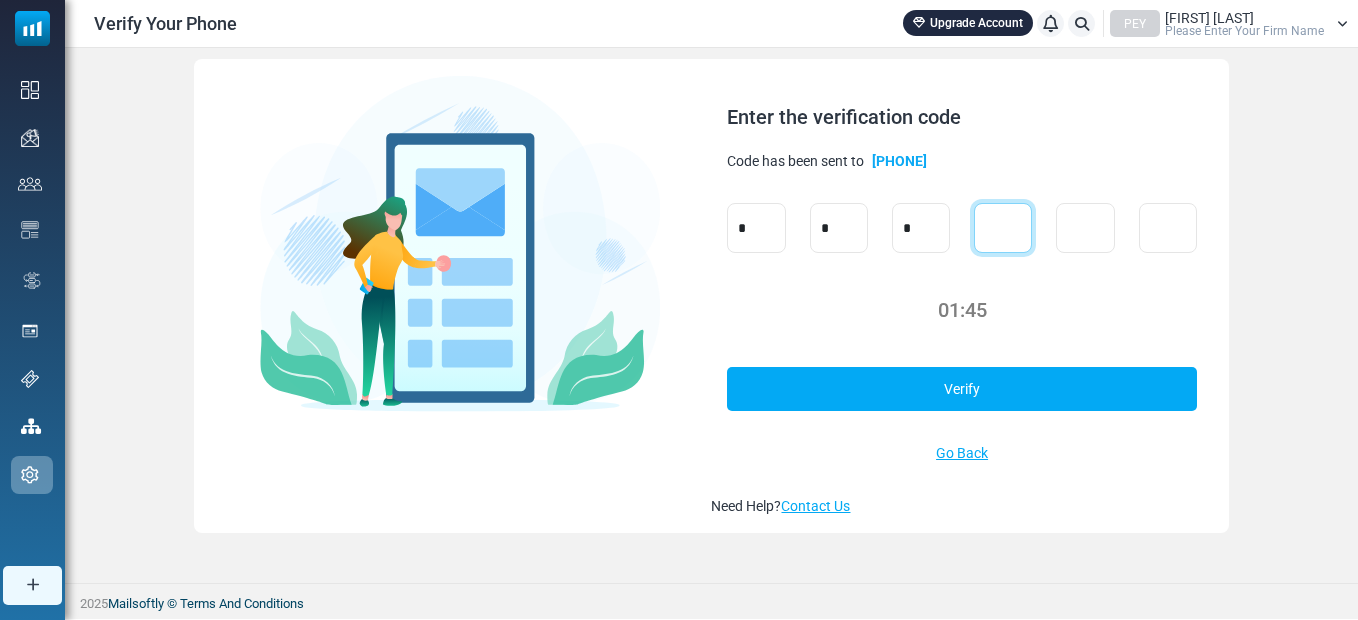type on "*" 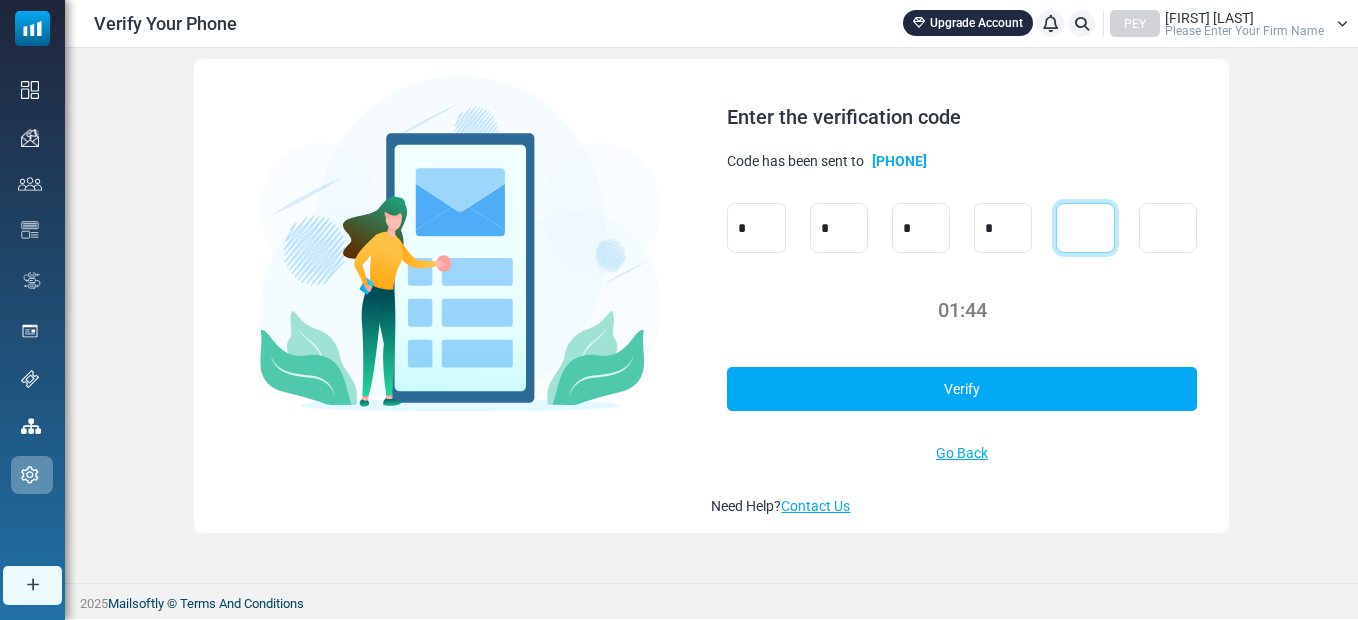 type on "*" 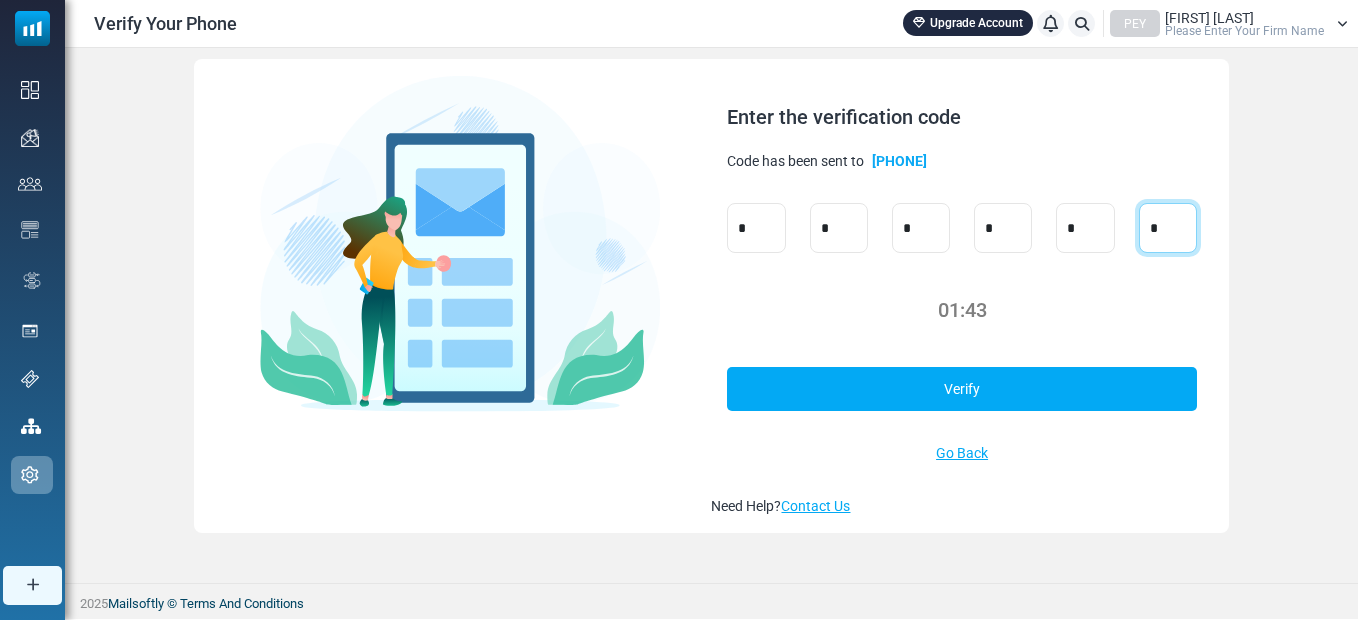type on "*" 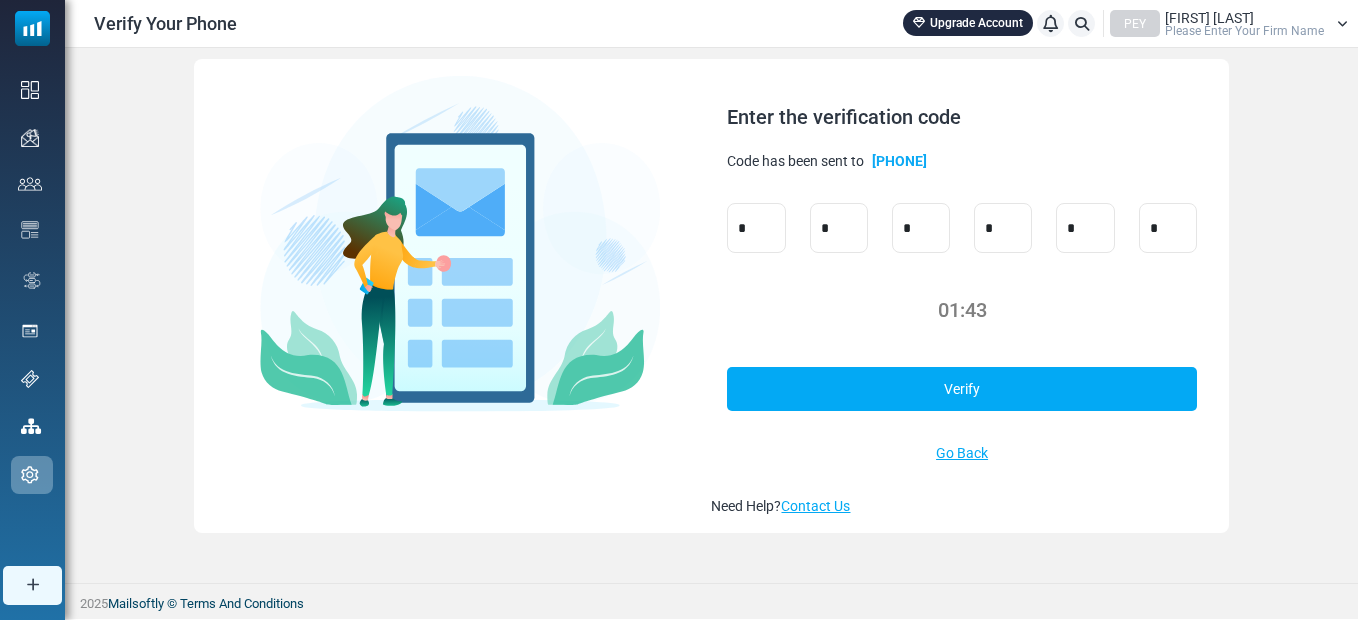 click on "Verify" at bounding box center (961, 389) 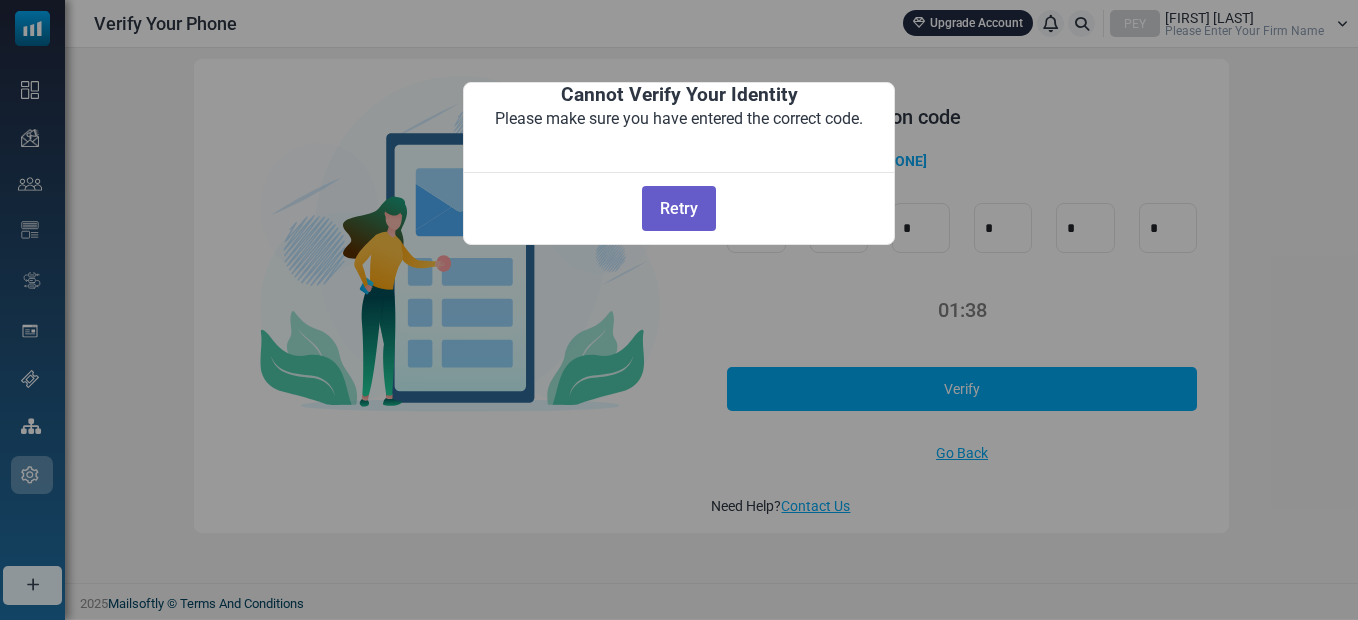 click on "Retry" at bounding box center (678, 208) 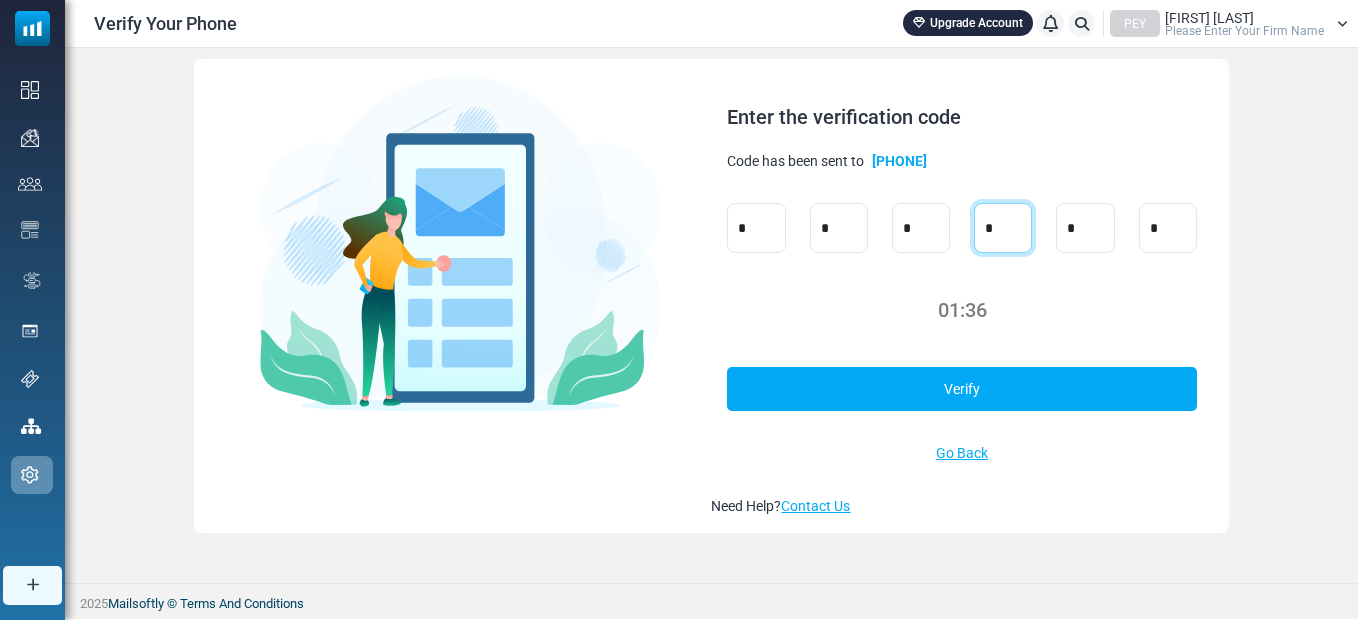 click on "*" at bounding box center (1003, 228) 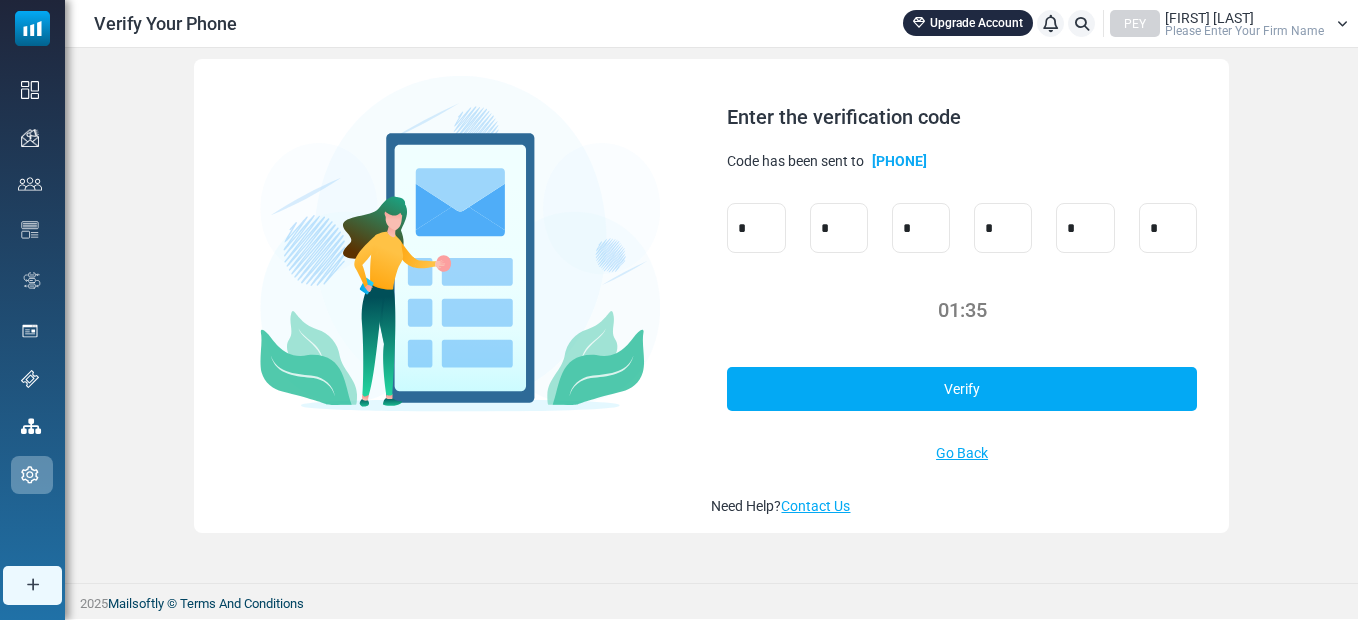 click on "Verify" at bounding box center (961, 389) 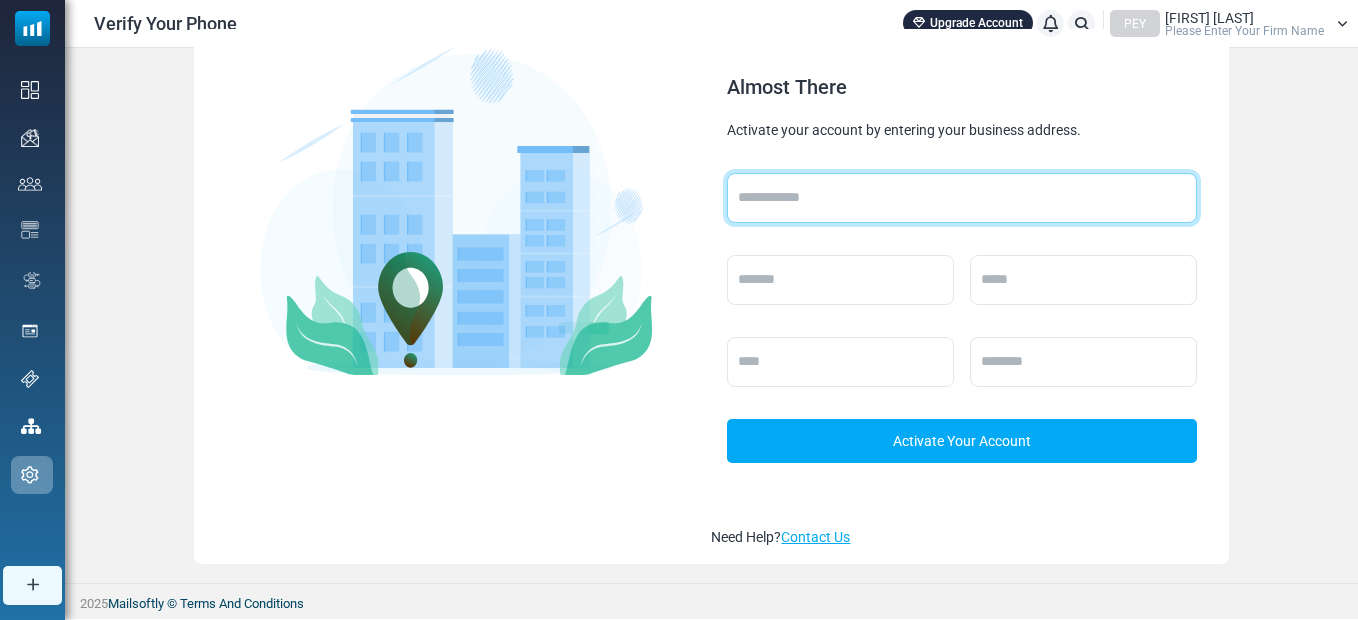click at bounding box center (961, 198) 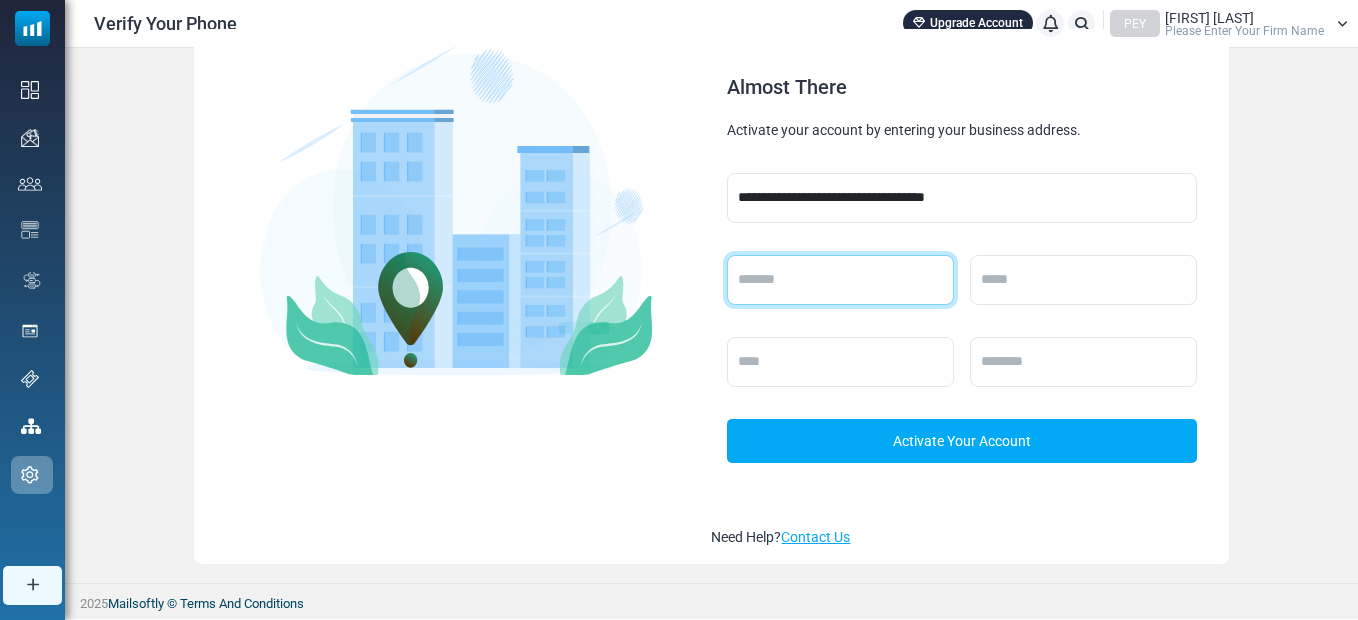 type on "*******" 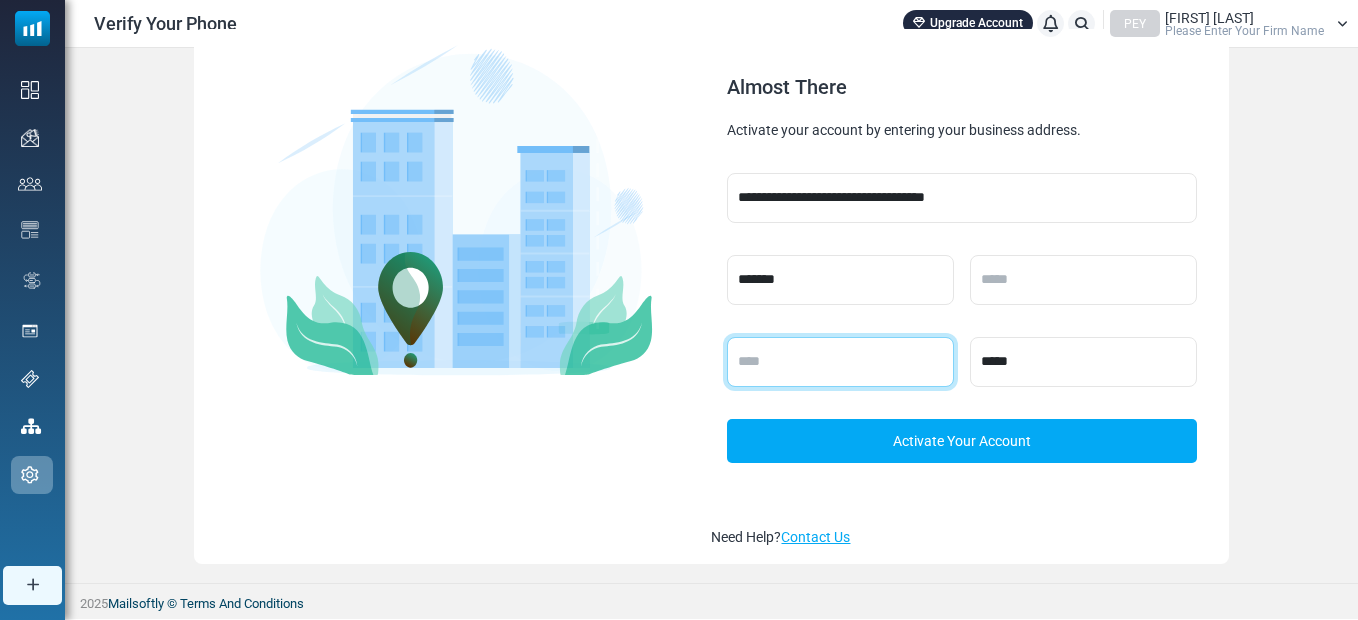 click at bounding box center (840, 362) 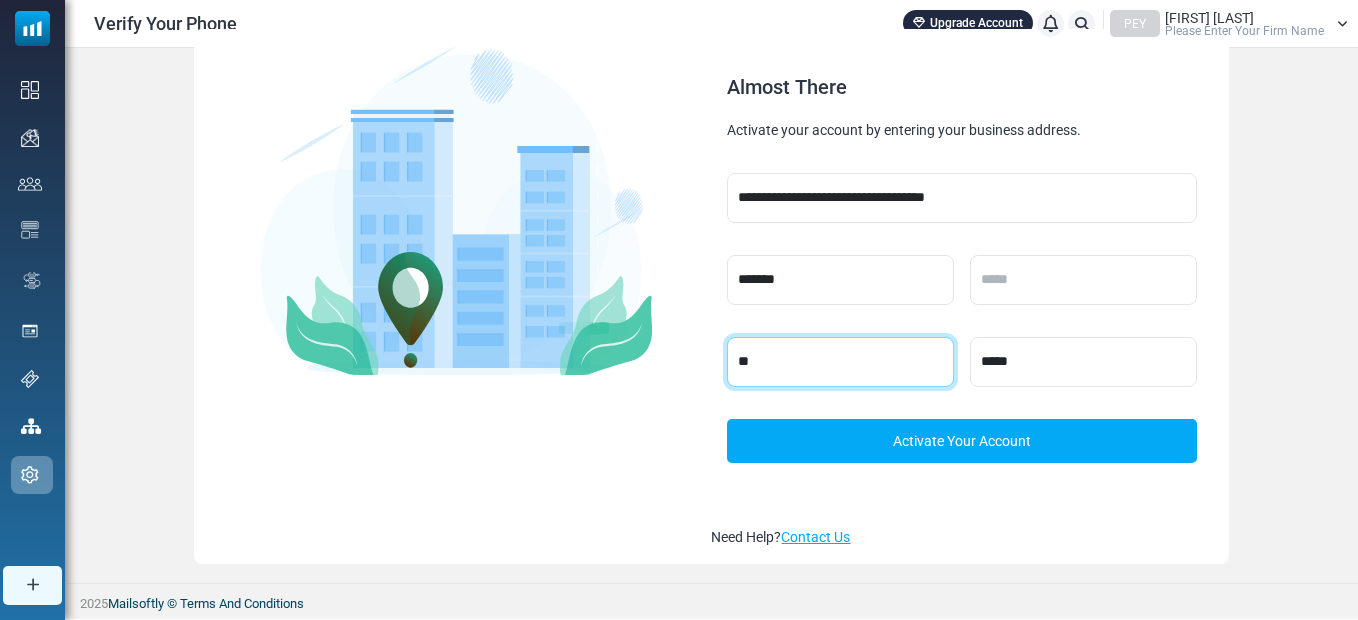 type on "*" 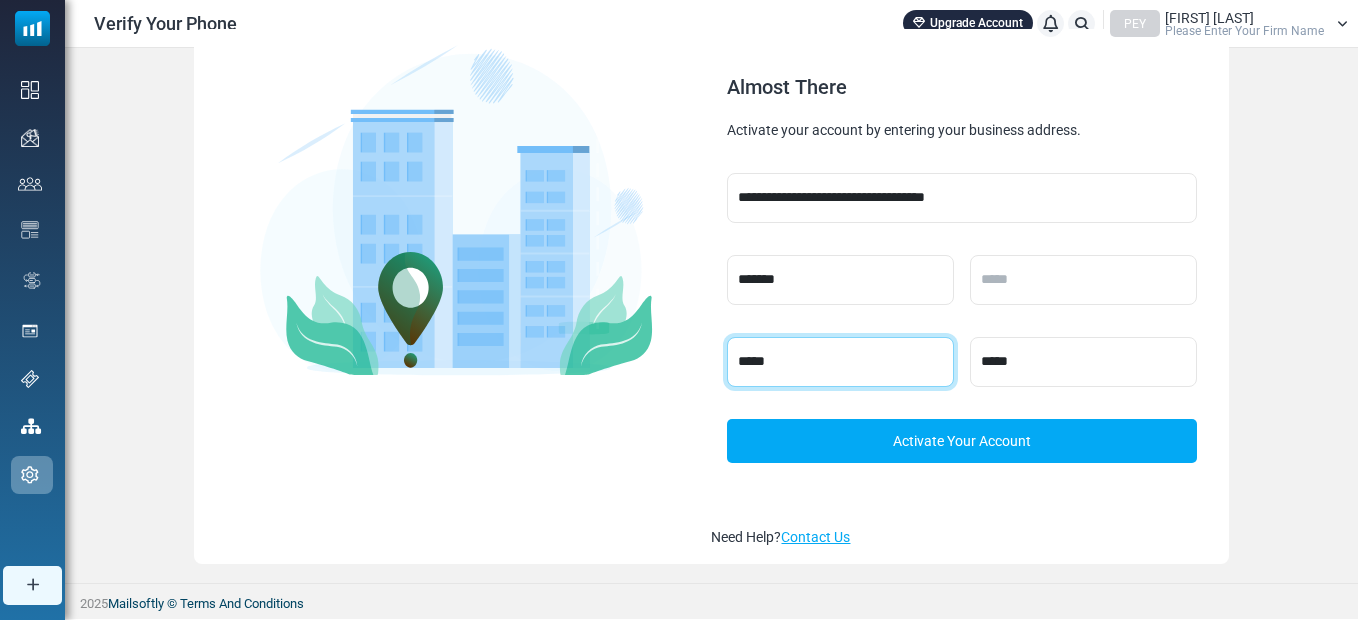 type on "*****" 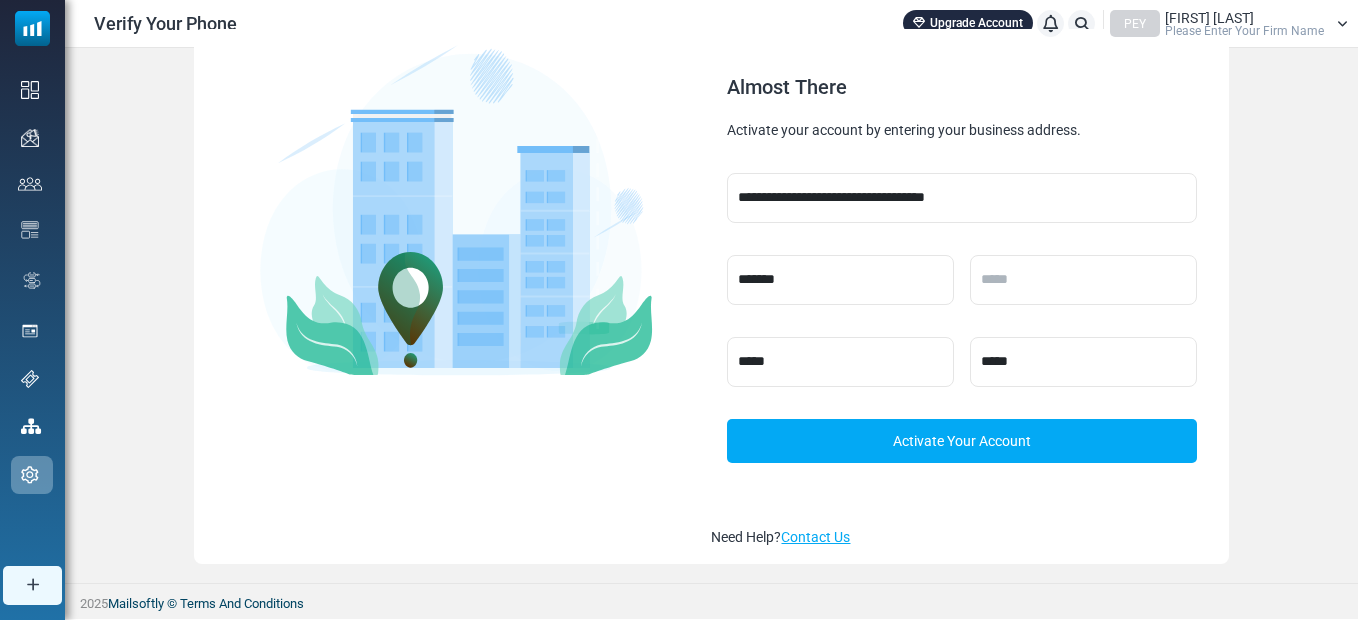 click on "Activate Your Account" at bounding box center [961, 441] 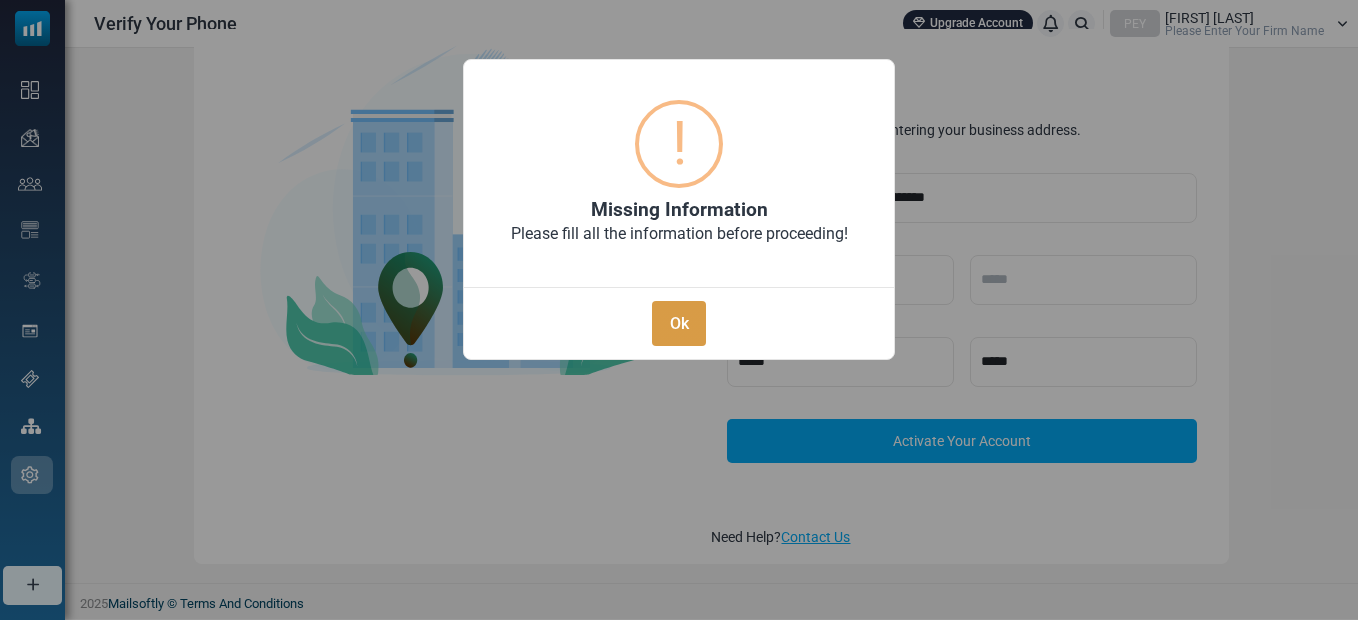 click on "Ok" at bounding box center [679, 323] 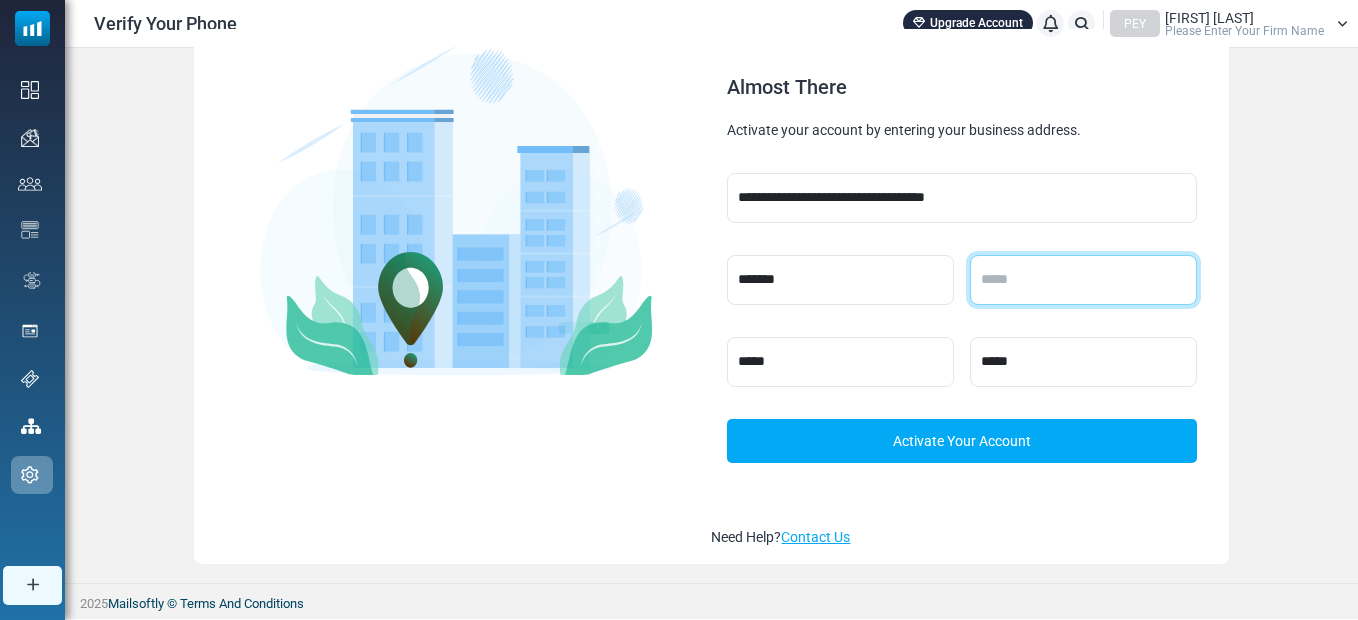 click at bounding box center (1083, 280) 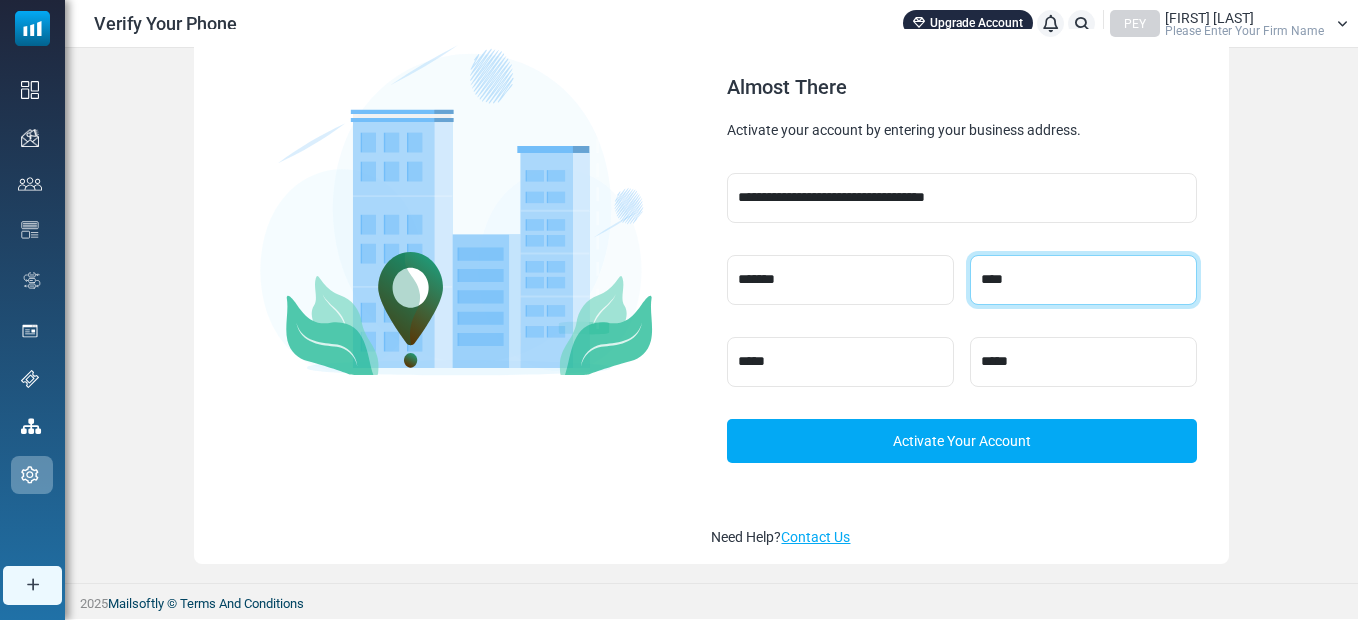 type on "****" 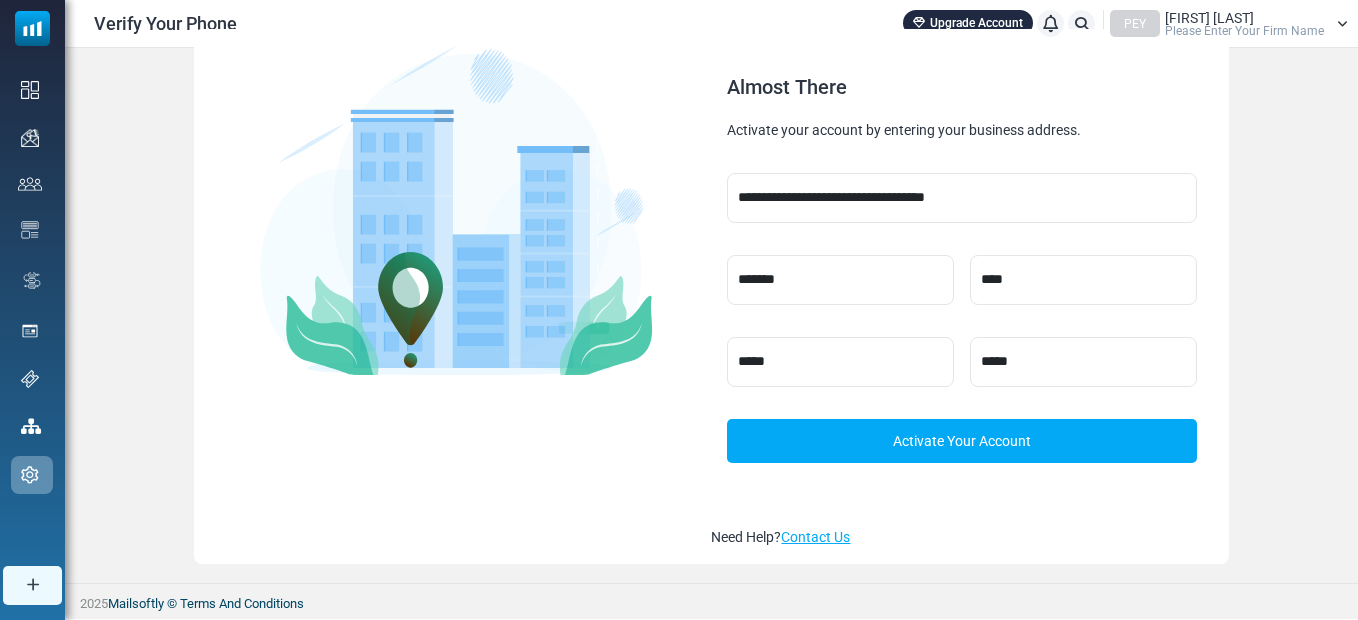 click on "Activate Your Account" at bounding box center (961, 441) 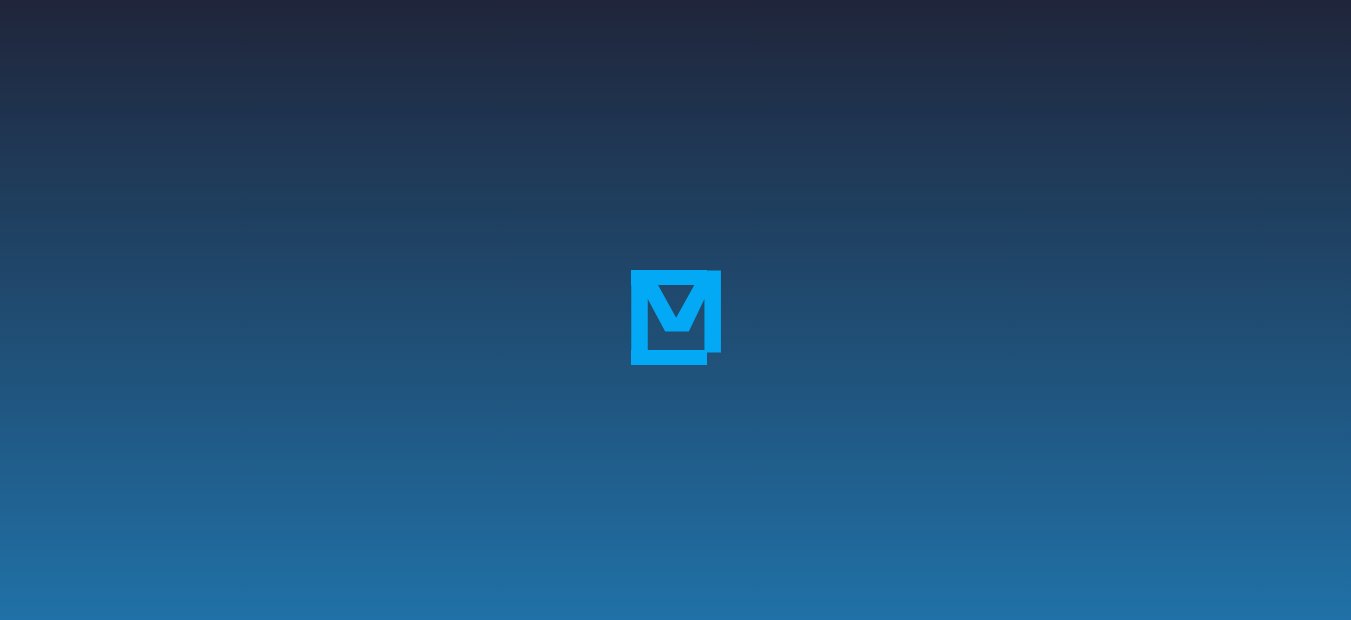 scroll, scrollTop: 0, scrollLeft: 0, axis: both 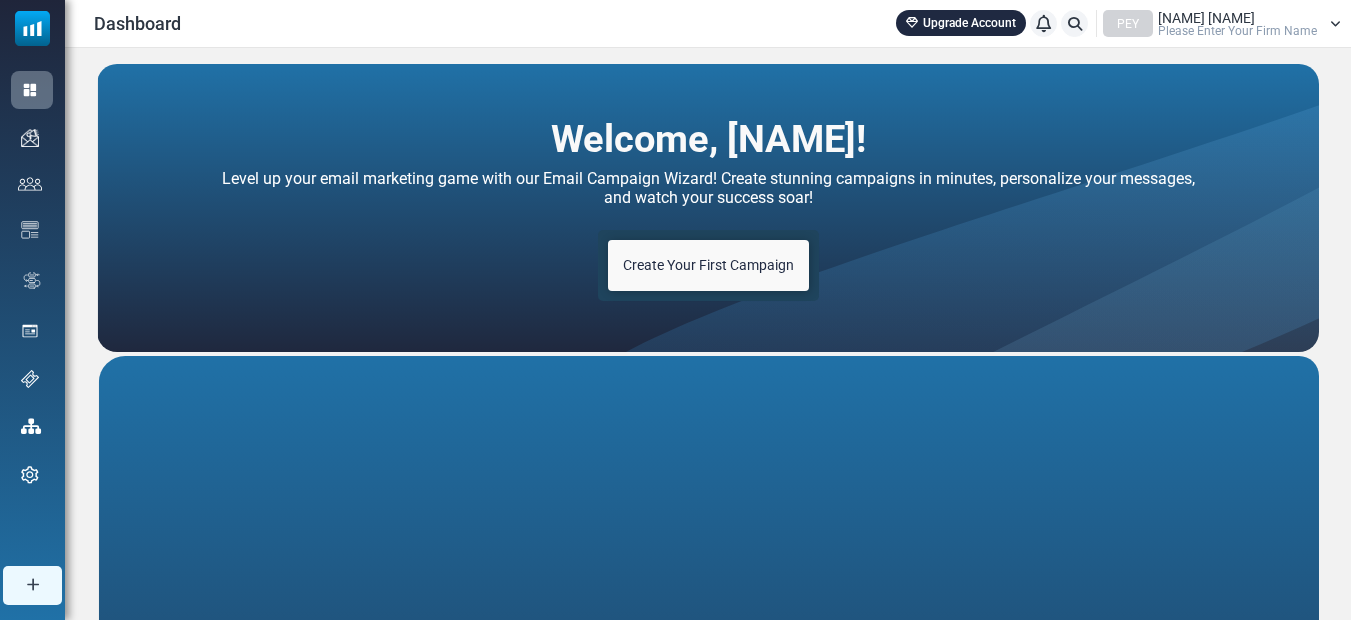 click on "Create Your First Campaign" at bounding box center (708, 265) 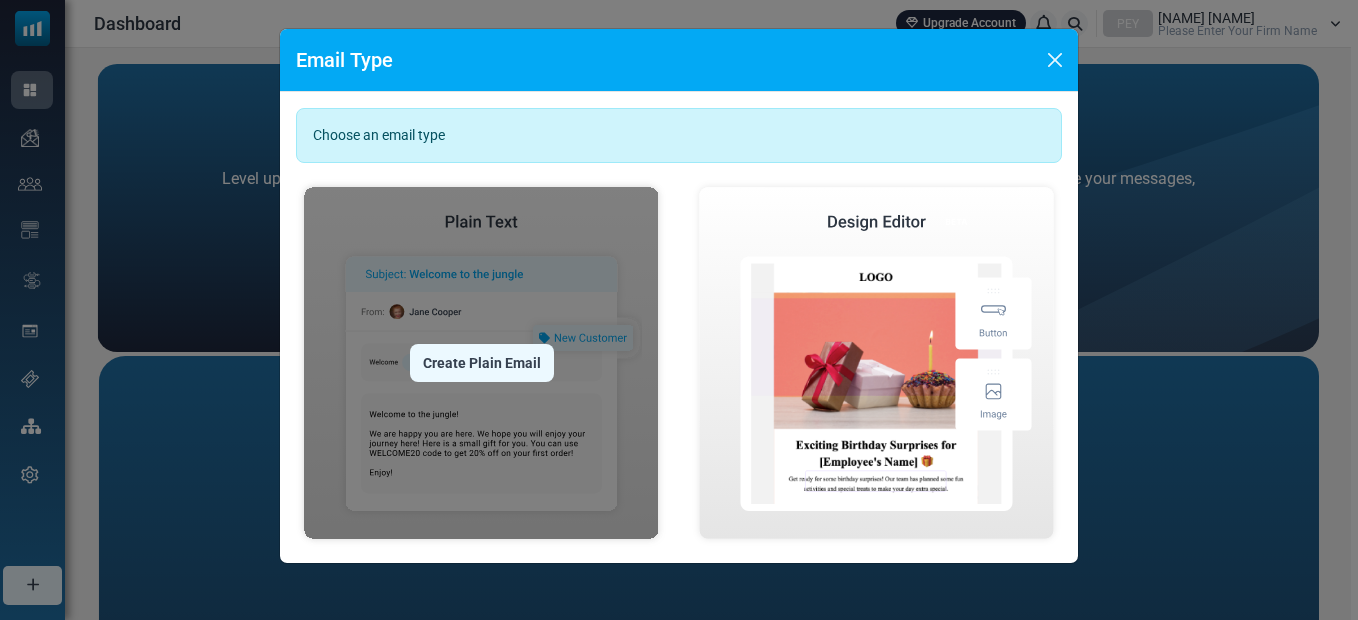 click on "Create Plain Email" at bounding box center (482, 363) 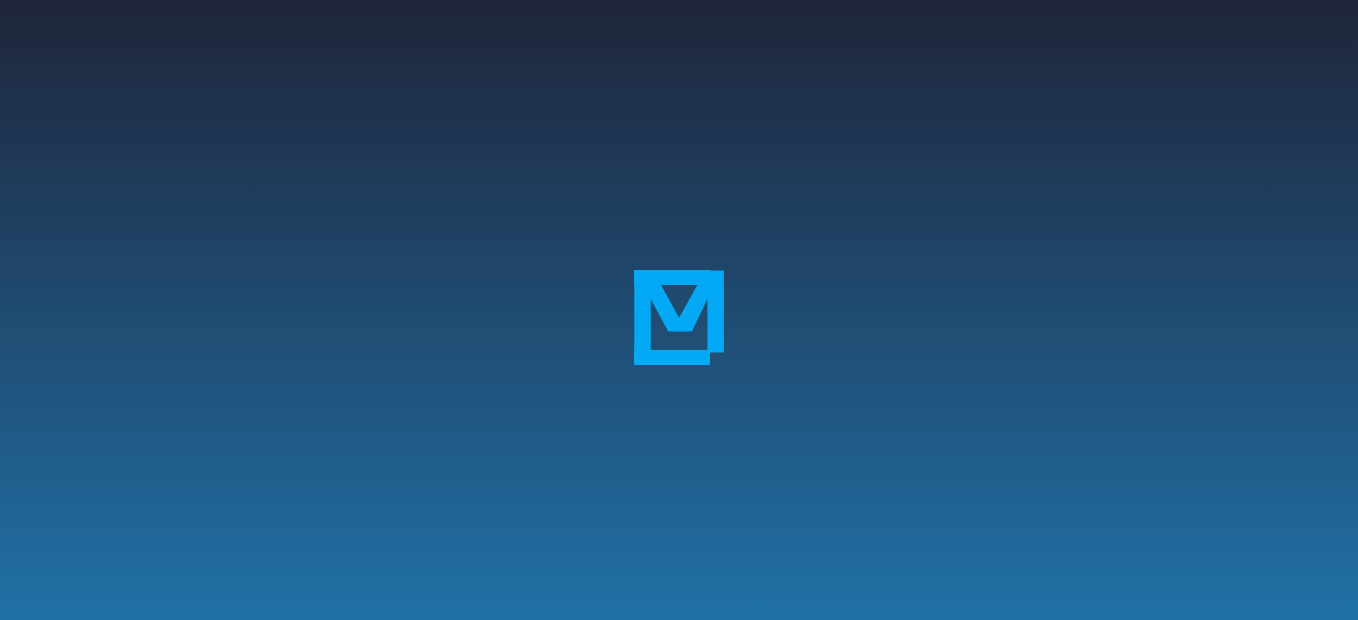 scroll, scrollTop: 0, scrollLeft: 0, axis: both 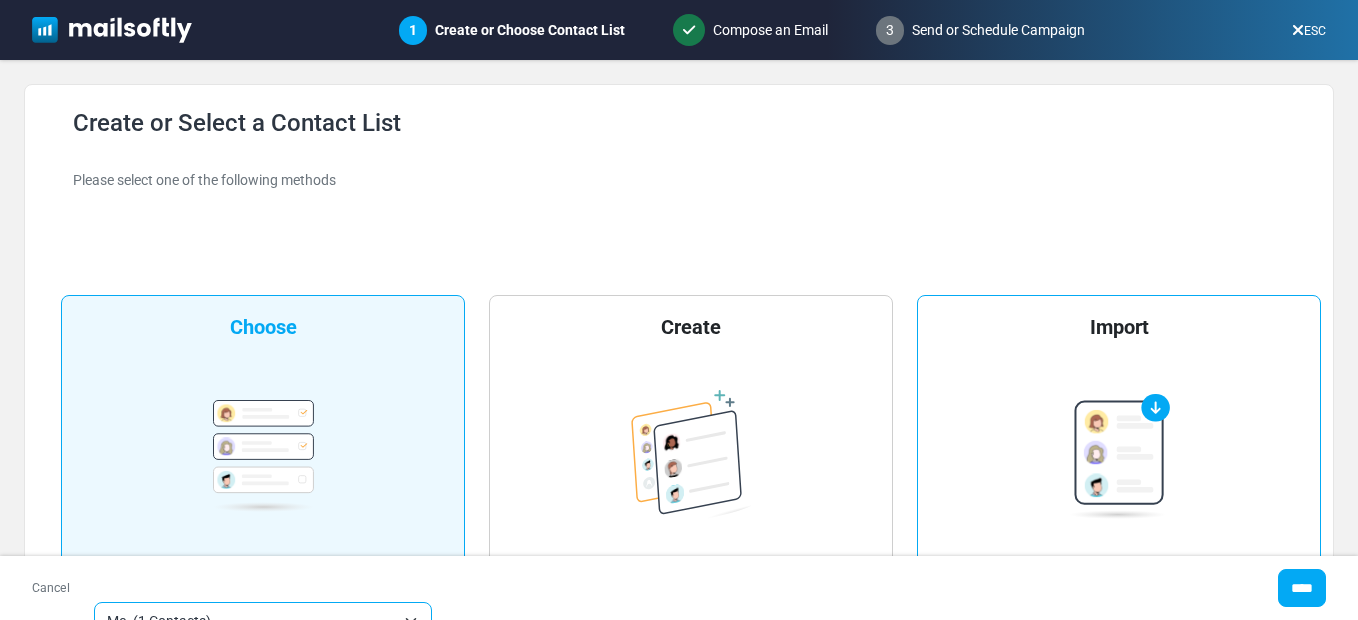 click at bounding box center (1119, 456) 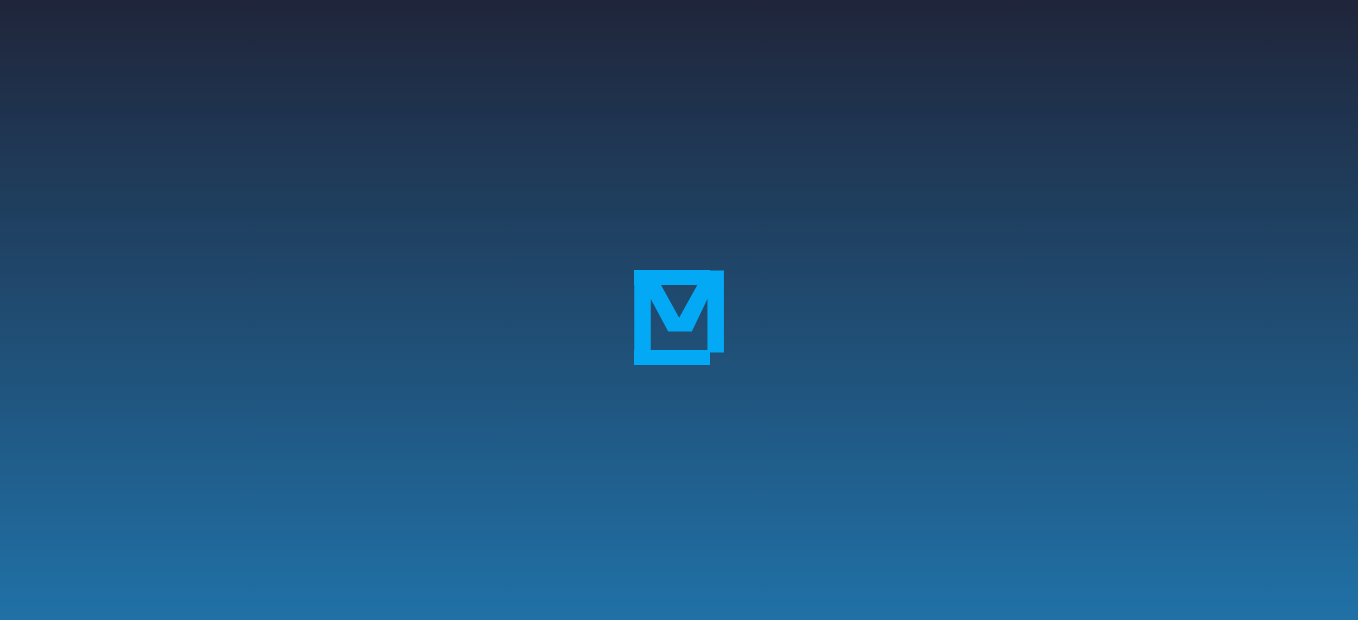 scroll, scrollTop: 0, scrollLeft: 0, axis: both 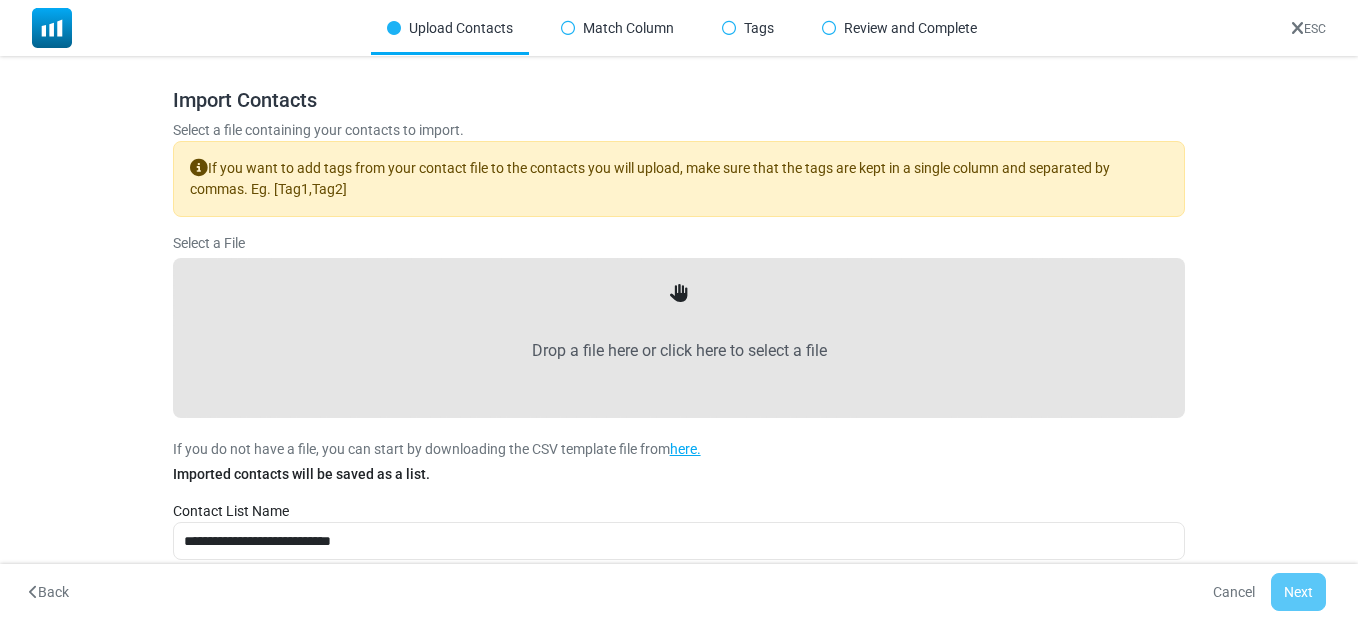 click on "Drop a file here or click here to select a file" at bounding box center [679, 351] 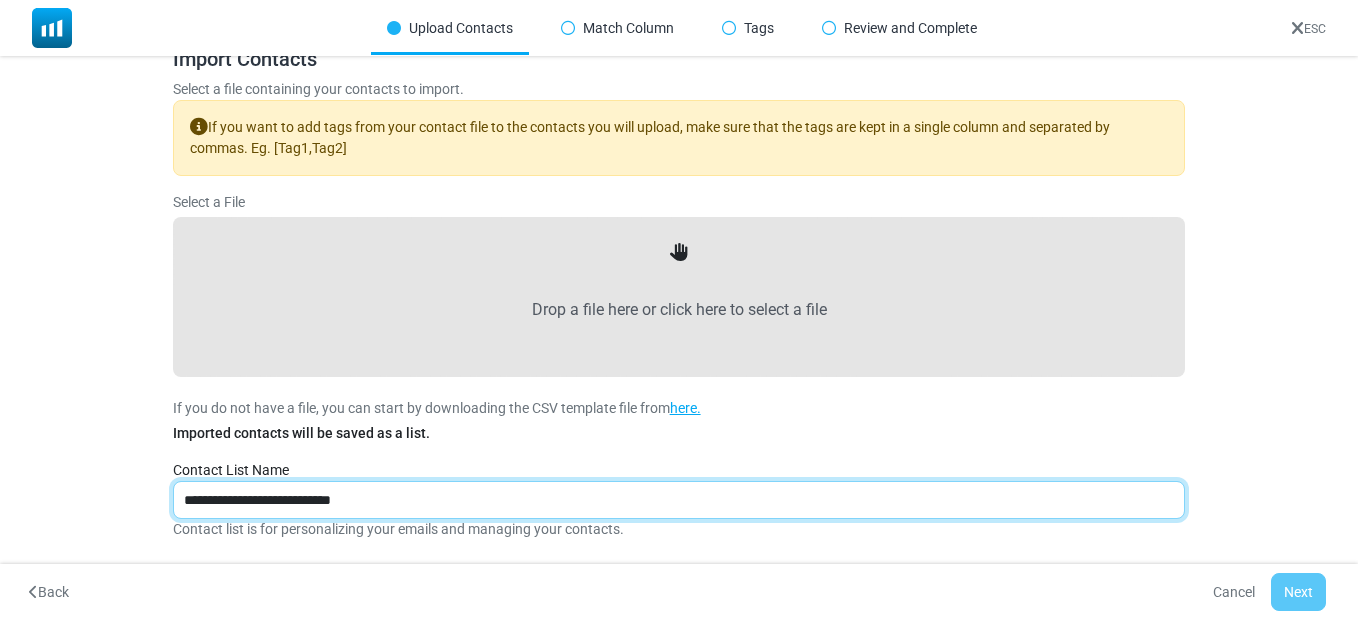 click on "**********" at bounding box center [679, 500] 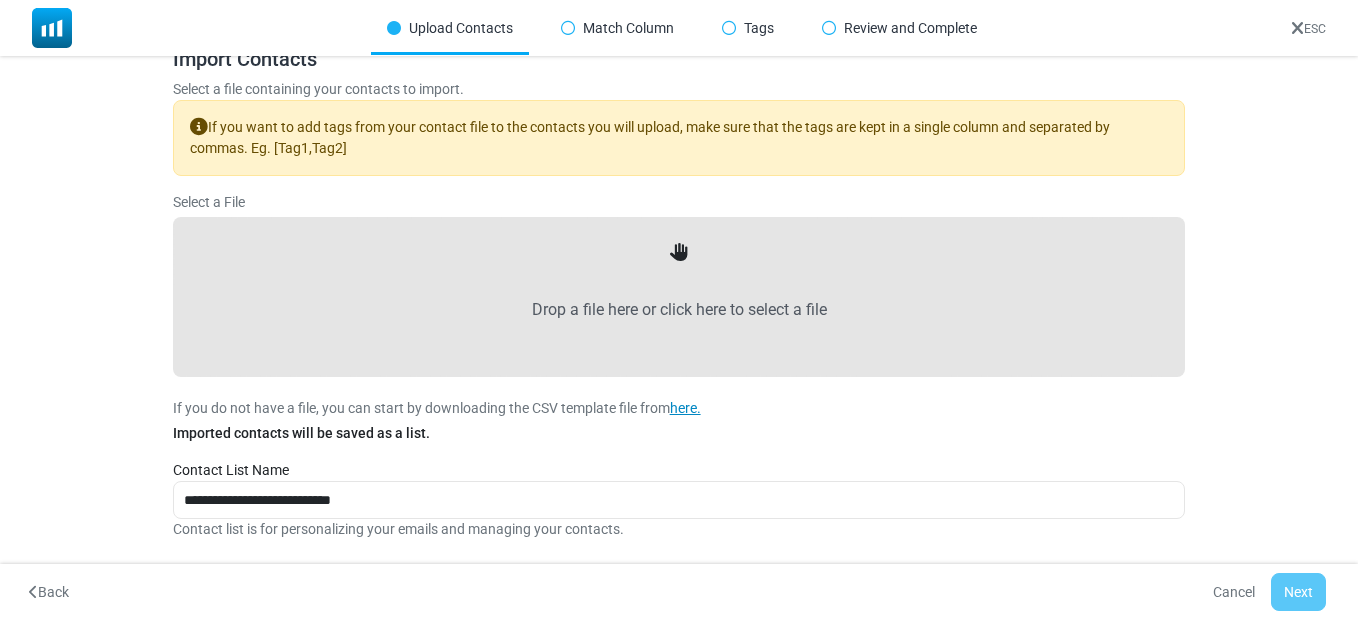 click on "here." at bounding box center [685, 408] 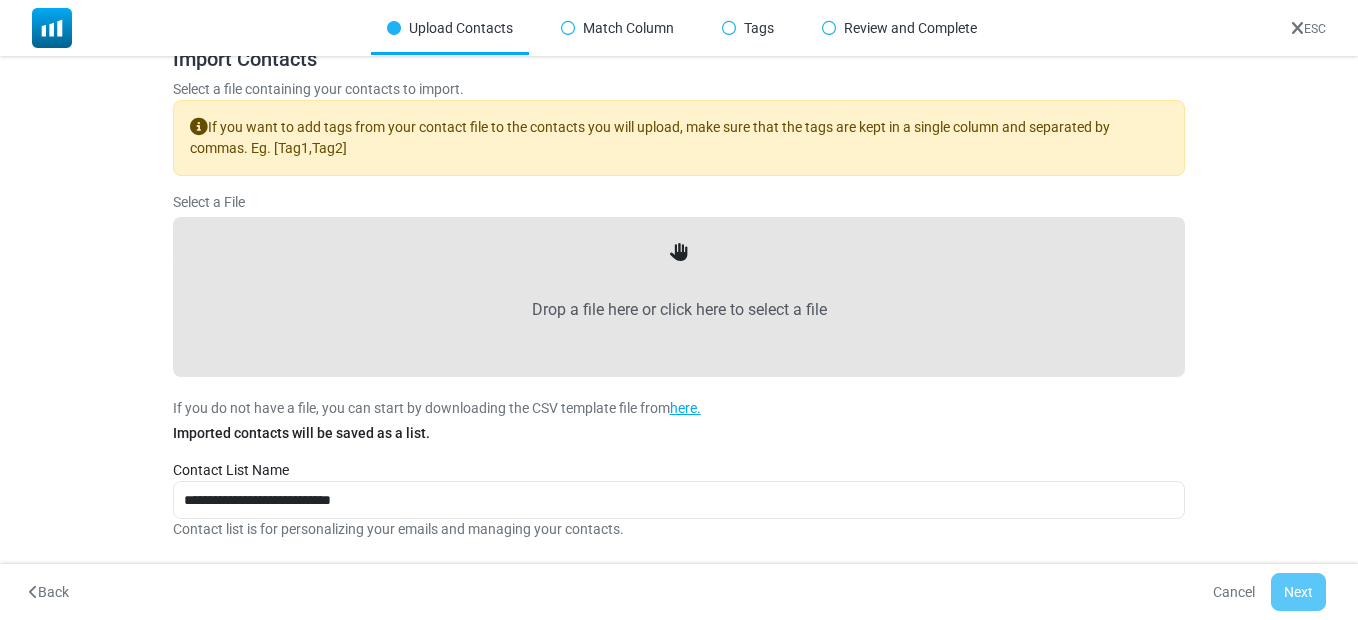 click on "Drop a file here or click here to select a file" at bounding box center [679, 310] 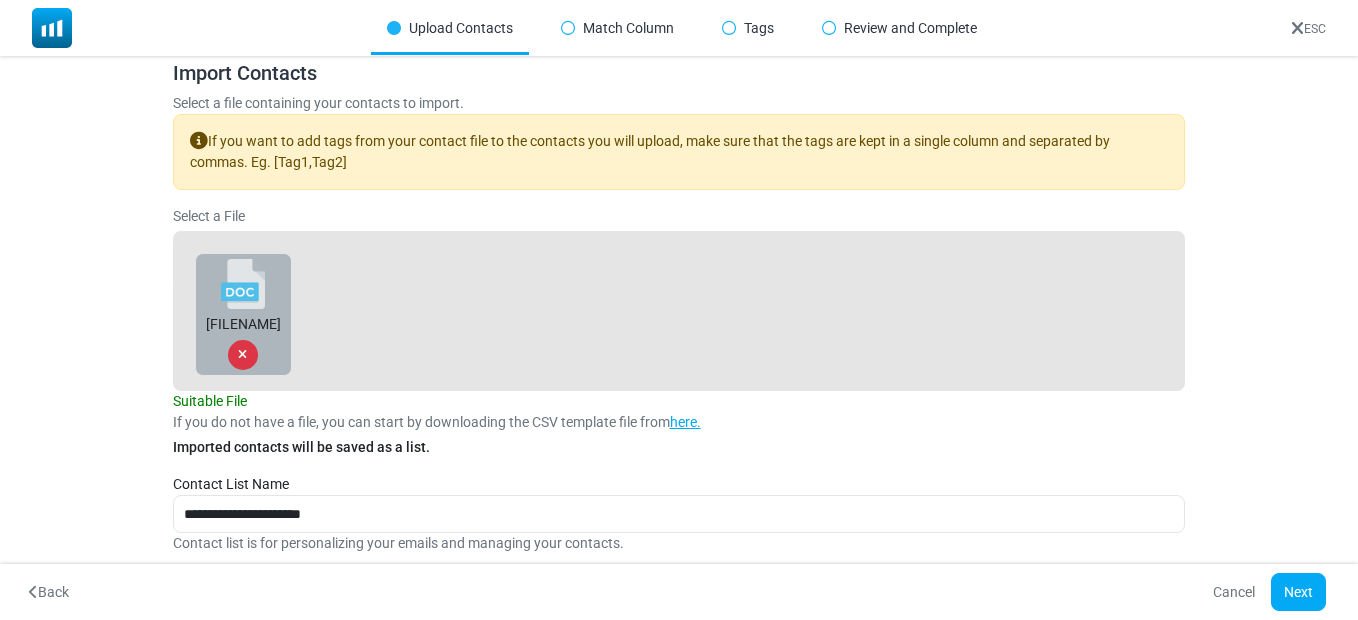 scroll, scrollTop: 41, scrollLeft: 0, axis: vertical 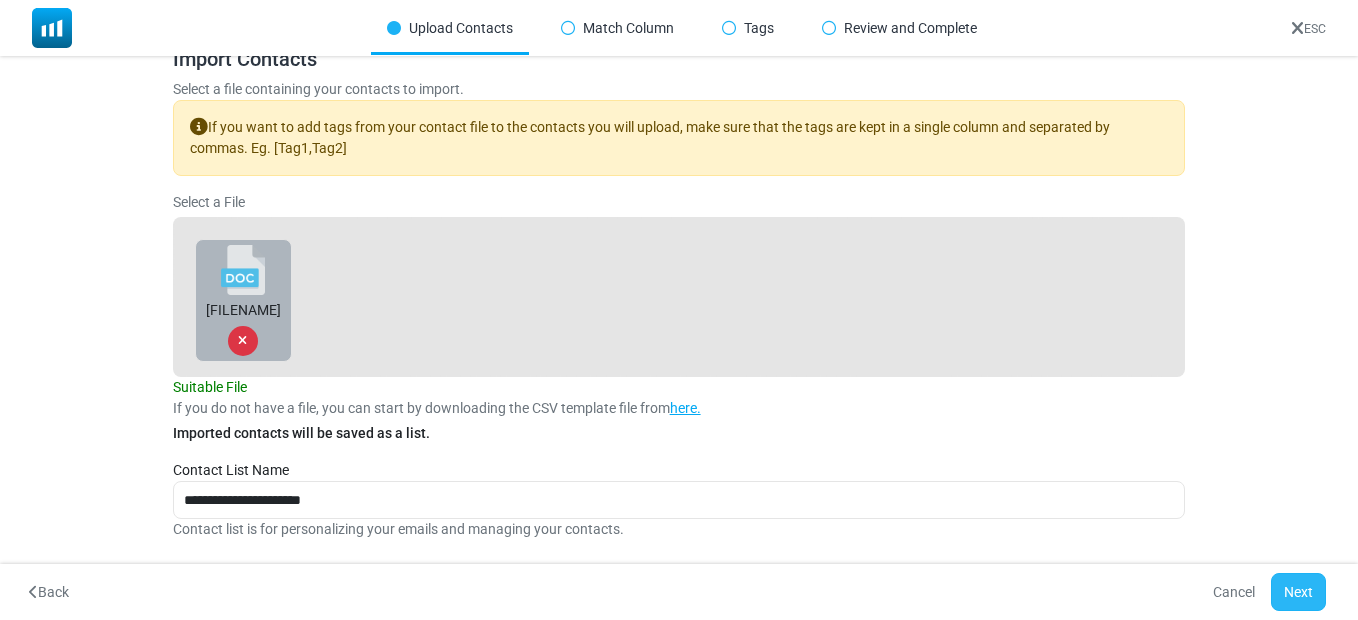 click on "Next" at bounding box center (1298, 592) 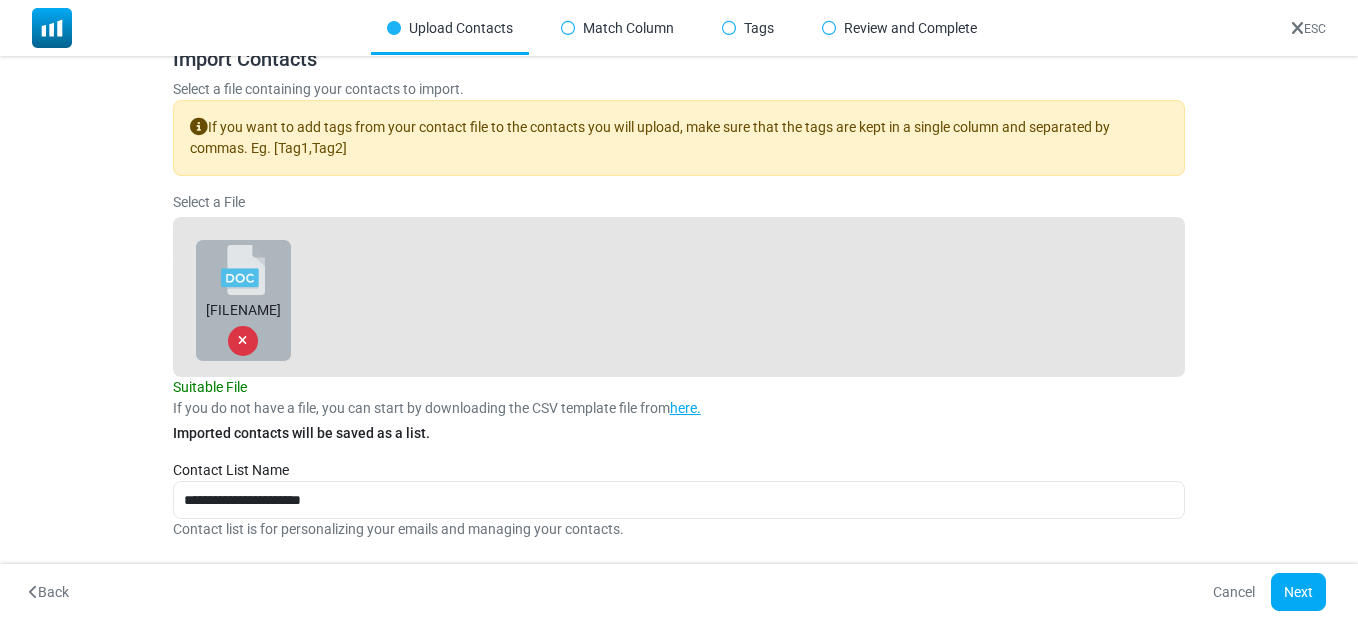 scroll, scrollTop: 0, scrollLeft: 0, axis: both 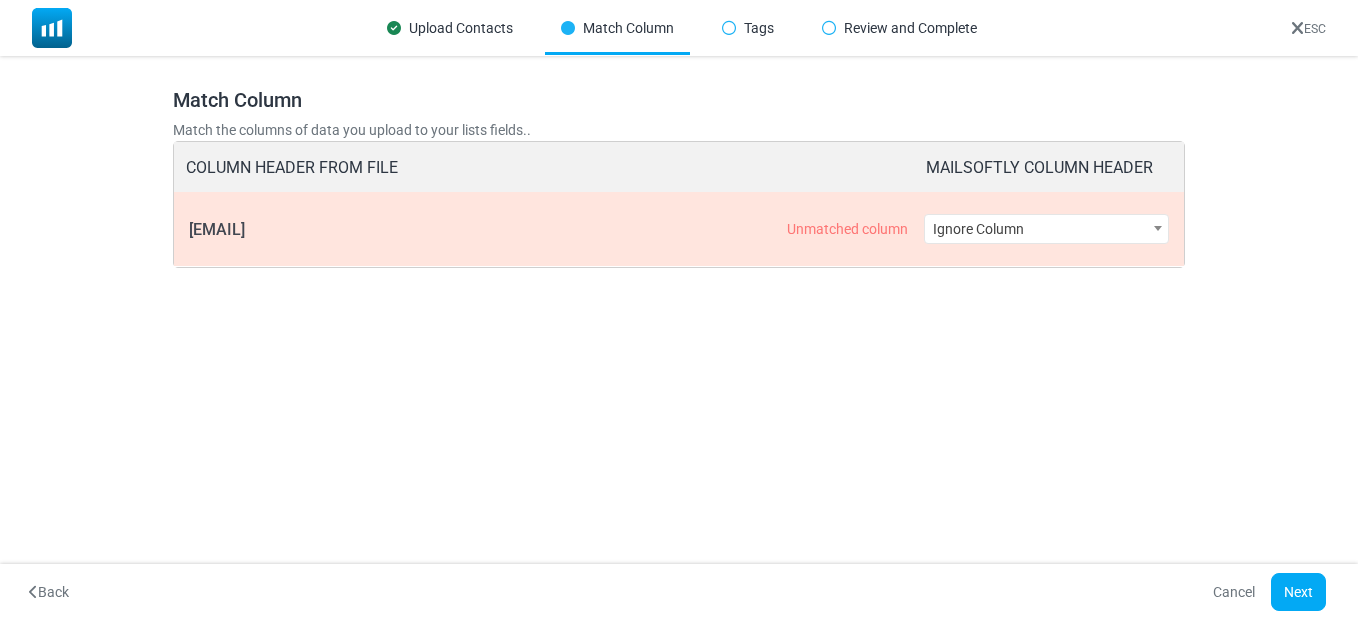 click on "Ignore Column" at bounding box center (1046, 229) 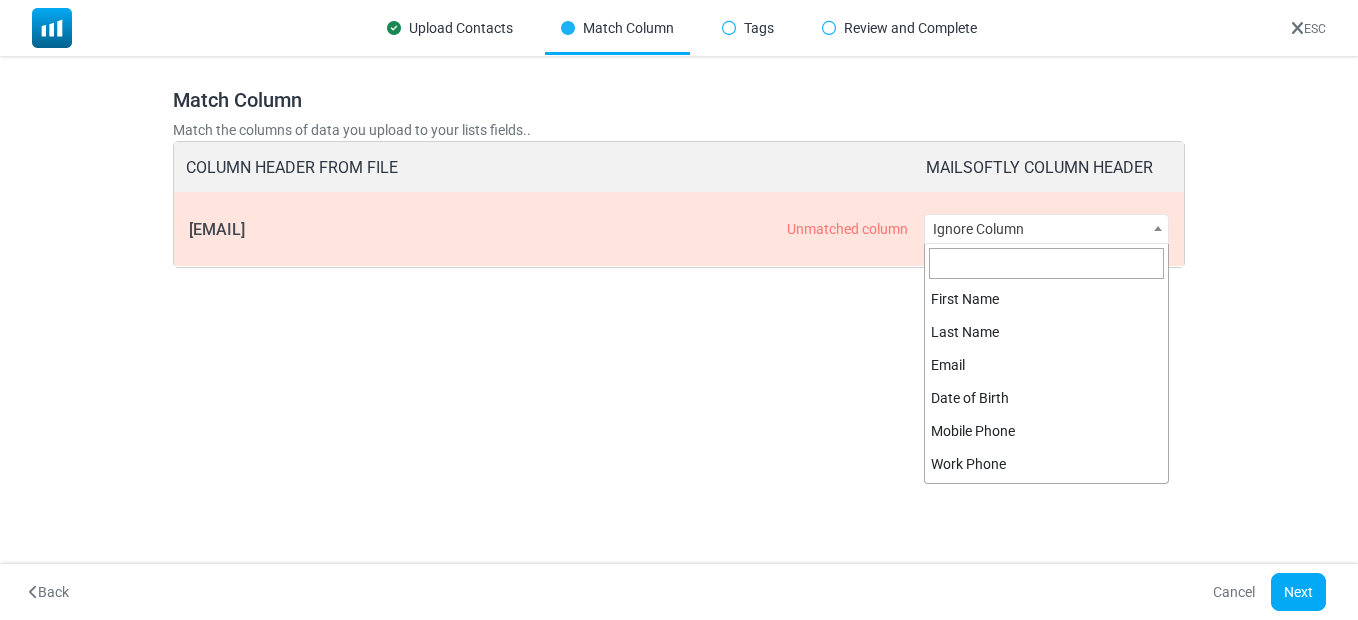 scroll, scrollTop: 493, scrollLeft: 0, axis: vertical 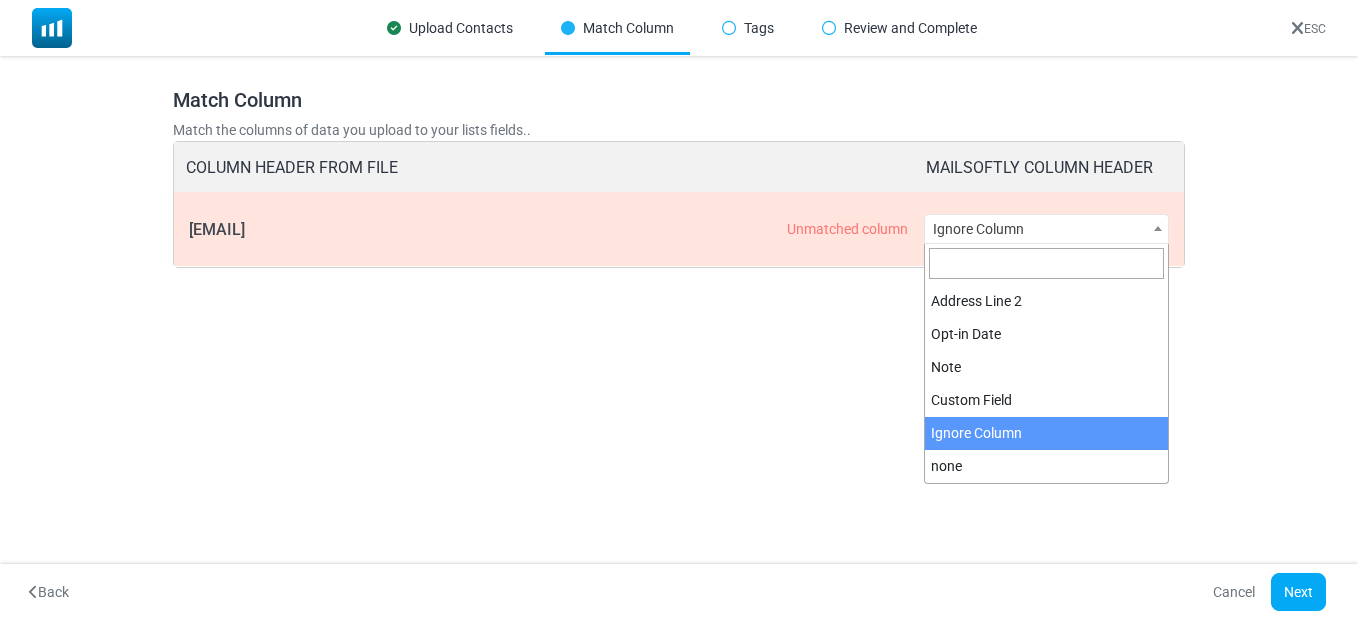 click on "Ignore Column" at bounding box center (1046, 229) 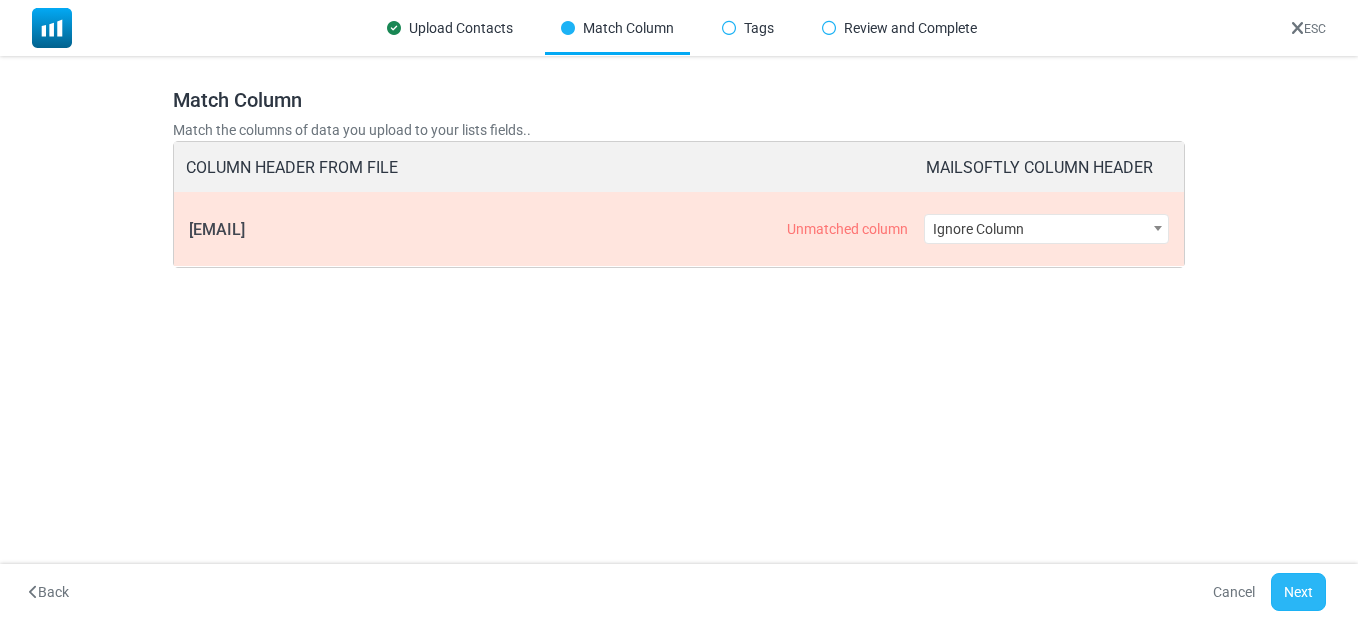 click on "Next" at bounding box center (1298, 592) 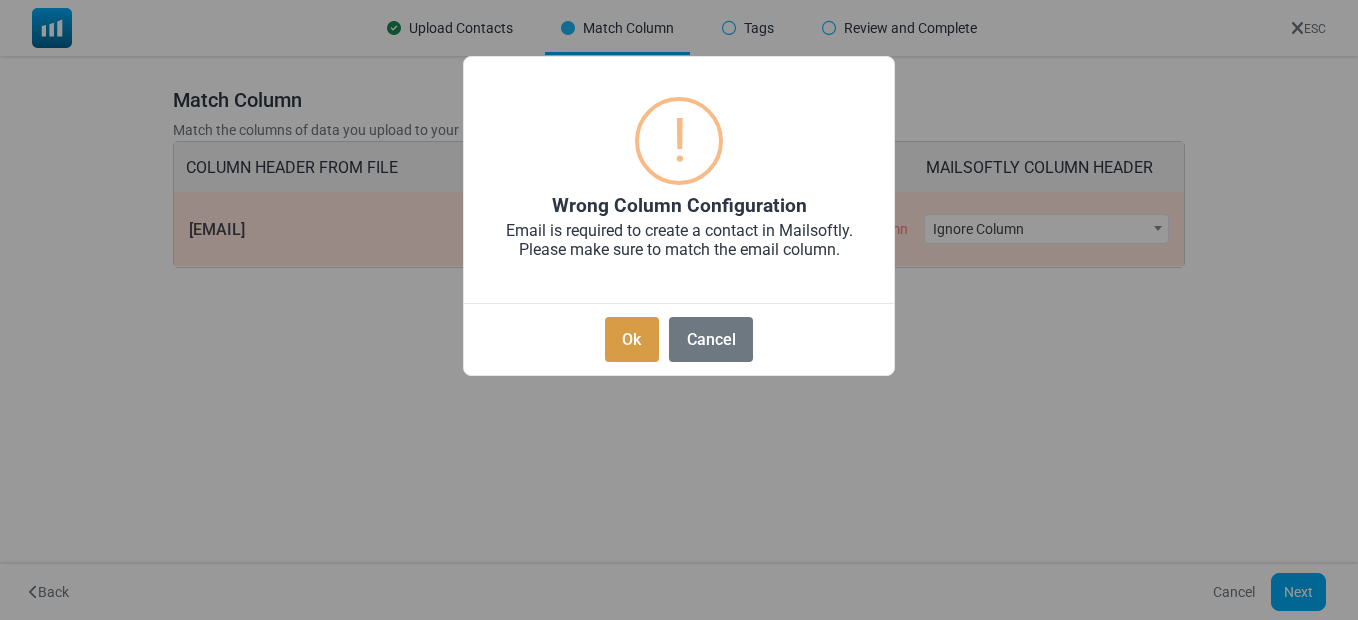 click on "Ok" at bounding box center (632, 339) 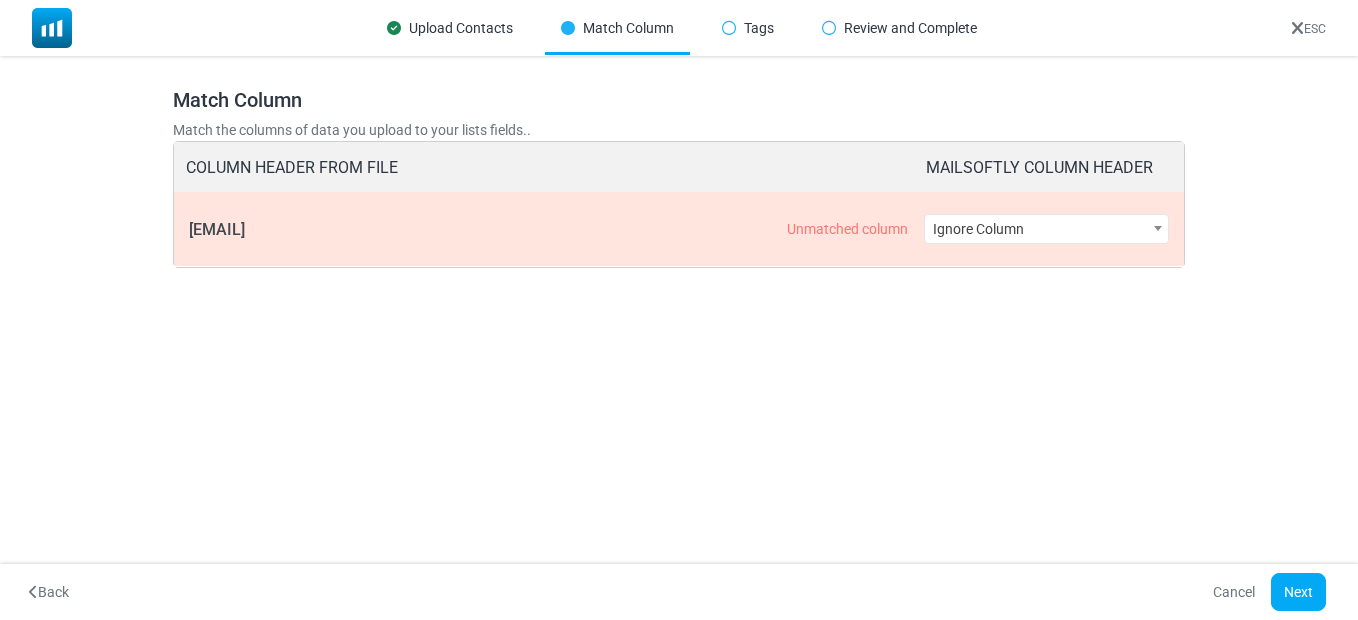 click on "Ignore Column" at bounding box center [1046, 229] 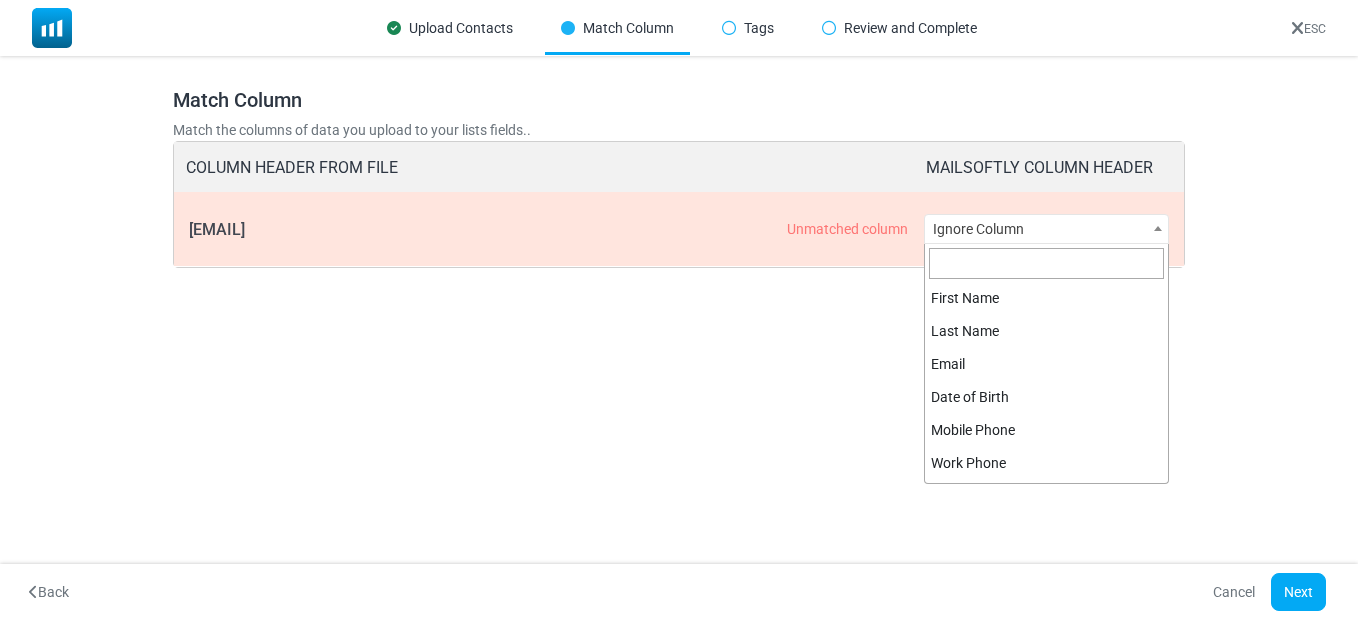 scroll, scrollTop: 0, scrollLeft: 0, axis: both 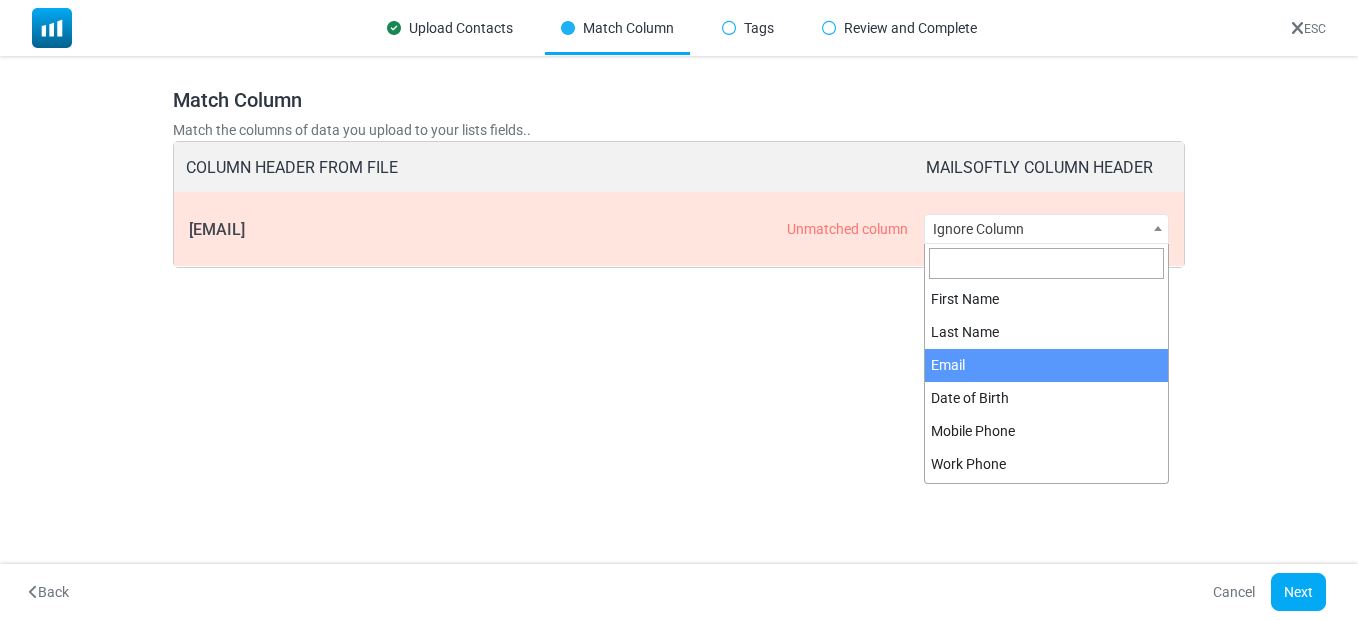 select on "*****" 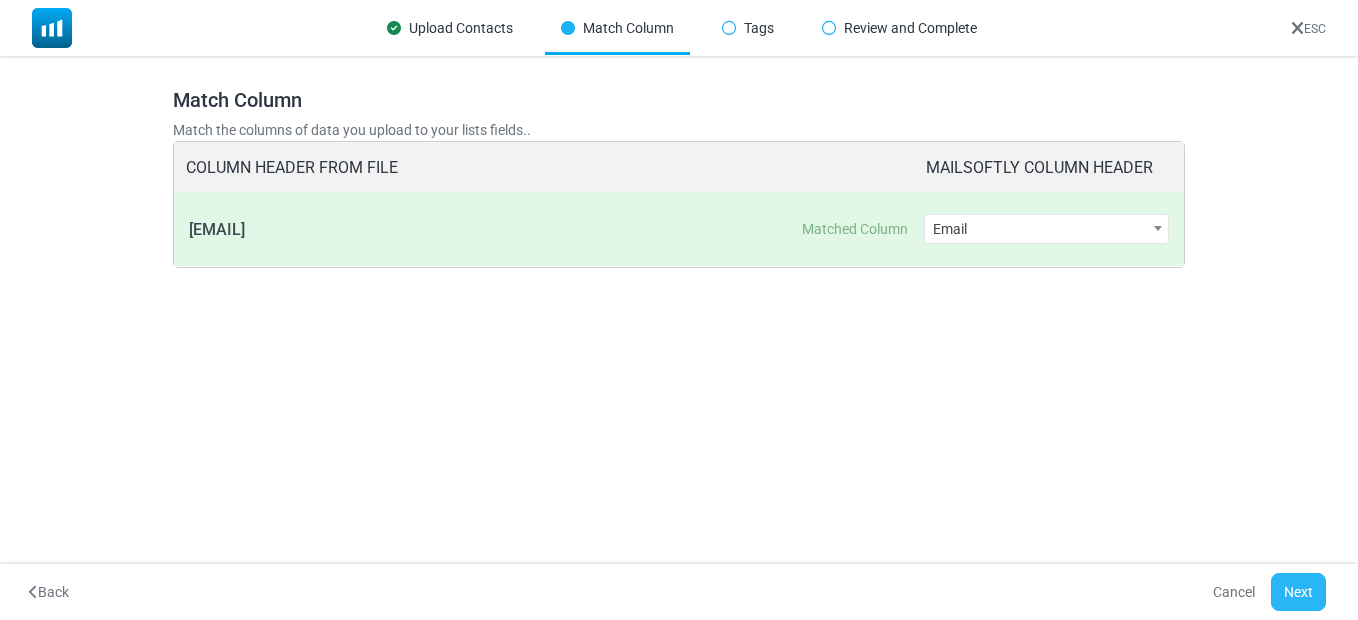 click on "Next" at bounding box center [1298, 592] 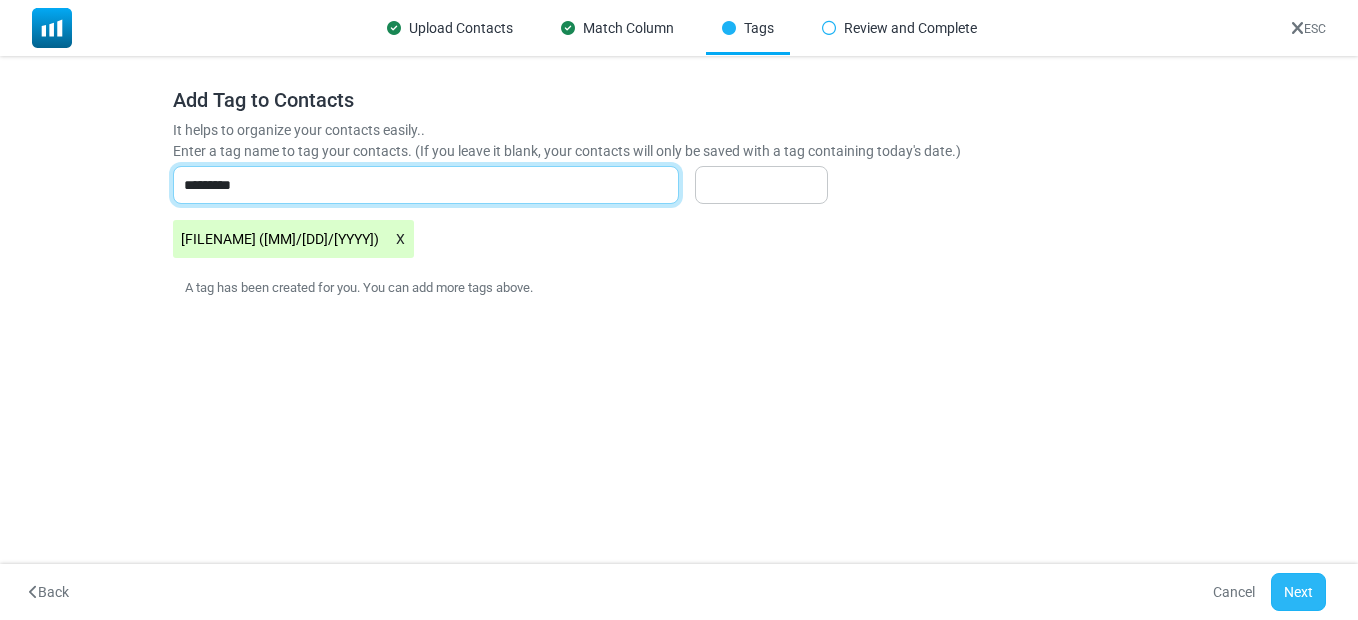 type on "*********" 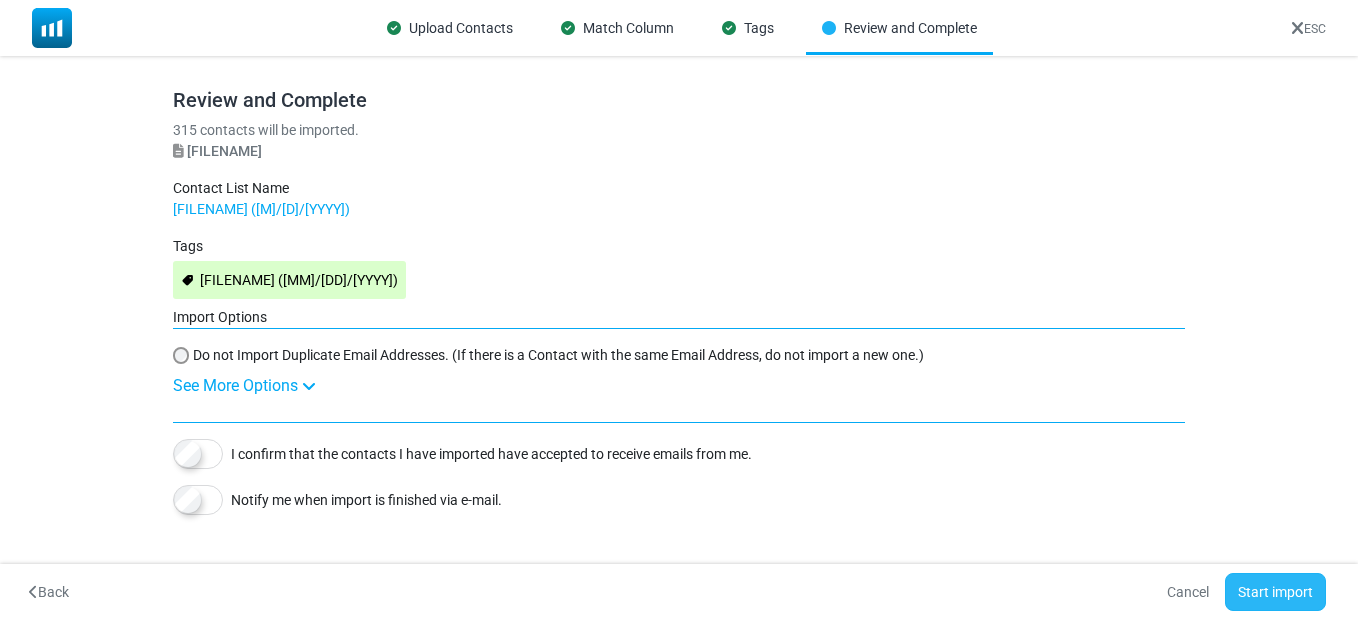 click on "Start import" at bounding box center (1275, 592) 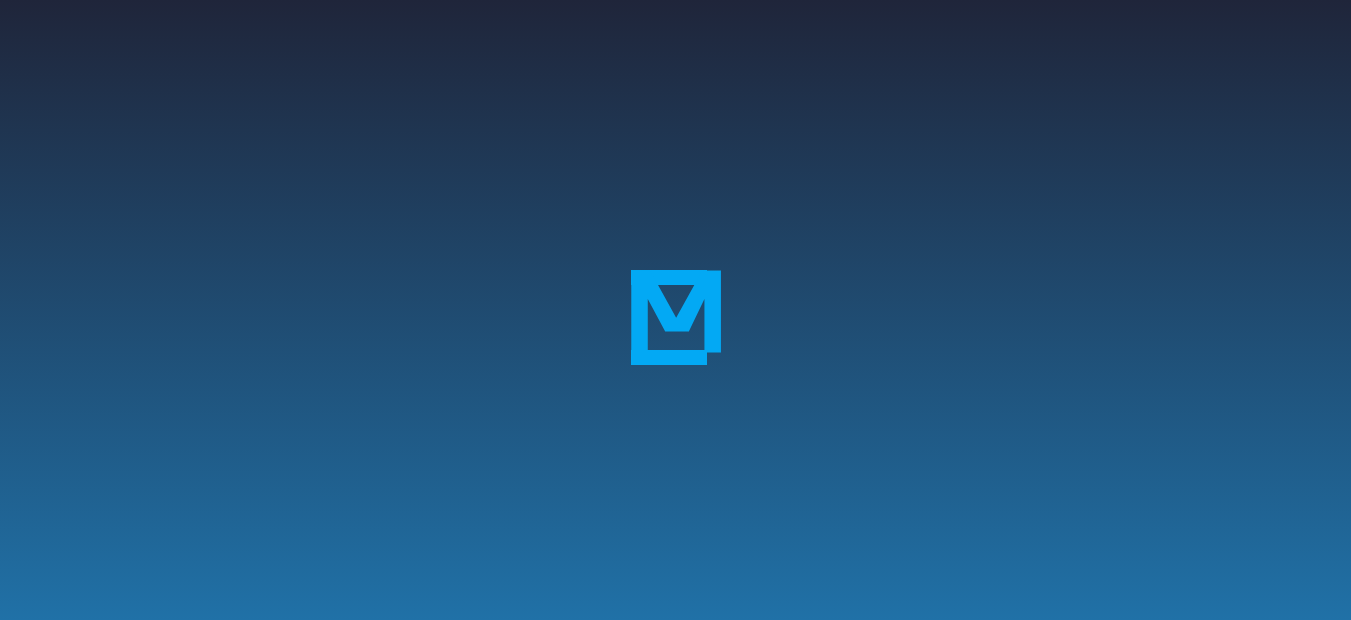 scroll, scrollTop: 0, scrollLeft: 0, axis: both 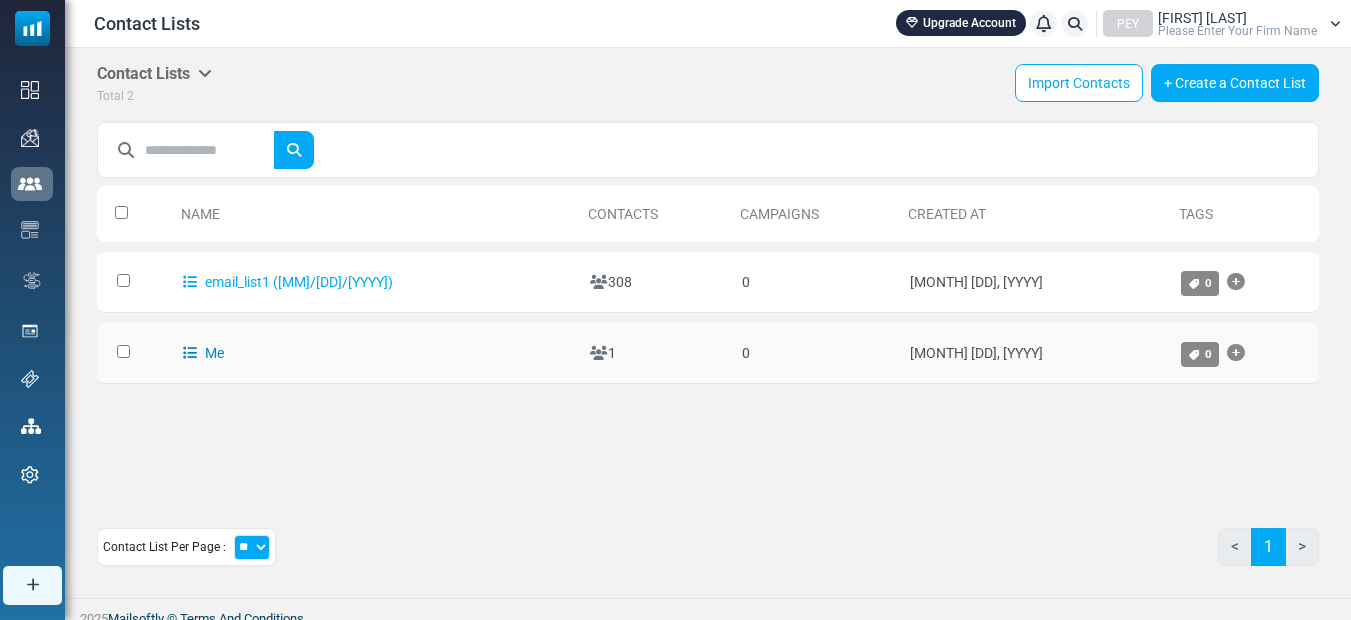 click on "Me" at bounding box center [203, 353] 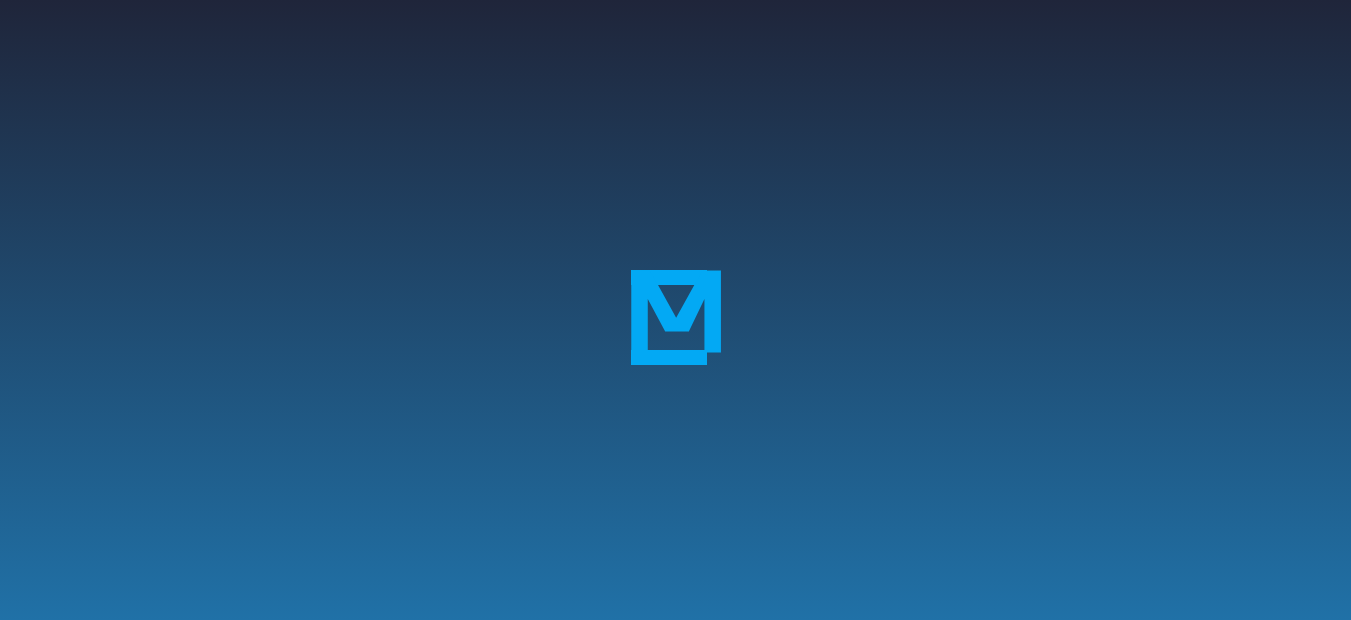 scroll, scrollTop: 0, scrollLeft: 0, axis: both 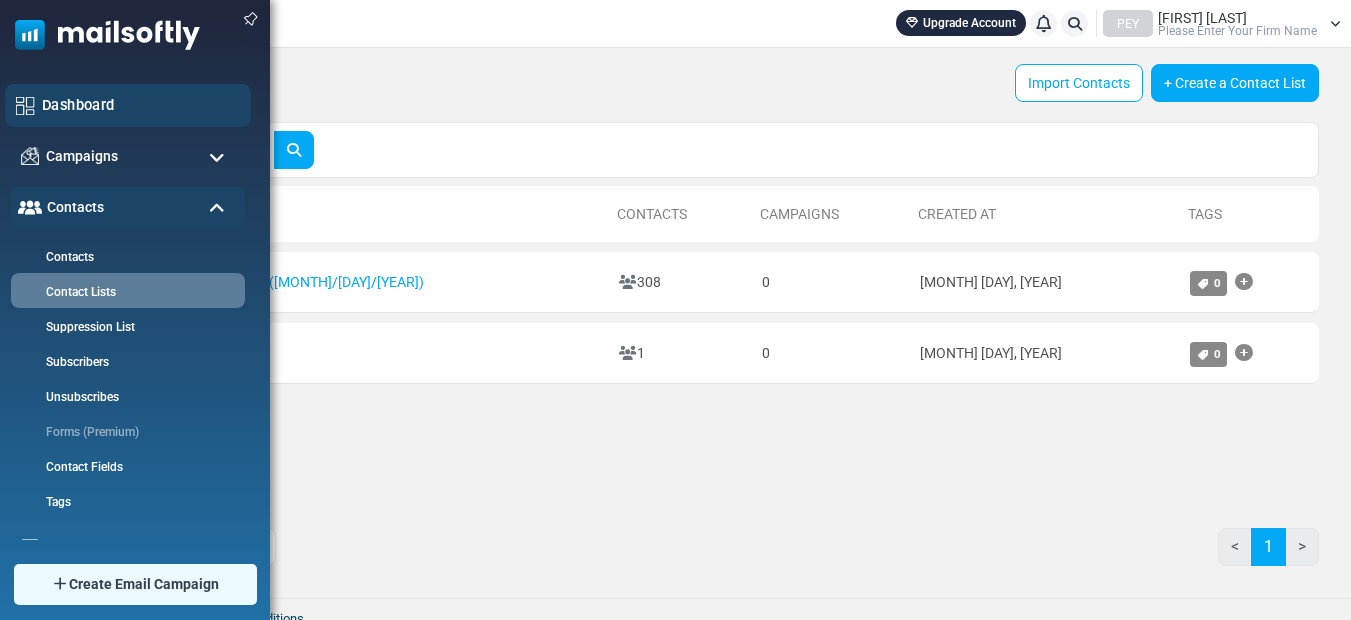 click on "Dashboard" at bounding box center (141, 105) 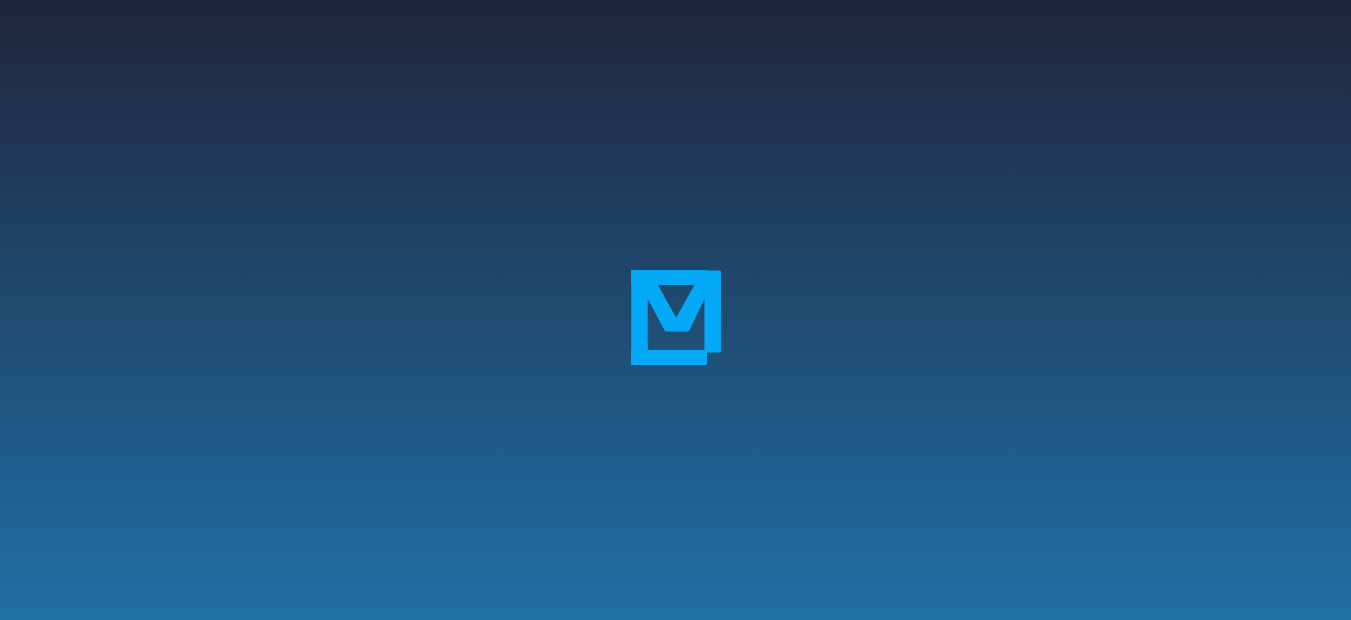 scroll, scrollTop: 0, scrollLeft: 0, axis: both 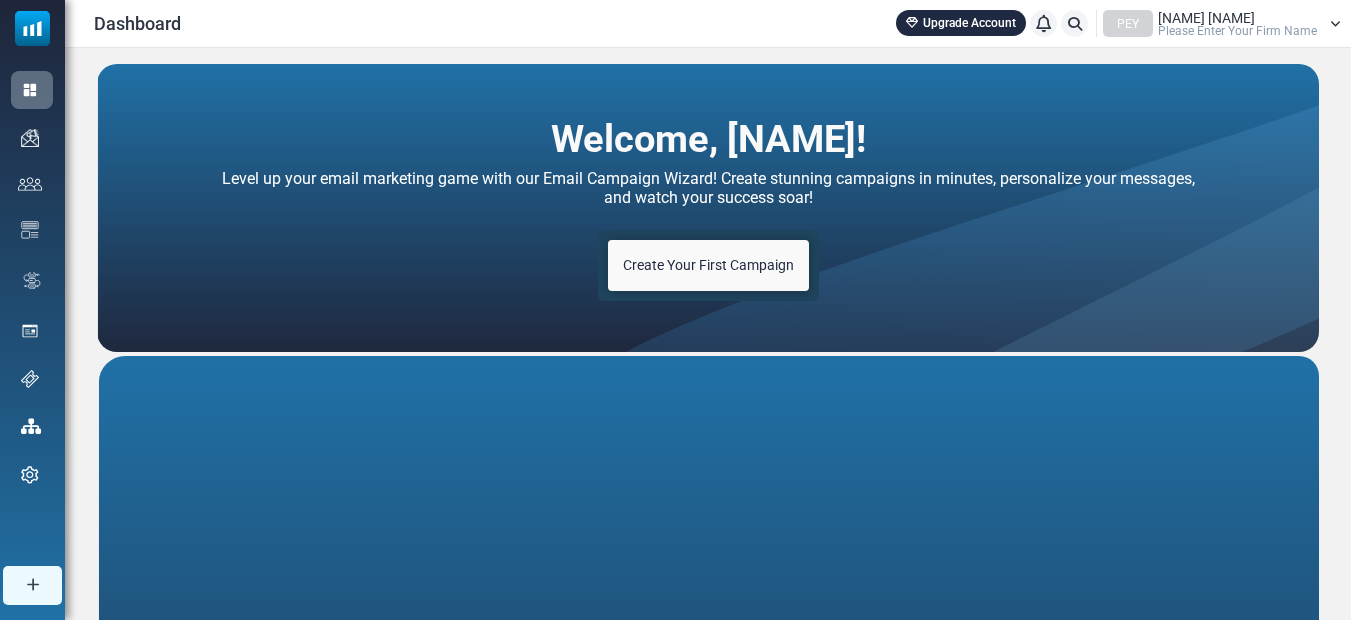 click on "Create Your First Campaign" at bounding box center [708, 265] 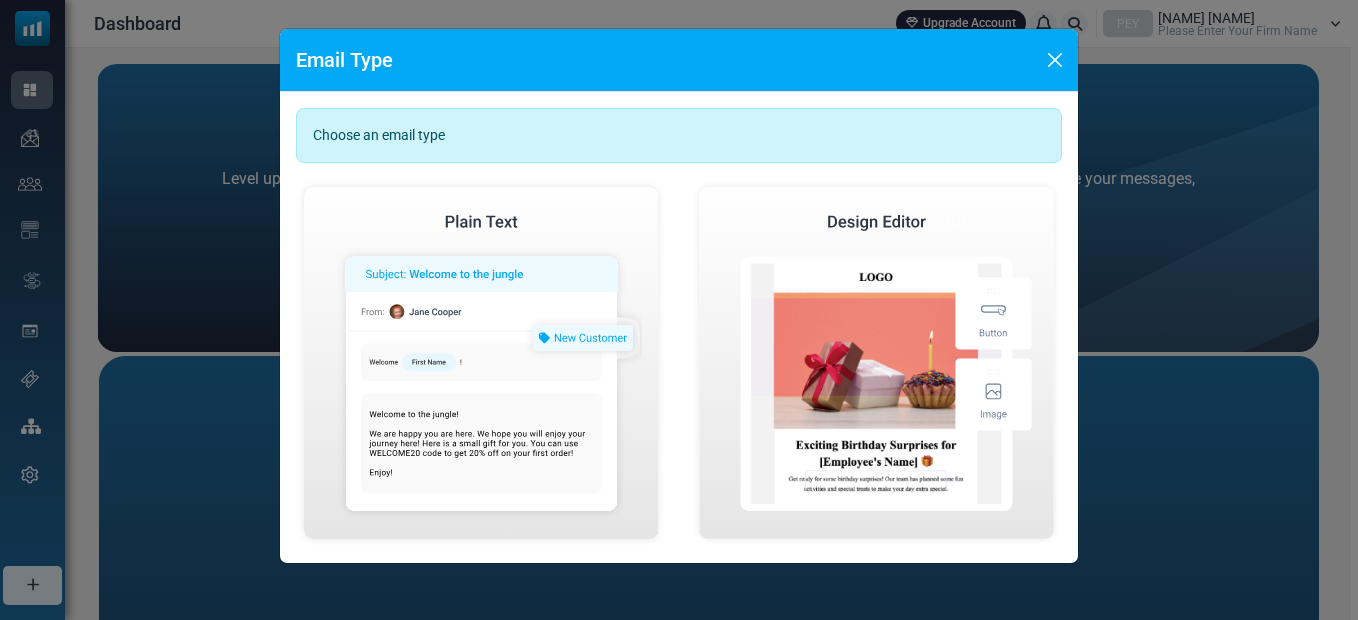 click on "Choose an email type" at bounding box center (679, 135) 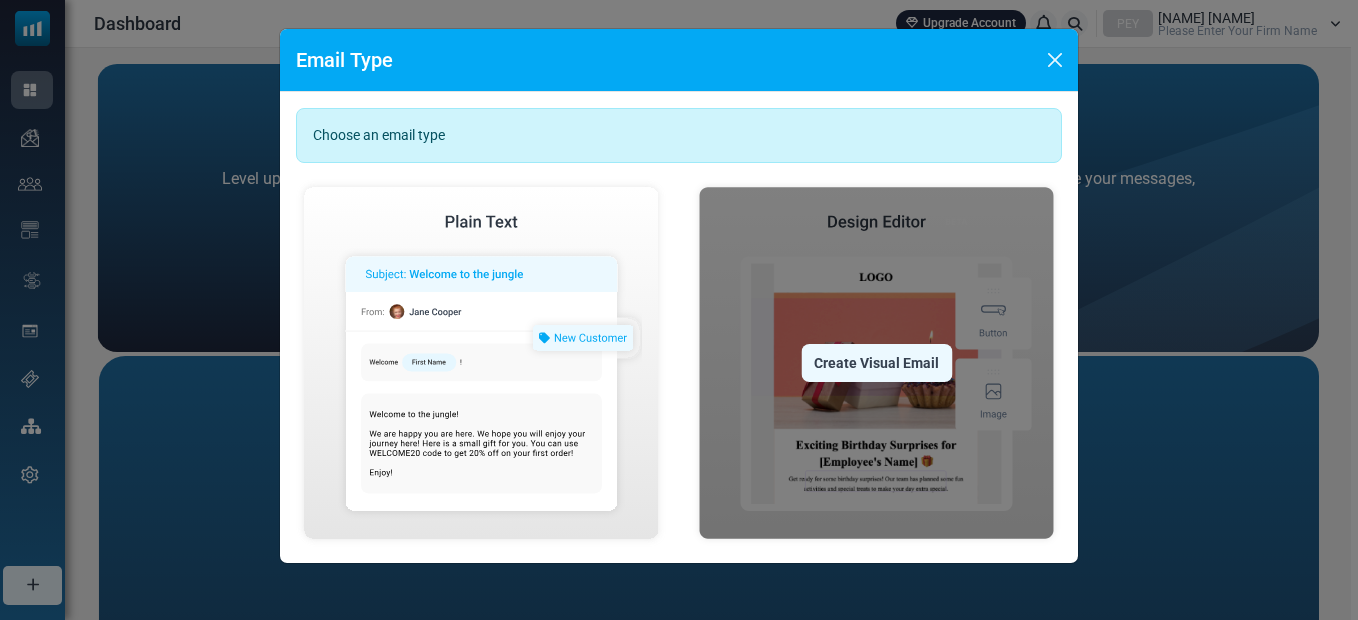 click on "Create Visual Email" at bounding box center [876, 363] 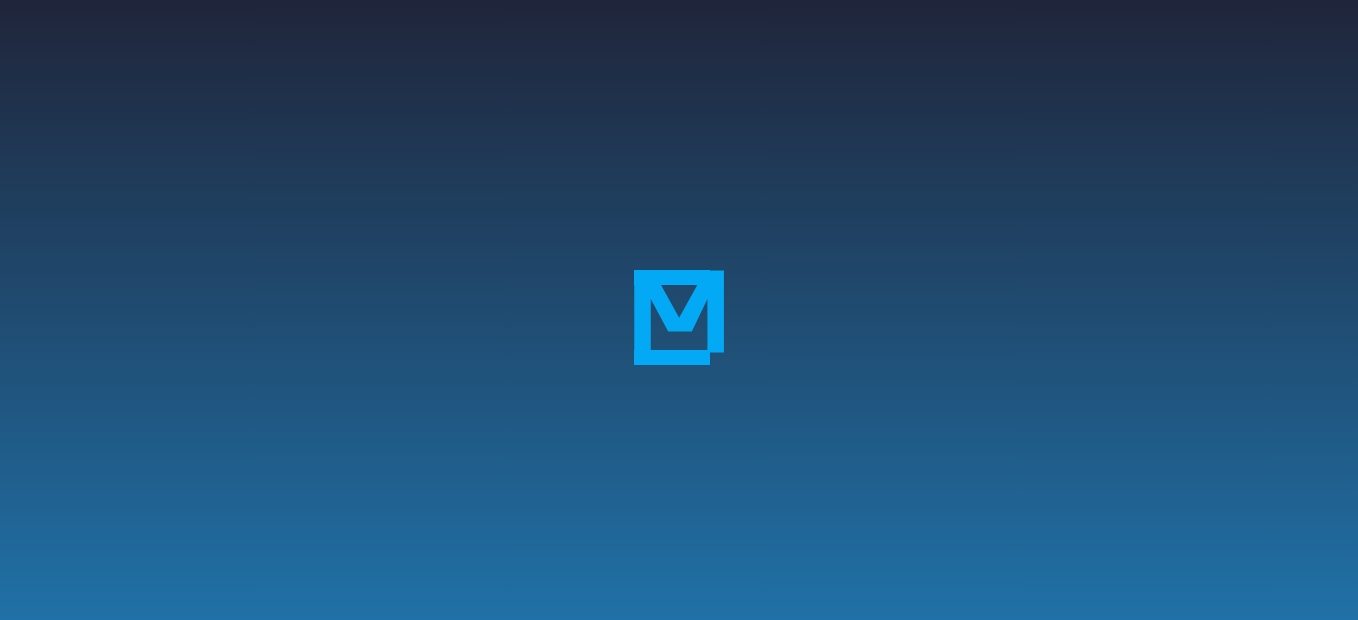 scroll, scrollTop: 0, scrollLeft: 0, axis: both 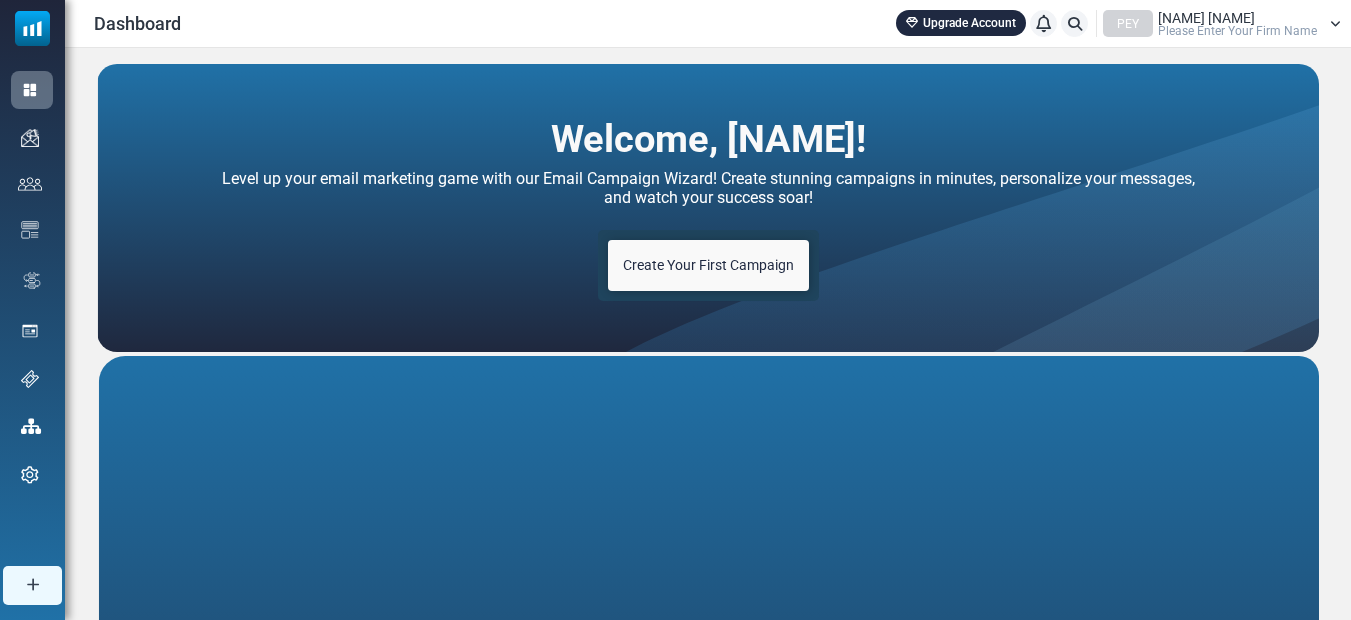 click on "Create Your First Campaign" at bounding box center (708, 265) 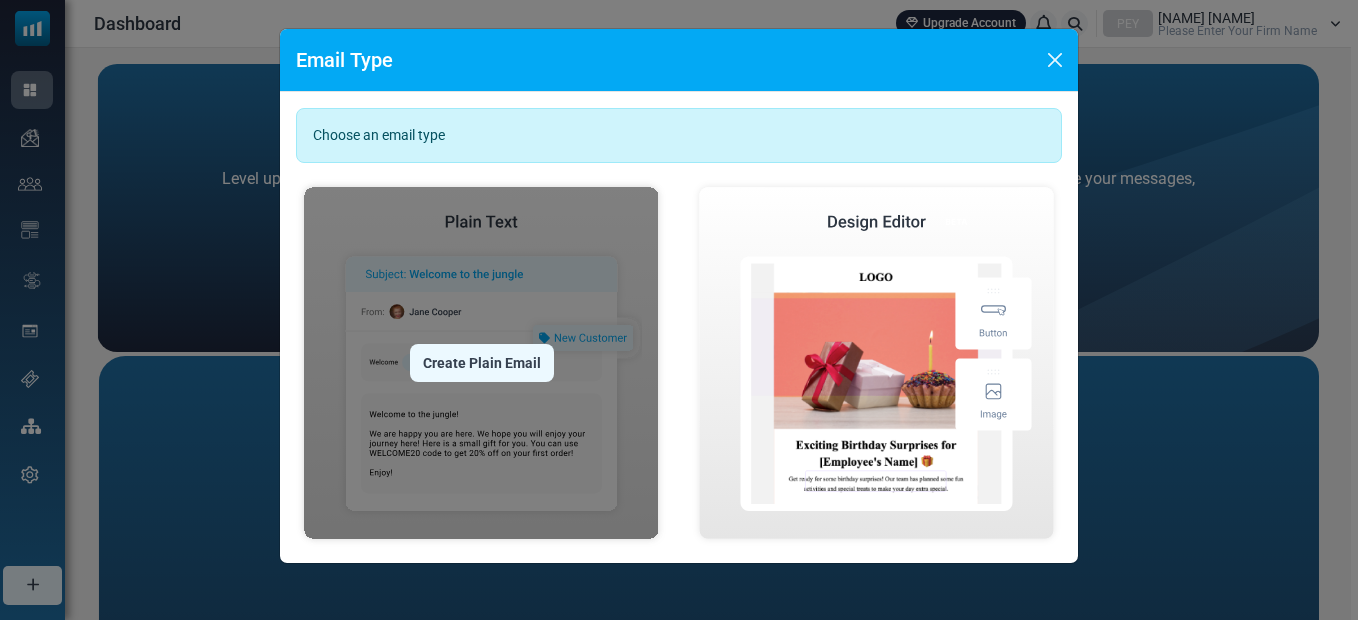 click on "Create Plain Email" at bounding box center (482, 363) 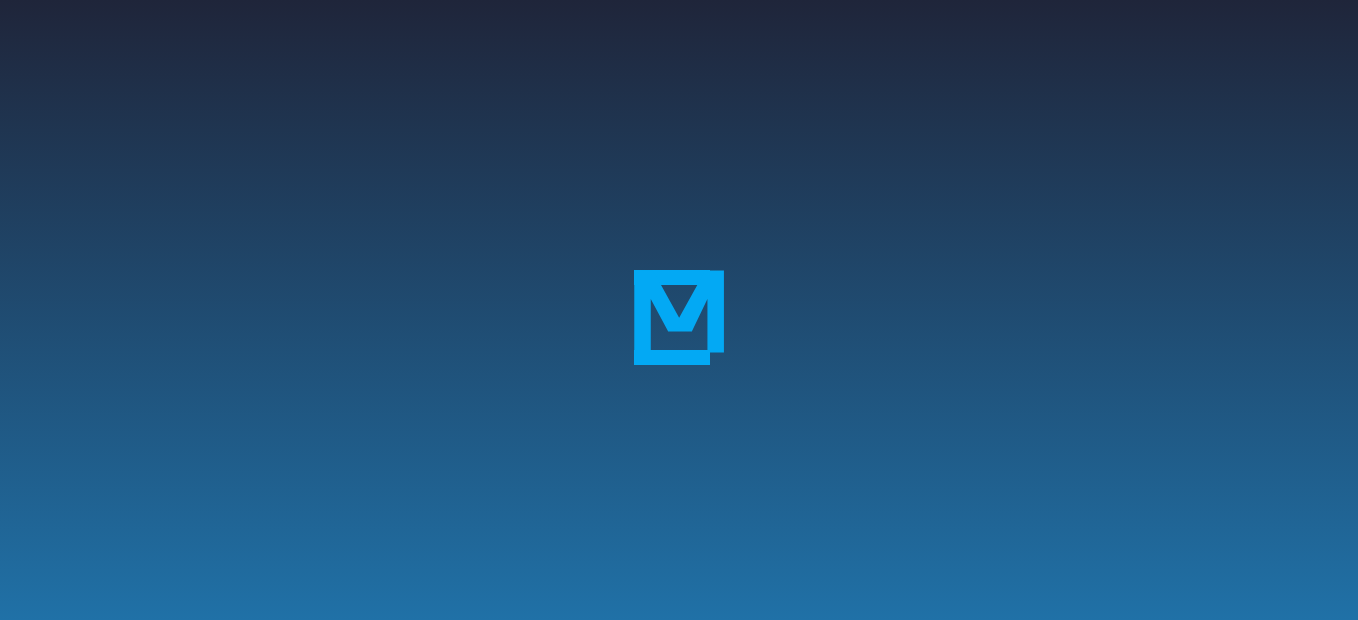 scroll, scrollTop: 0, scrollLeft: 0, axis: both 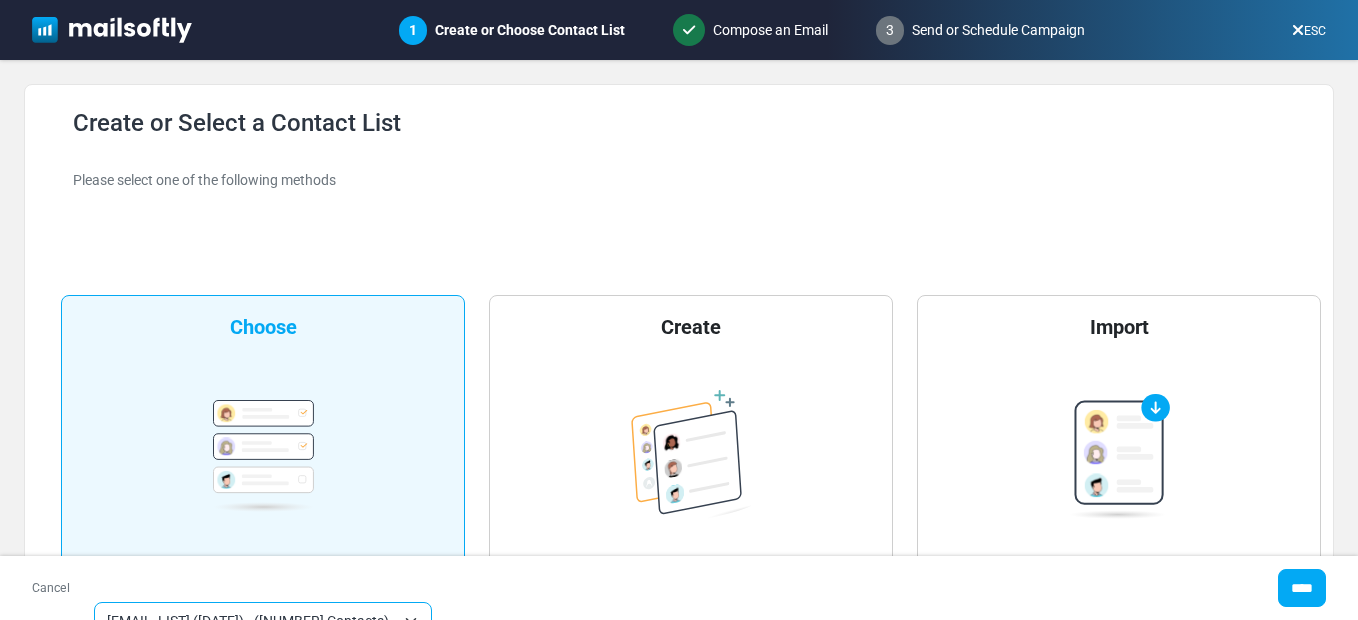 click on "**********" at bounding box center [263, 476] 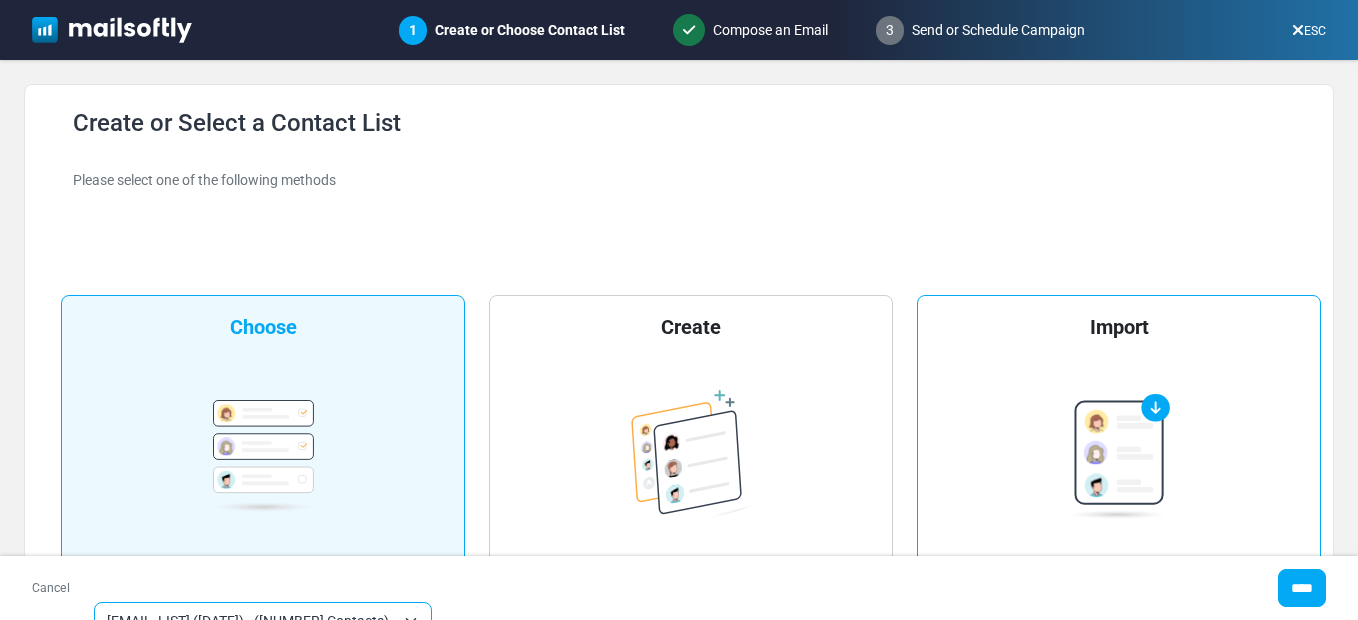 click at bounding box center (1119, 456) 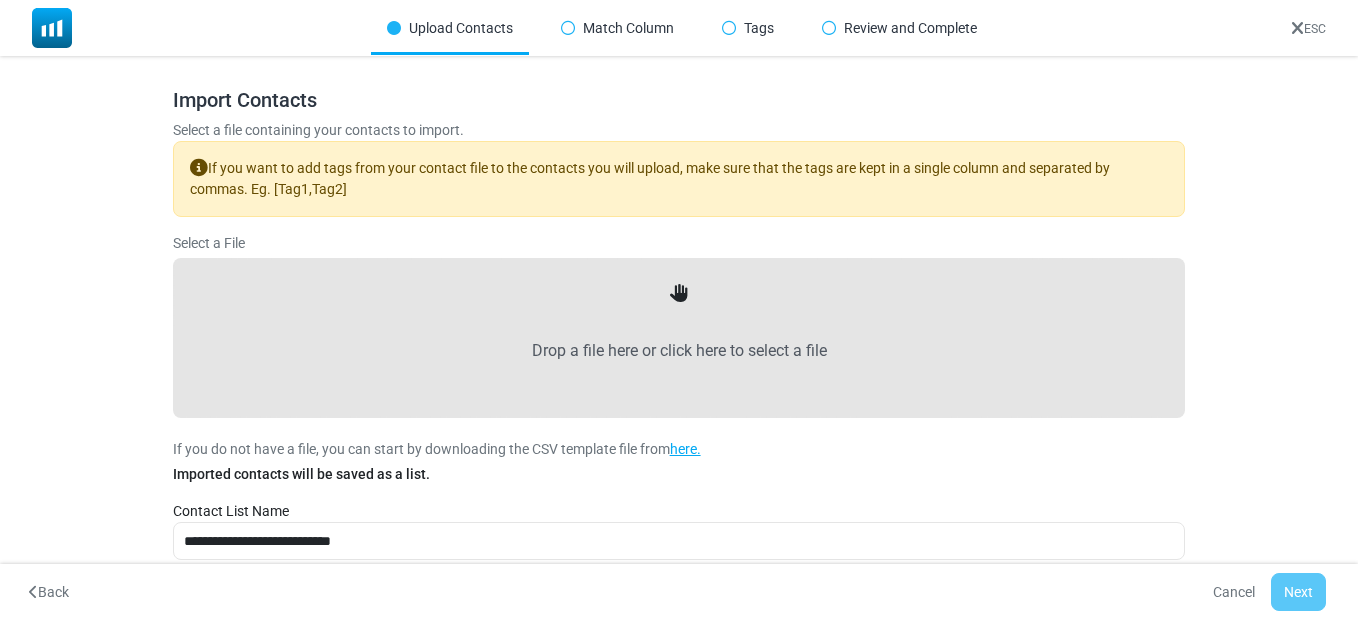 scroll, scrollTop: 0, scrollLeft: 0, axis: both 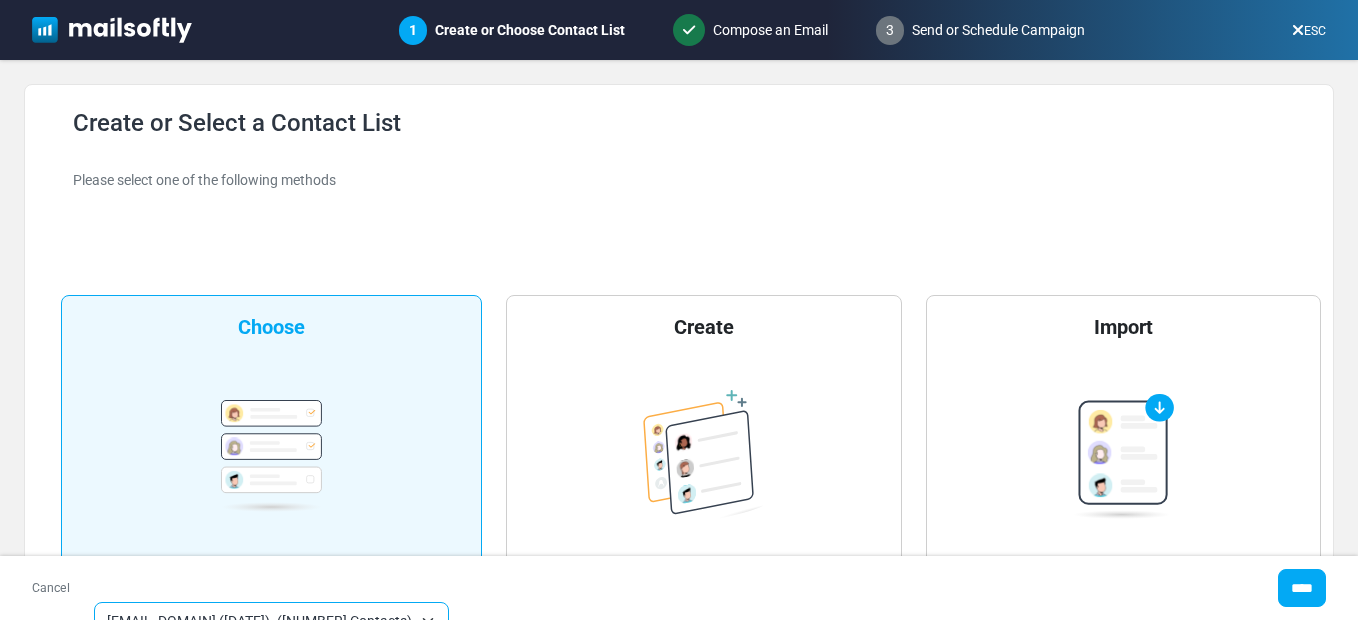 click on "**********" at bounding box center [271, 476] 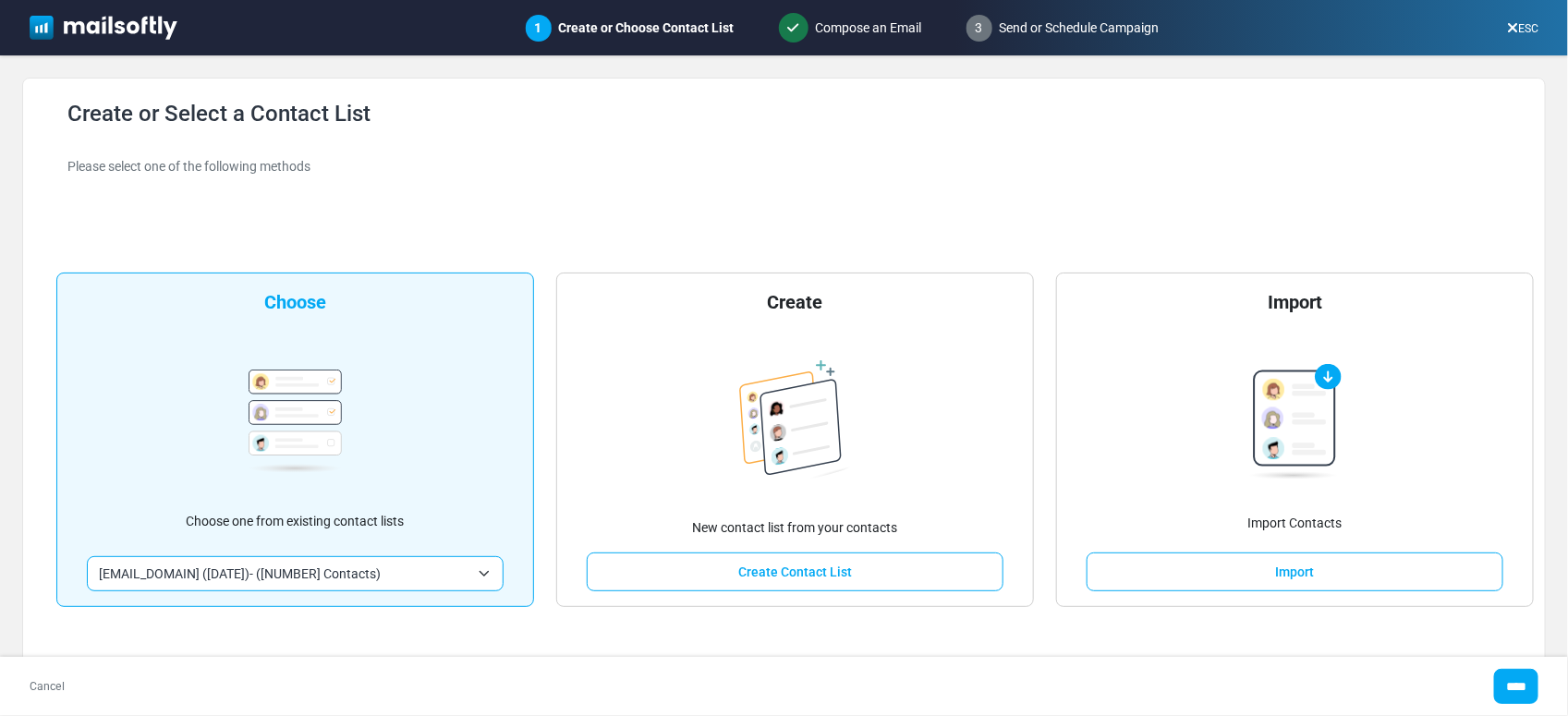 click on "[EMAIL_DOMAIN] ([DATE])- ([NUMBER] Contacts)" at bounding box center [284, 574] 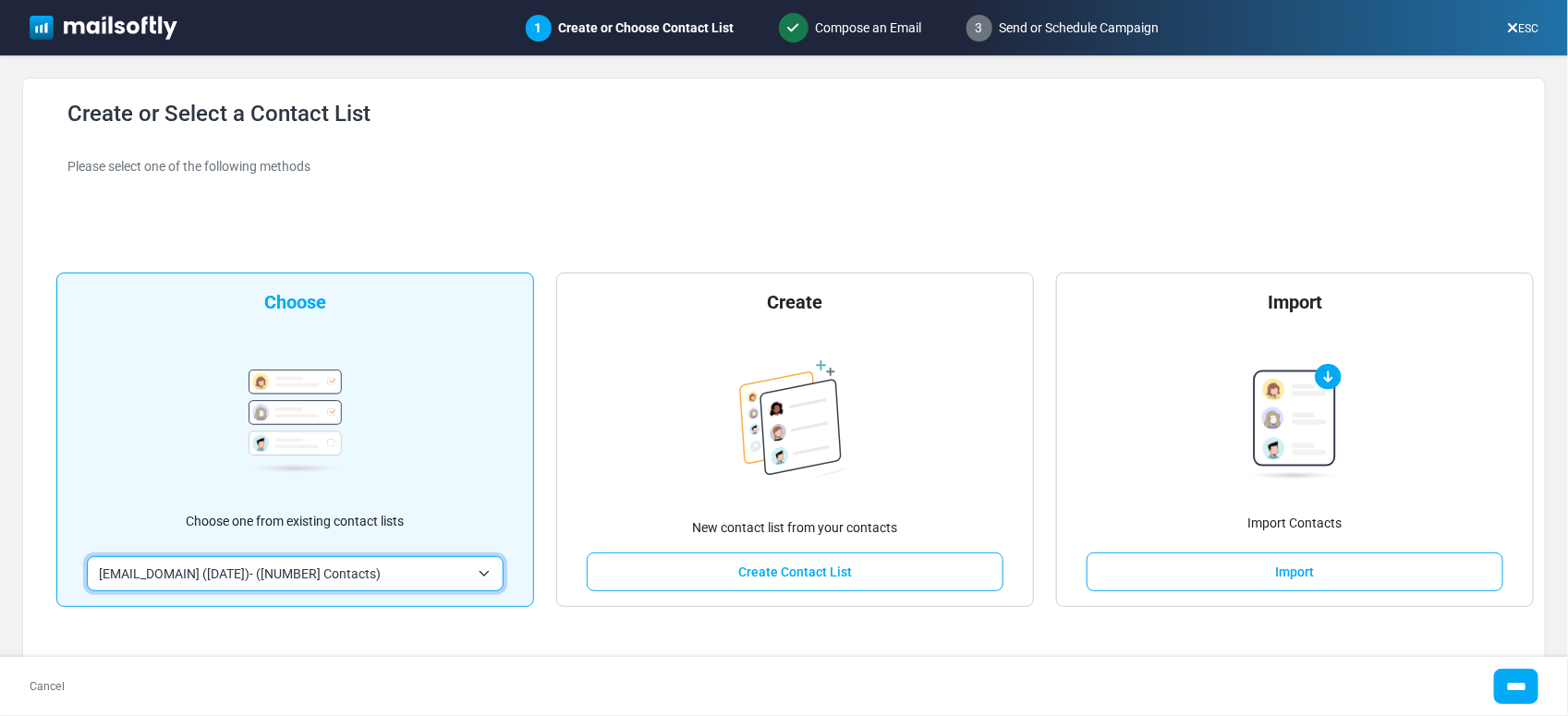 click on "email_list1 (7/17/2025)- (308 Contacts)" at bounding box center (284, 574) 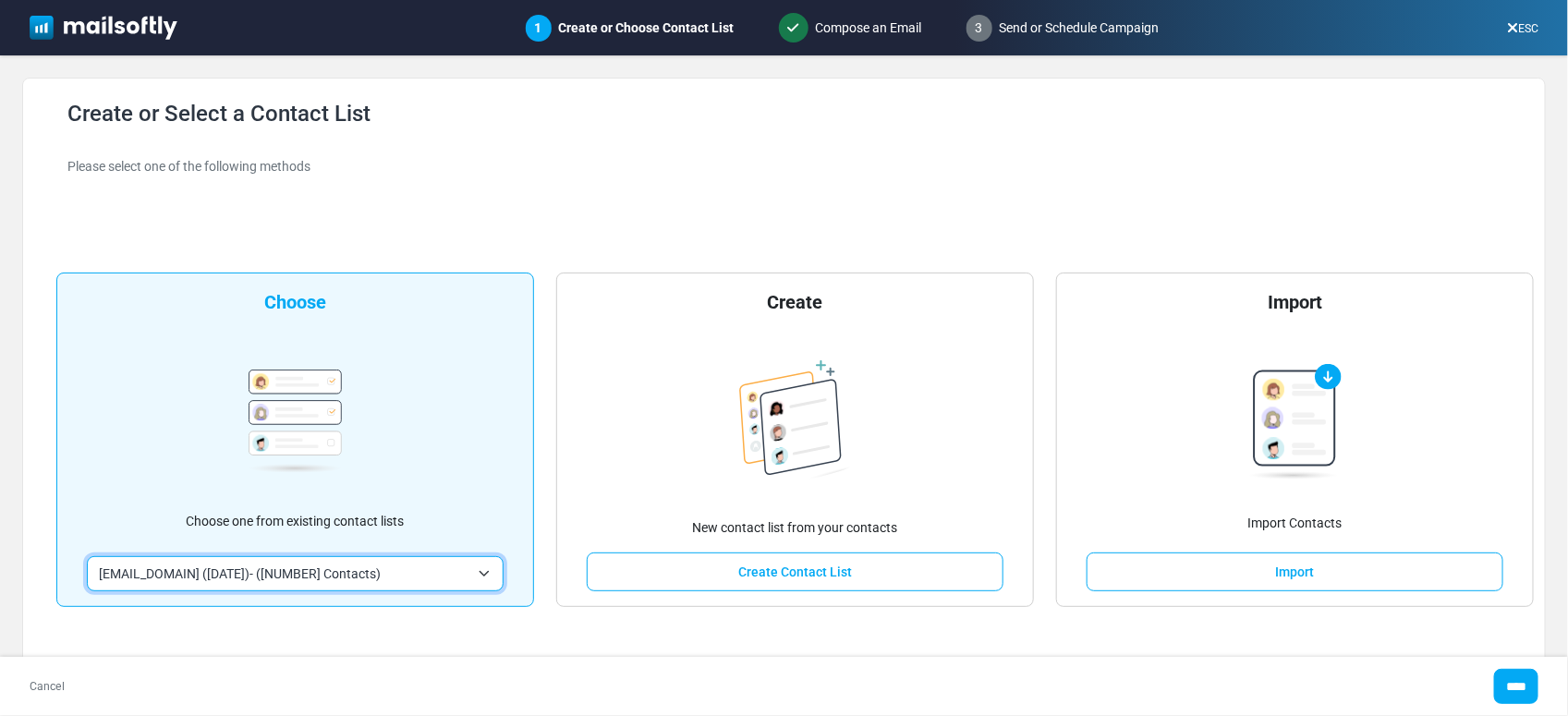 click on "Cancel
****" at bounding box center [784, 686] 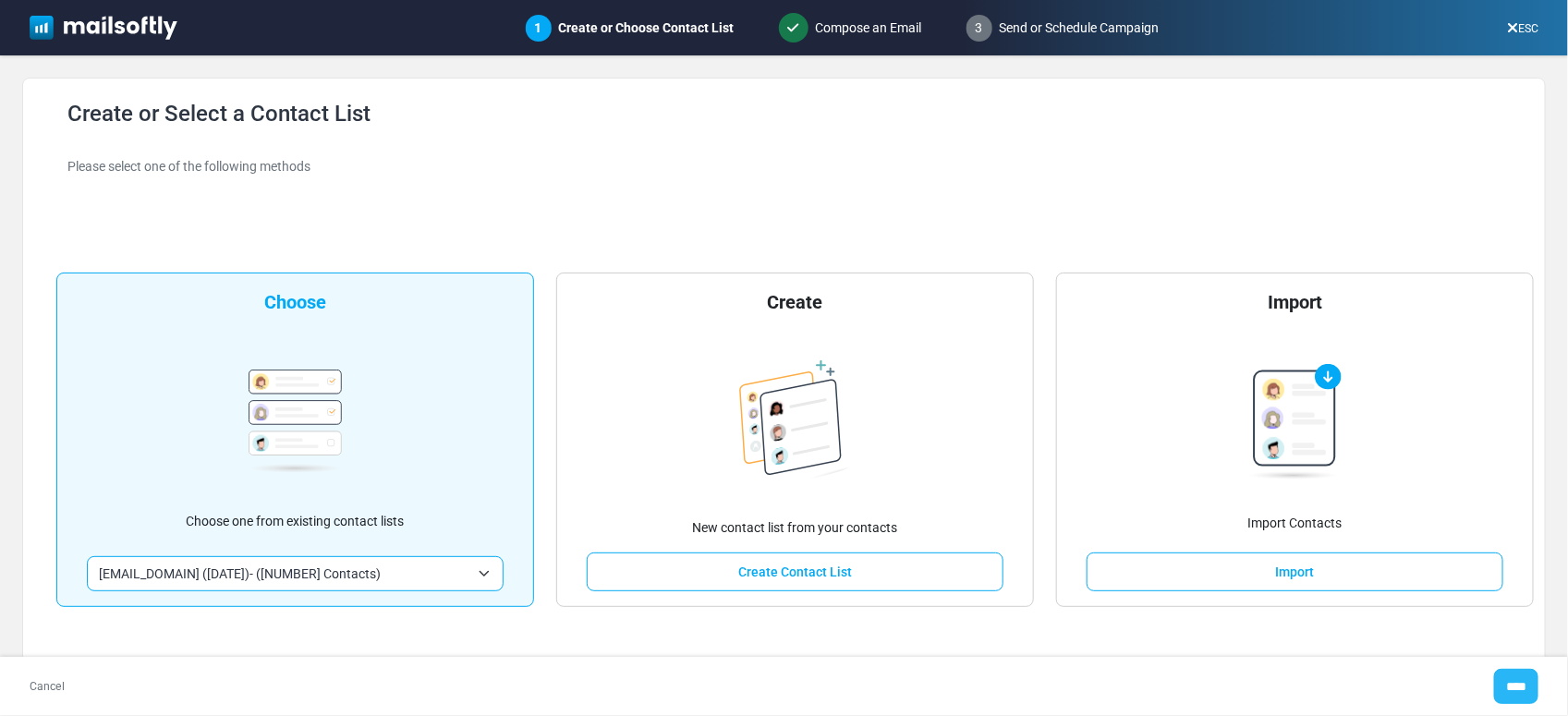 click on "****" at bounding box center [1516, 686] 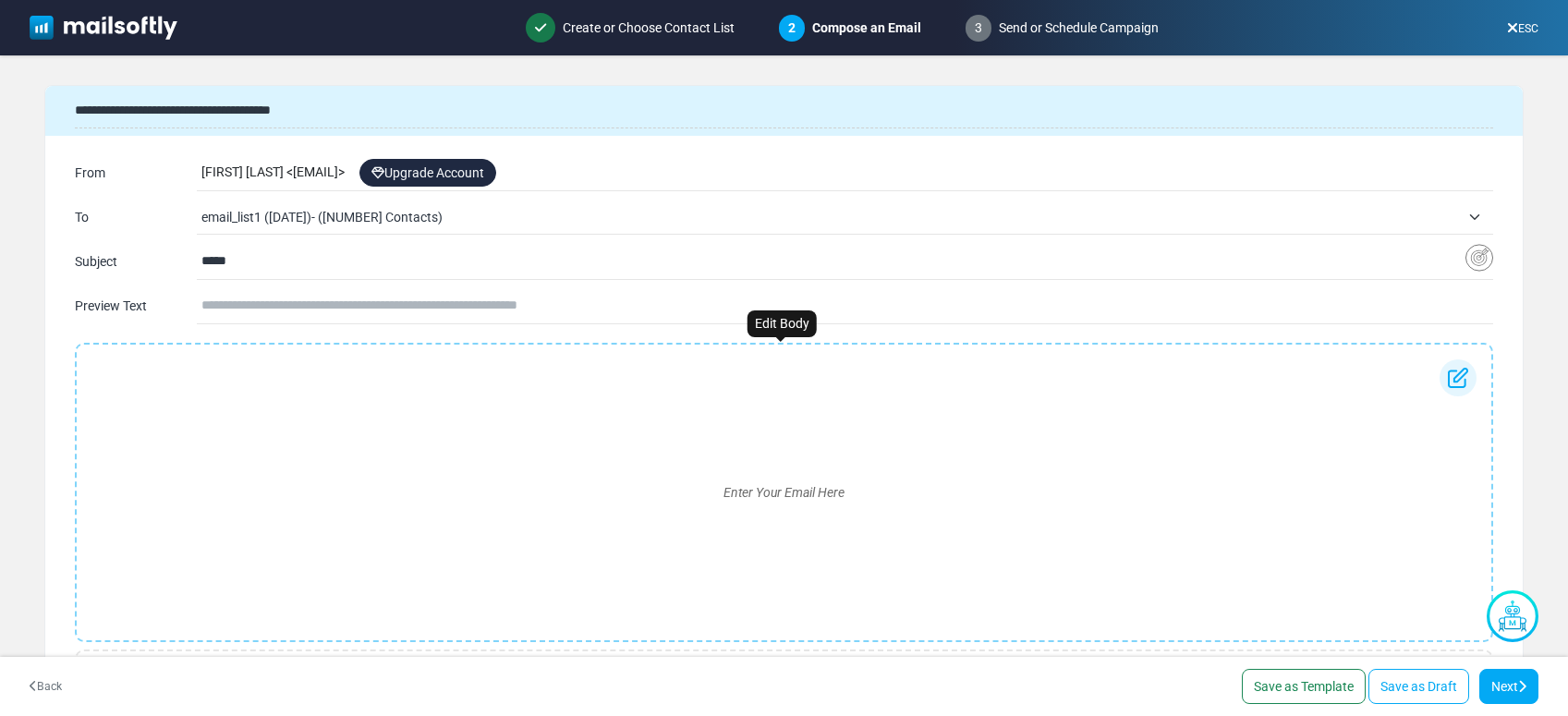 scroll, scrollTop: 0, scrollLeft: 0, axis: both 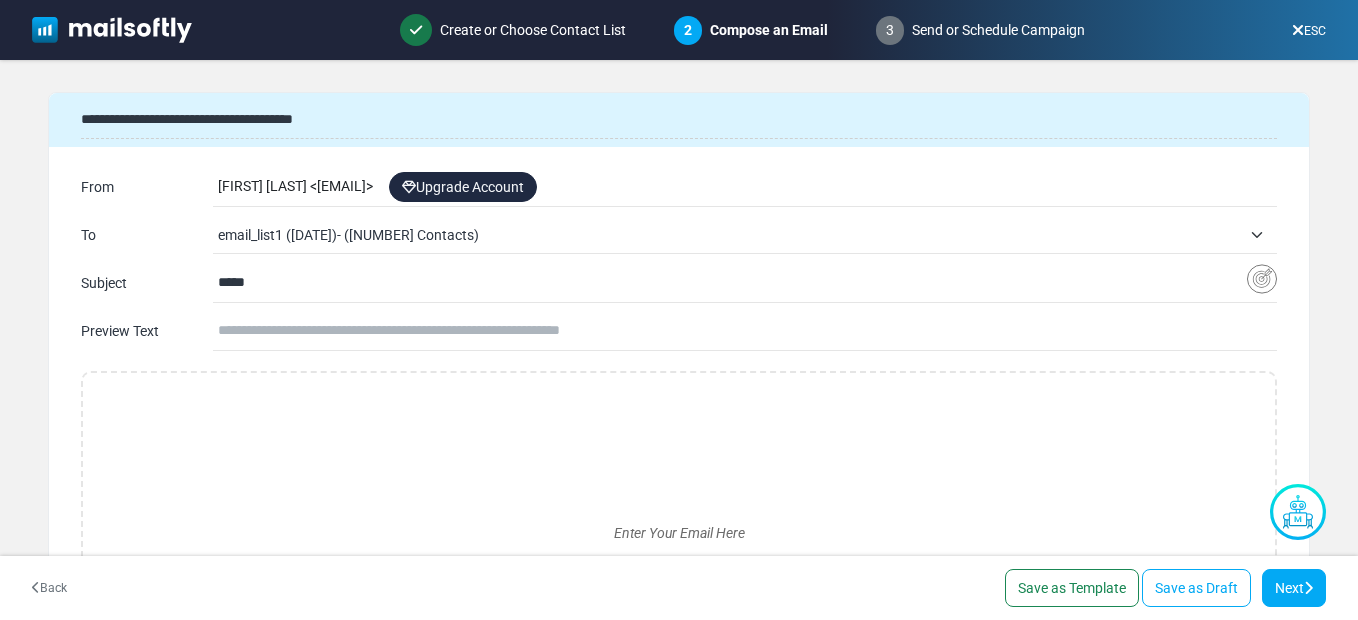 click on "David Barnes < davitrus77-gmail@cc.mailsends.net >
Upgrade Account" at bounding box center [747, 187] 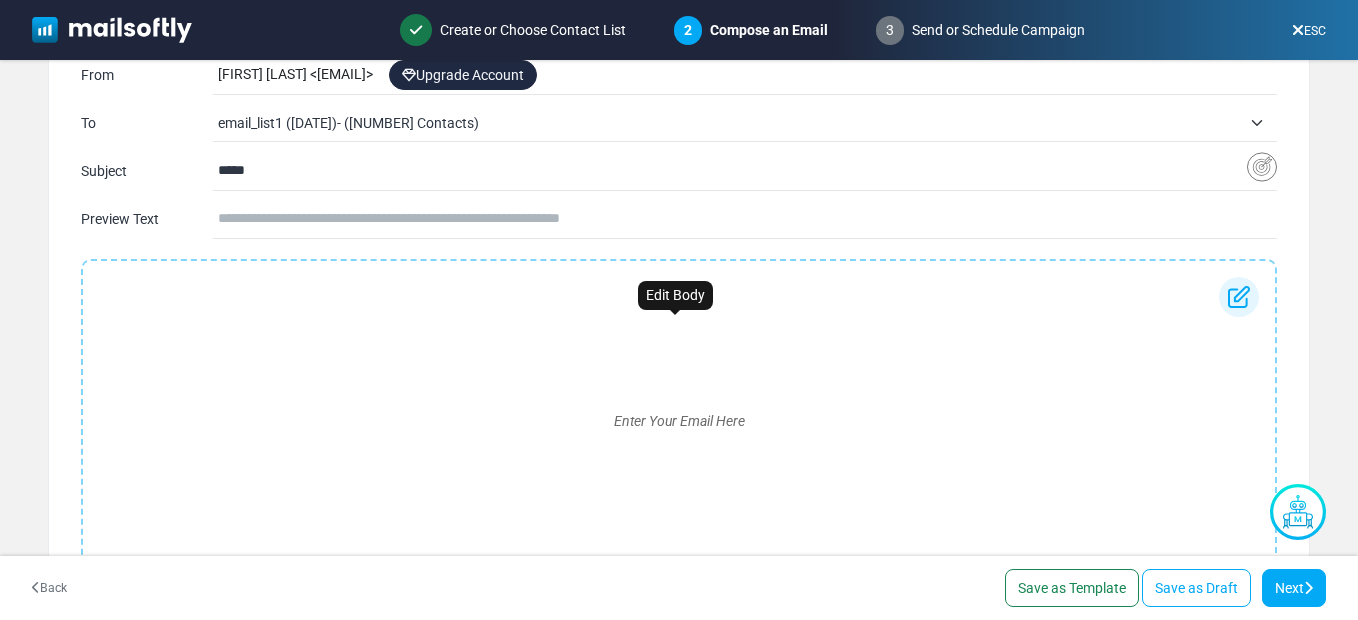 scroll, scrollTop: 200, scrollLeft: 0, axis: vertical 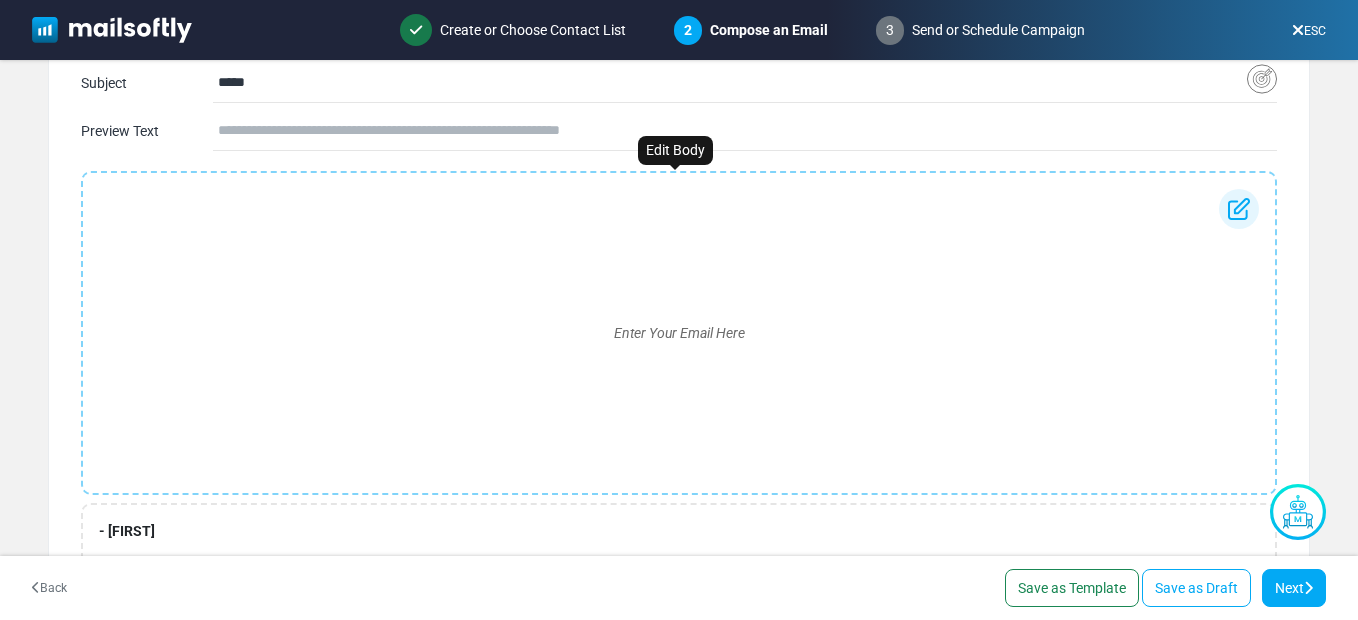 click on "Enter Your Email Here" at bounding box center (679, 333) 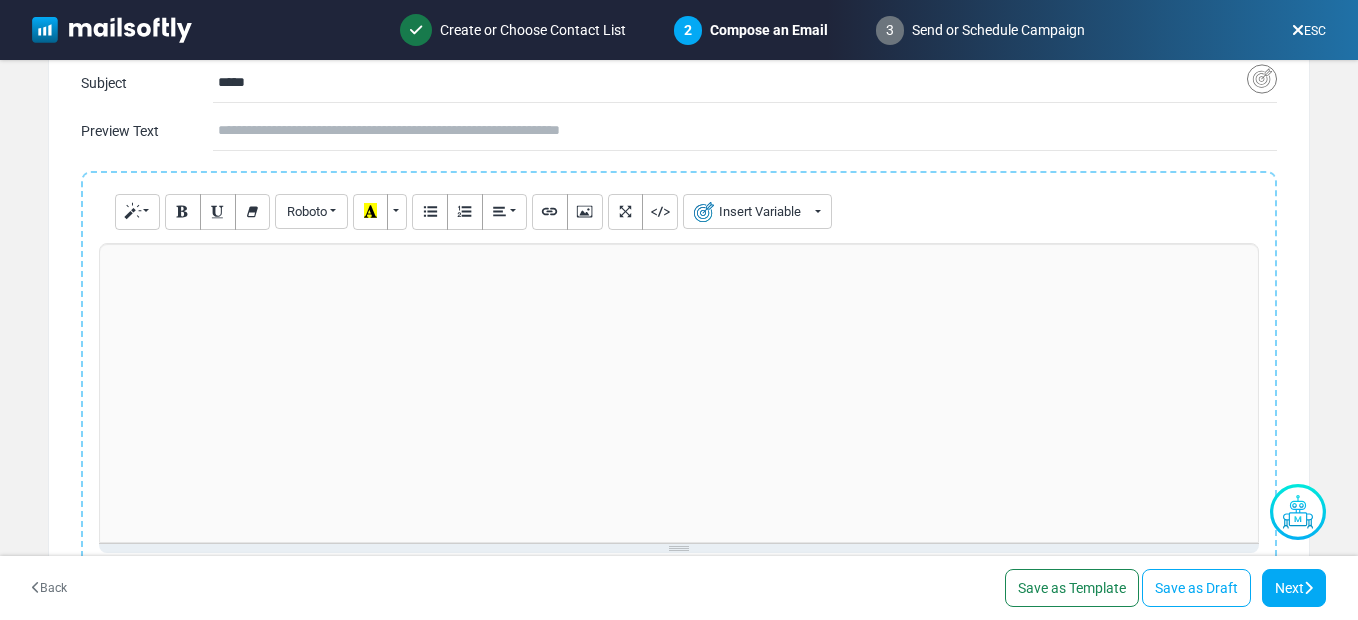 scroll, scrollTop: 100, scrollLeft: 0, axis: vertical 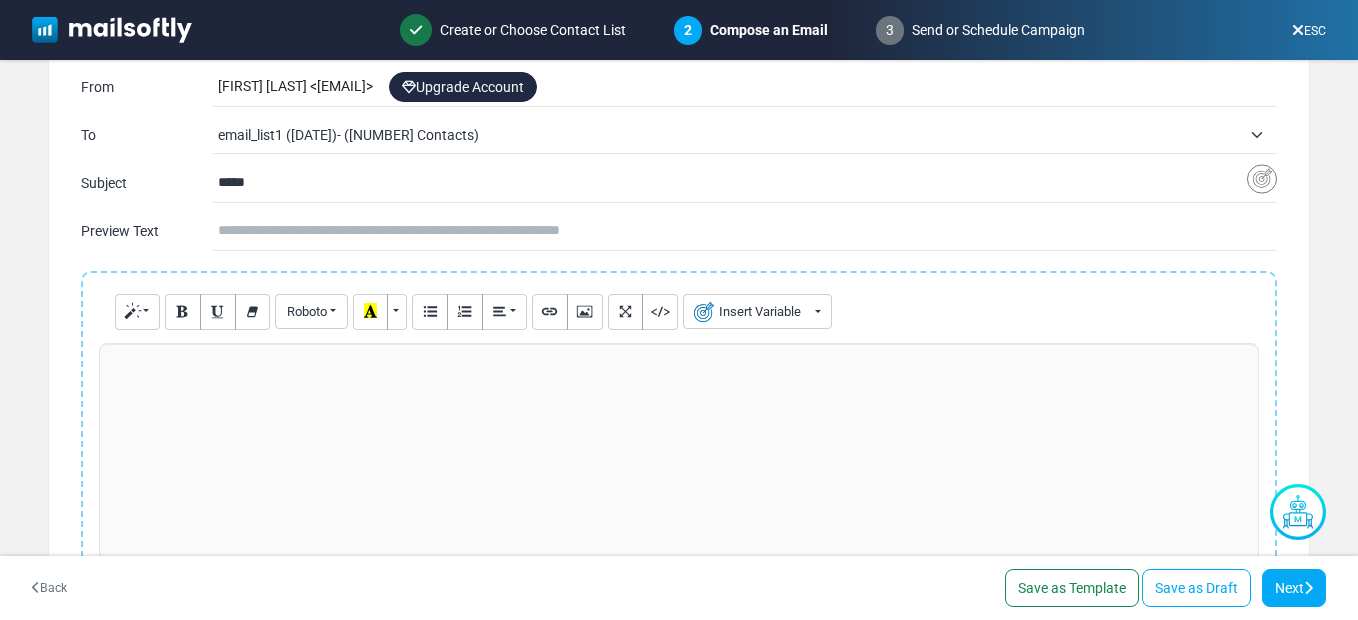 drag, startPoint x: 413, startPoint y: 181, endPoint x: 131, endPoint y: 172, distance: 282.1436 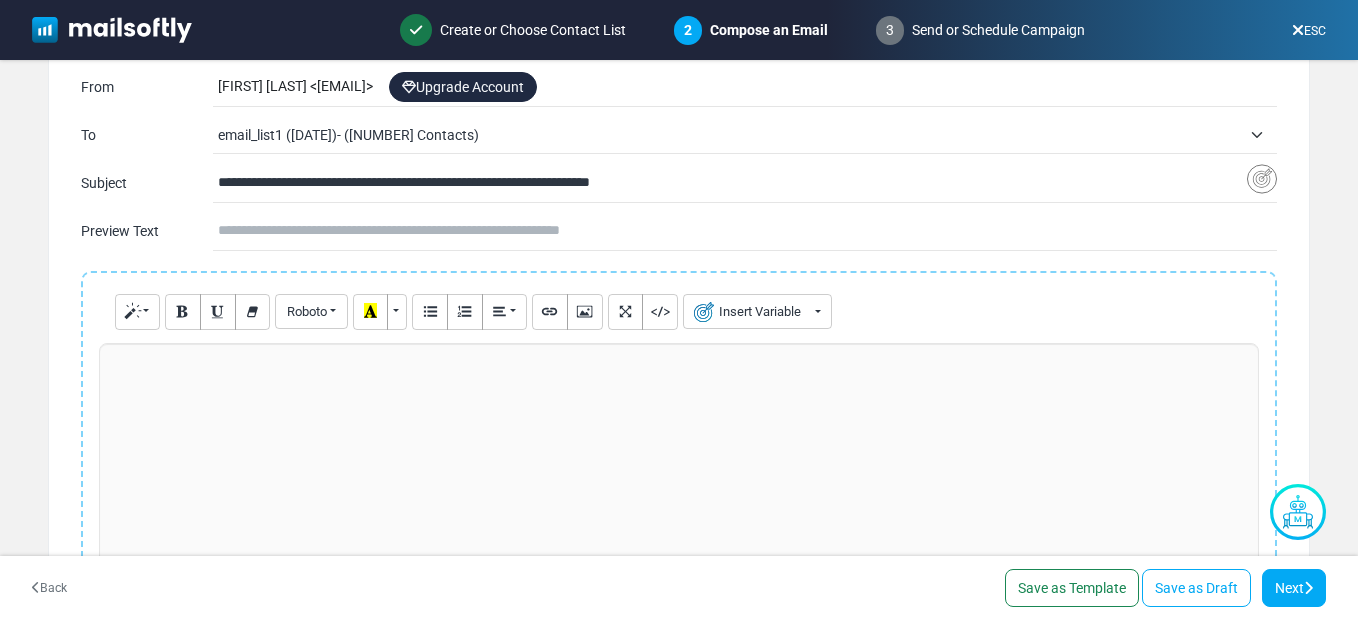 click on "**********" at bounding box center (732, 183) 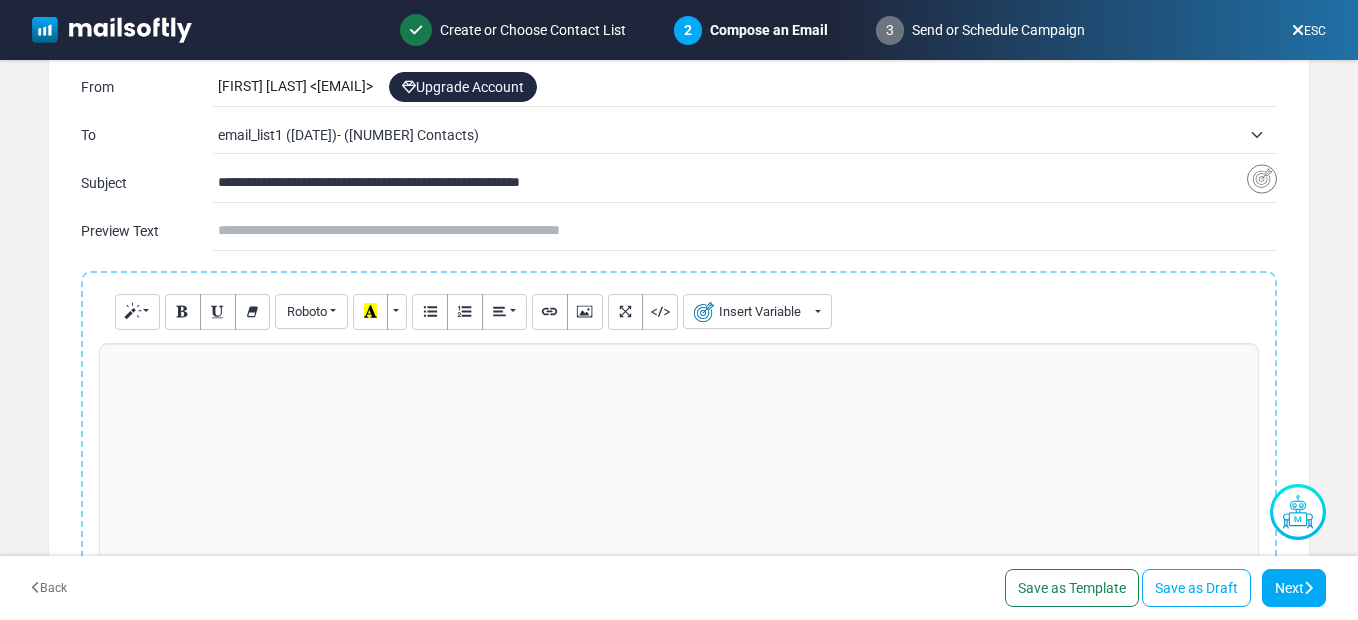 type on "**********" 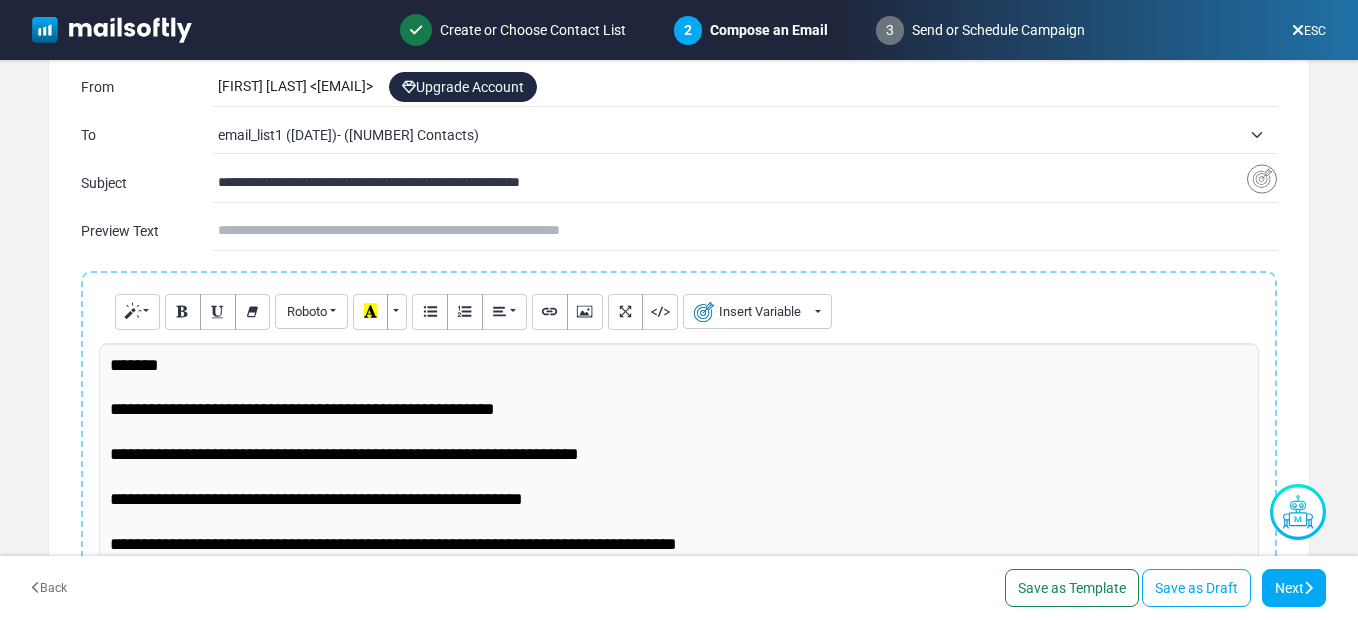 scroll, scrollTop: 385, scrollLeft: 0, axis: vertical 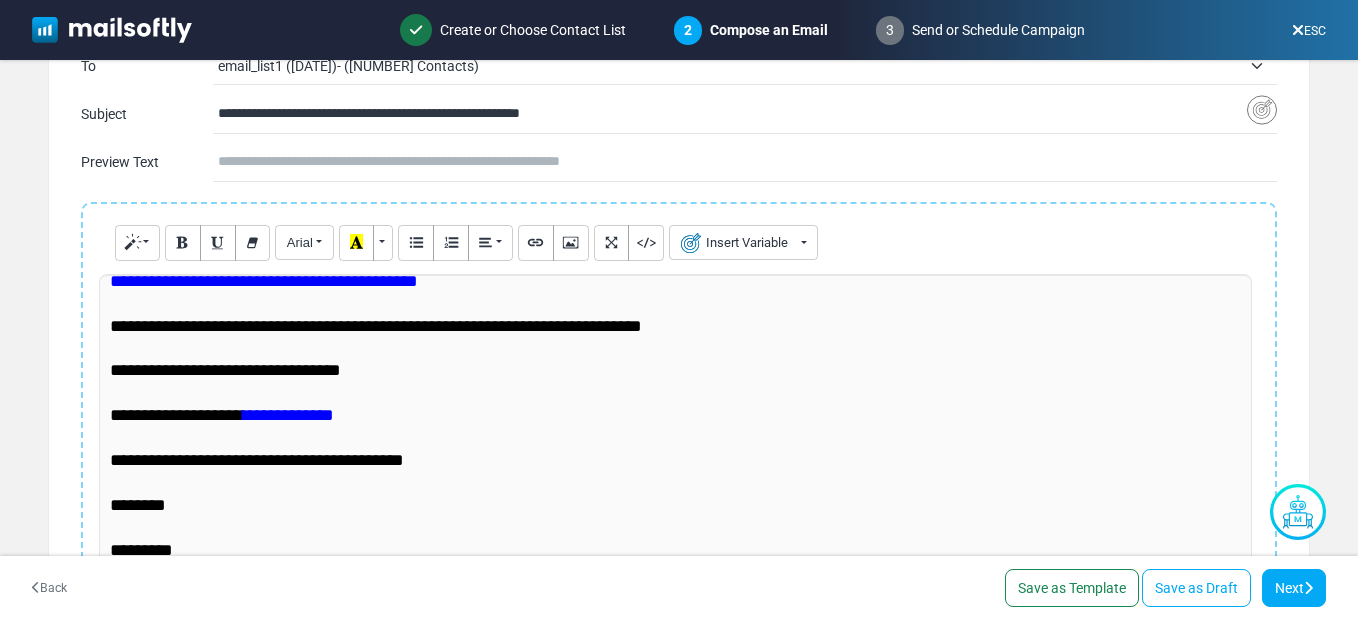 click on "**********" at bounding box center (264, 281) 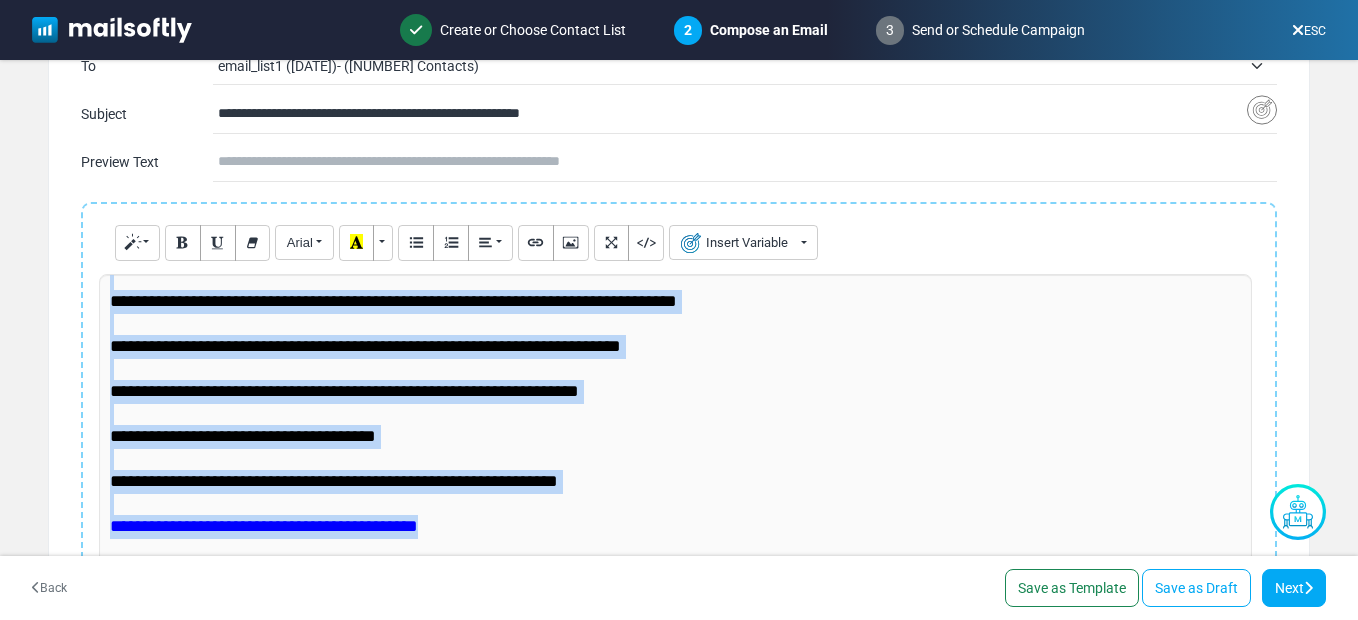 scroll, scrollTop: 0, scrollLeft: 0, axis: both 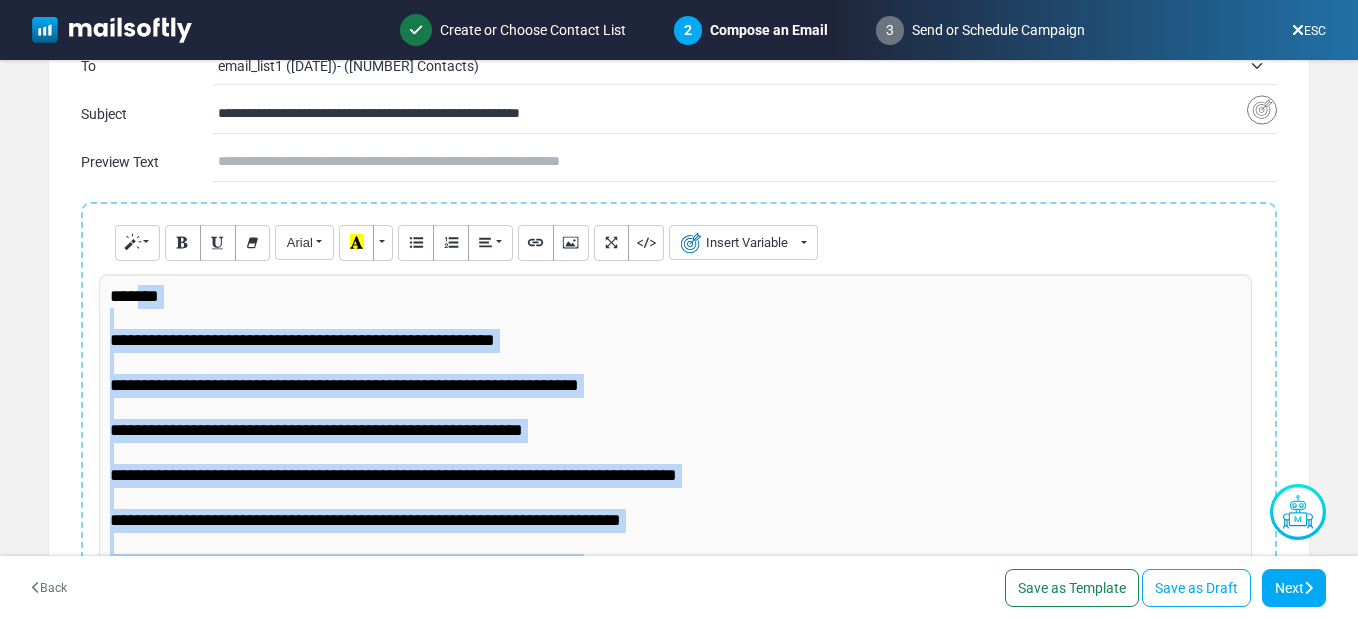 drag, startPoint x: 474, startPoint y: 287, endPoint x: 172, endPoint y: 342, distance: 306.96744 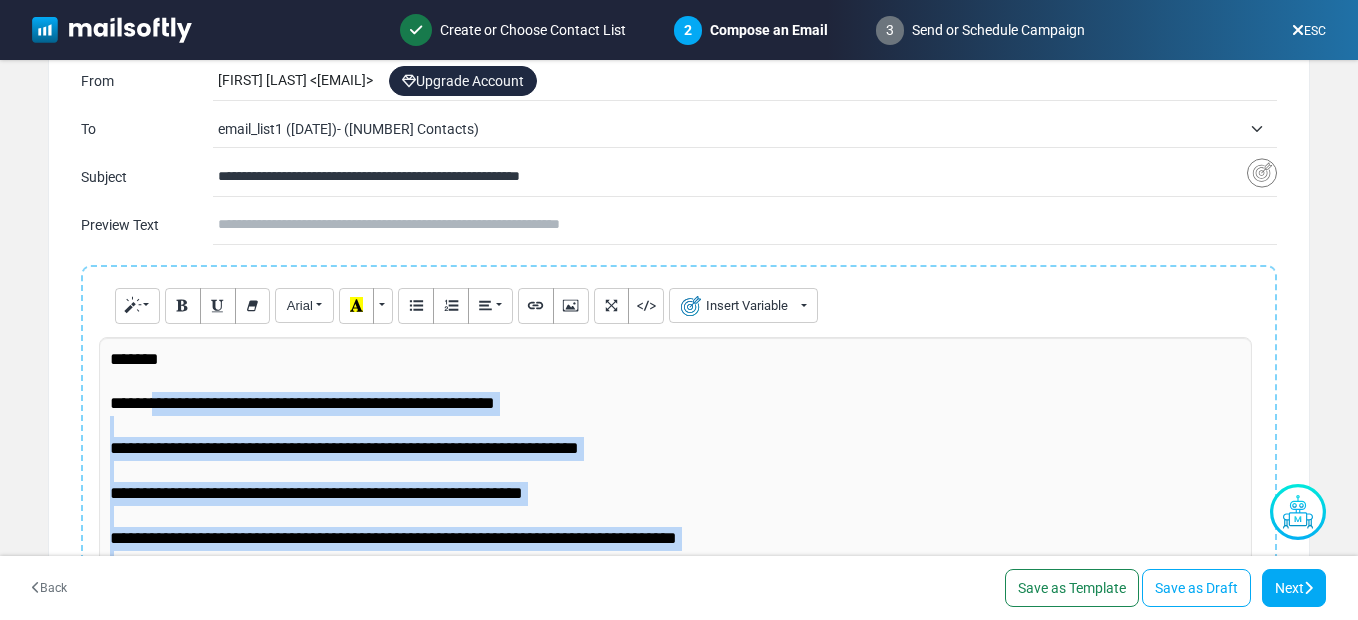 scroll, scrollTop: 0, scrollLeft: 0, axis: both 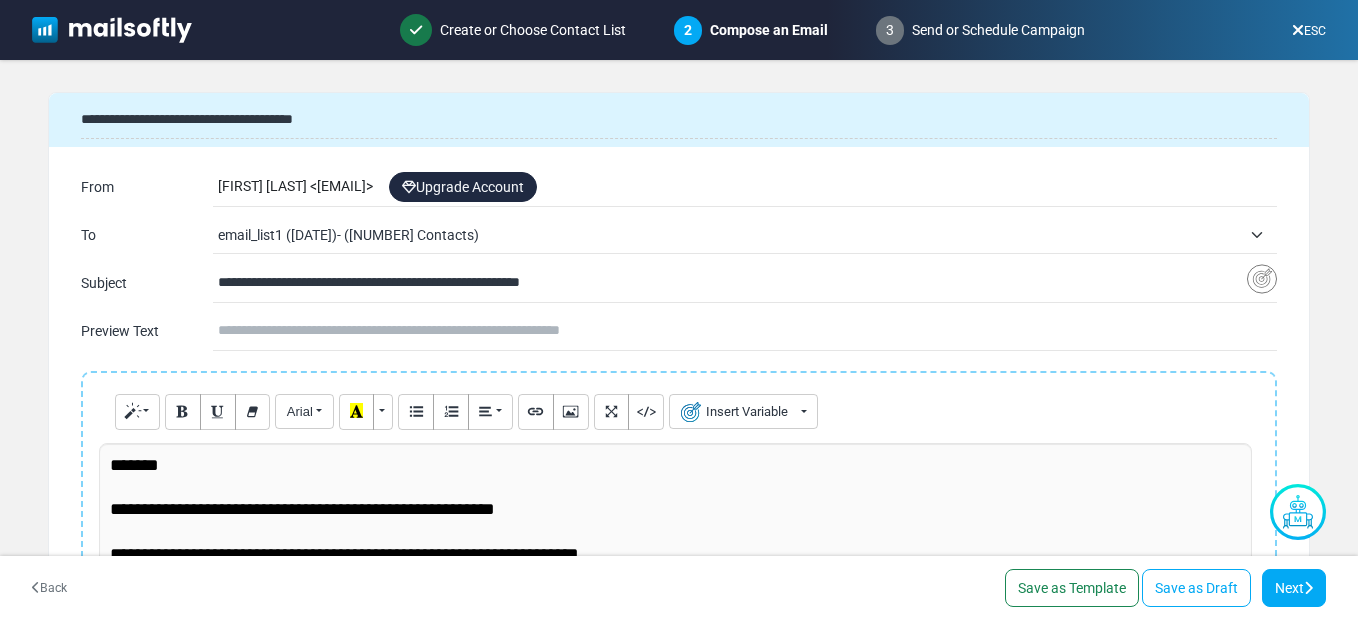 click on "**********" at bounding box center [732, 283] 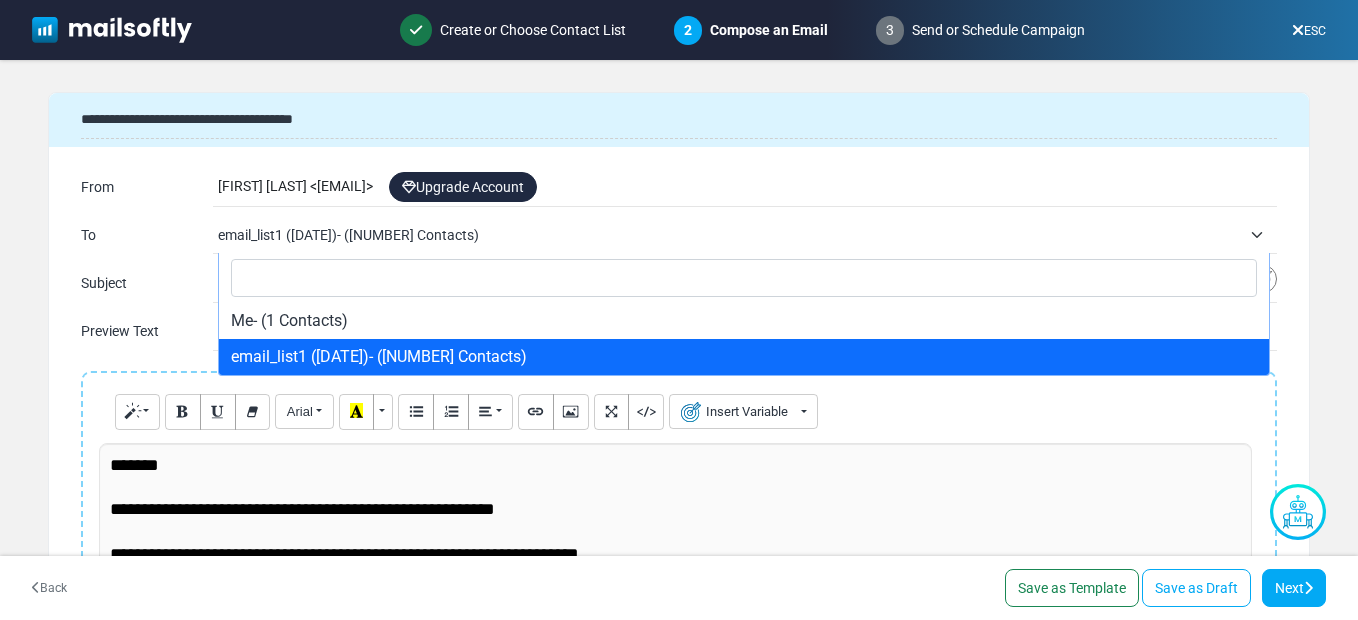 click on "Mailsoftly
Upgrade Account
Notifications
PEY
David Barnes
Please Enter Your Firm Name
Profile & Preferences
Support" at bounding box center (679, 309) 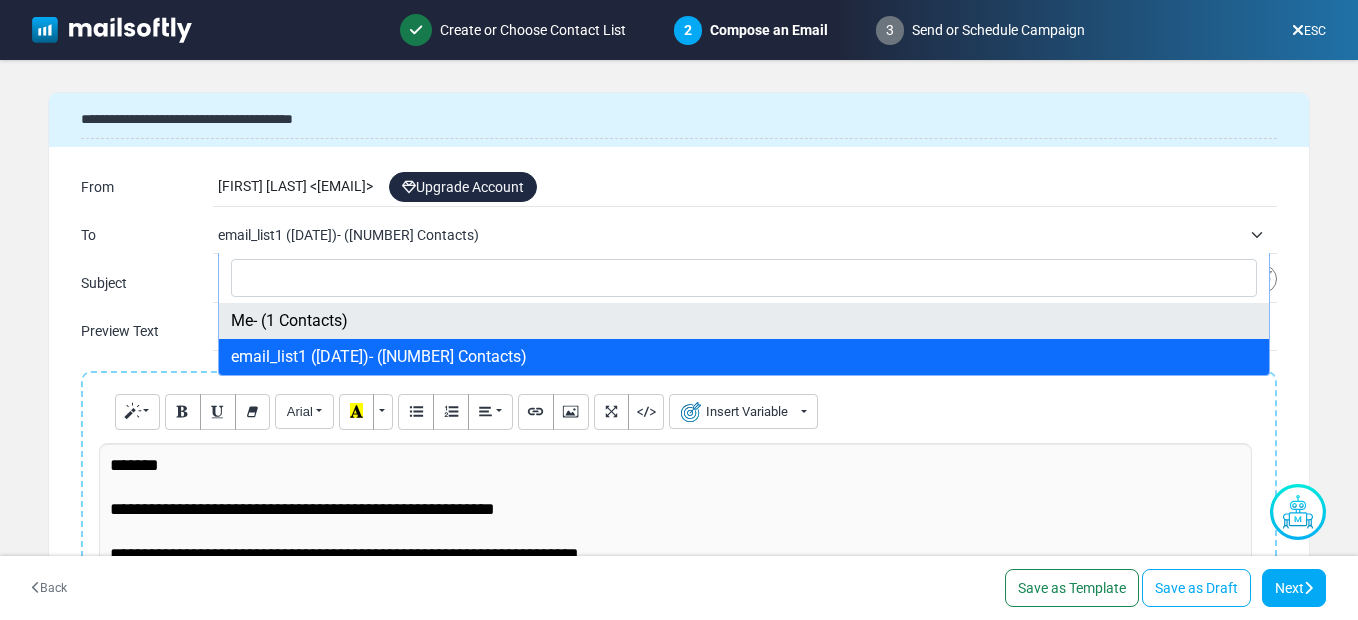 select on "*****" 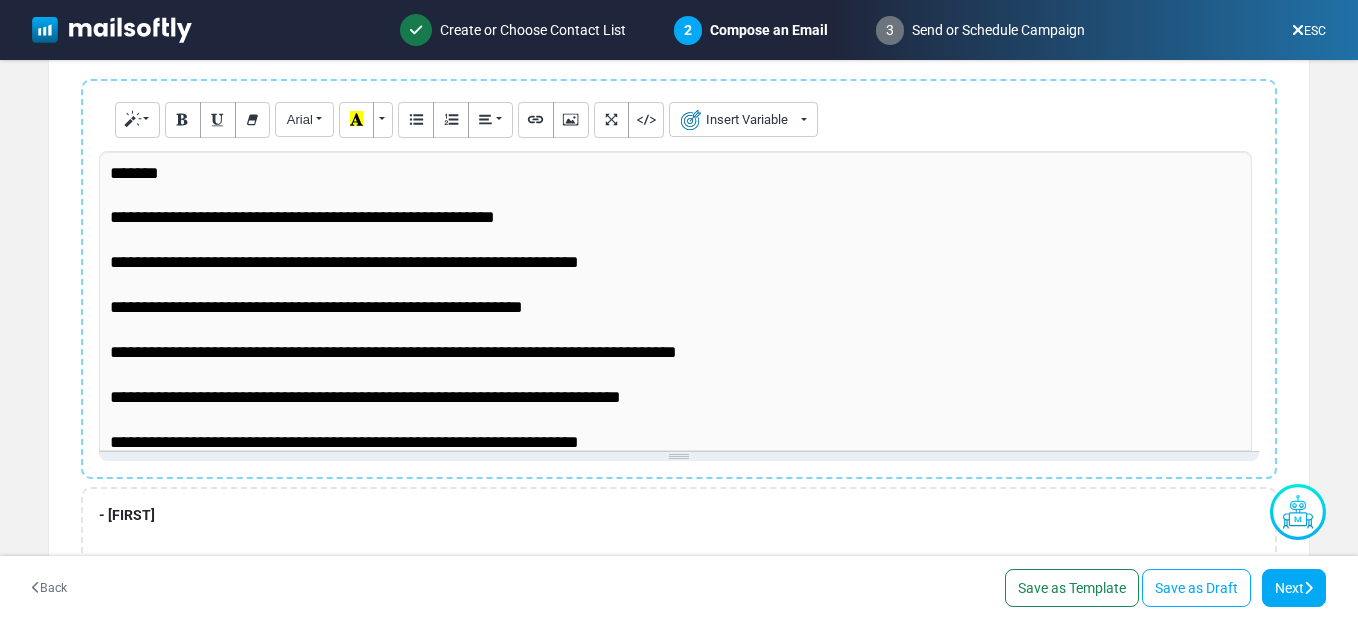 scroll, scrollTop: 300, scrollLeft: 0, axis: vertical 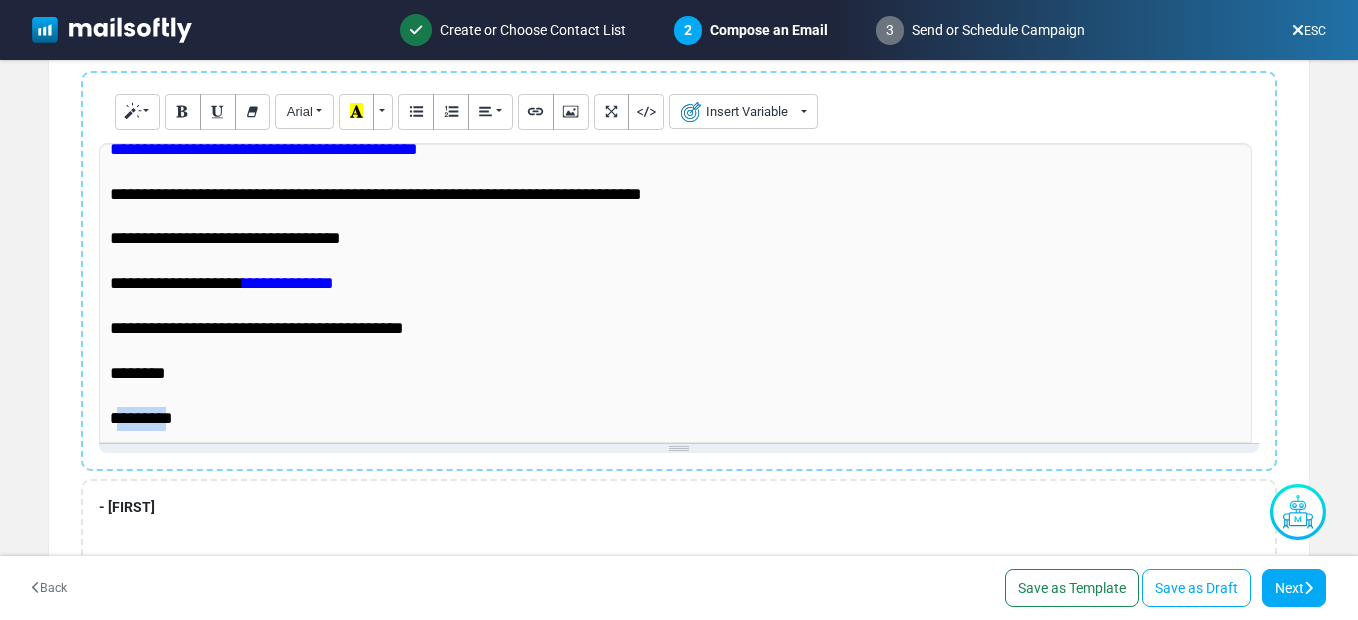 drag, startPoint x: 191, startPoint y: 419, endPoint x: 115, endPoint y: 431, distance: 76.941536 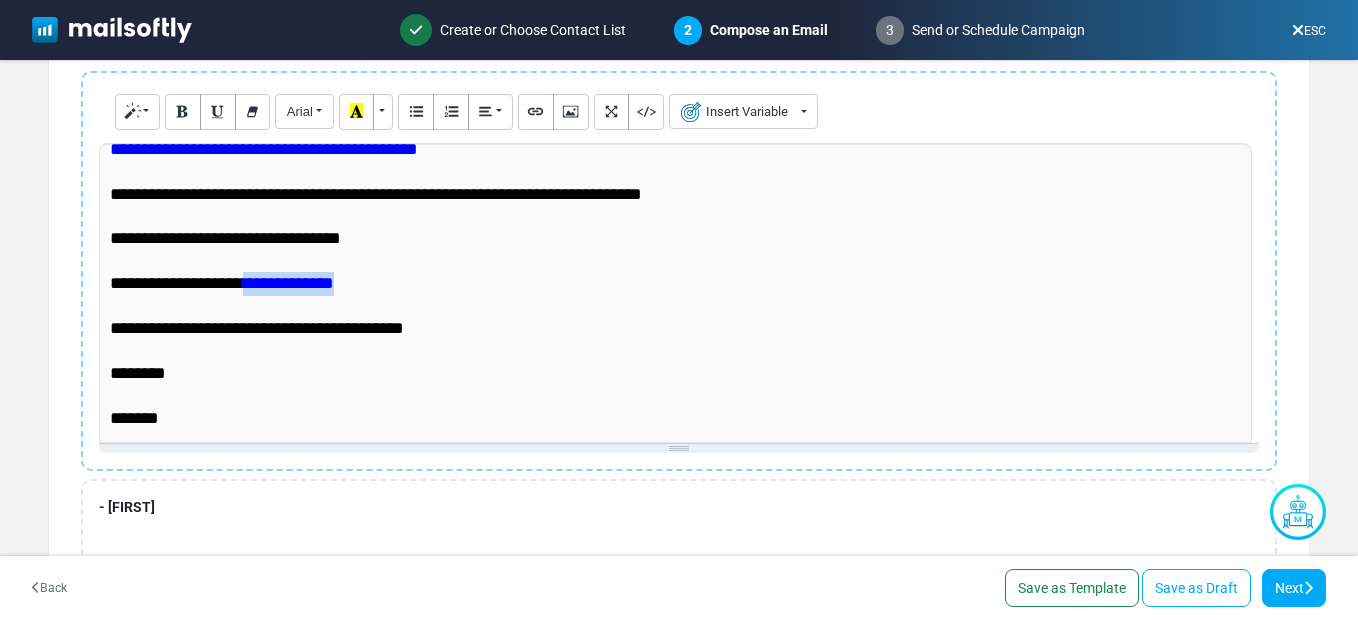 drag, startPoint x: 357, startPoint y: 284, endPoint x: 267, endPoint y: 291, distance: 90.27181 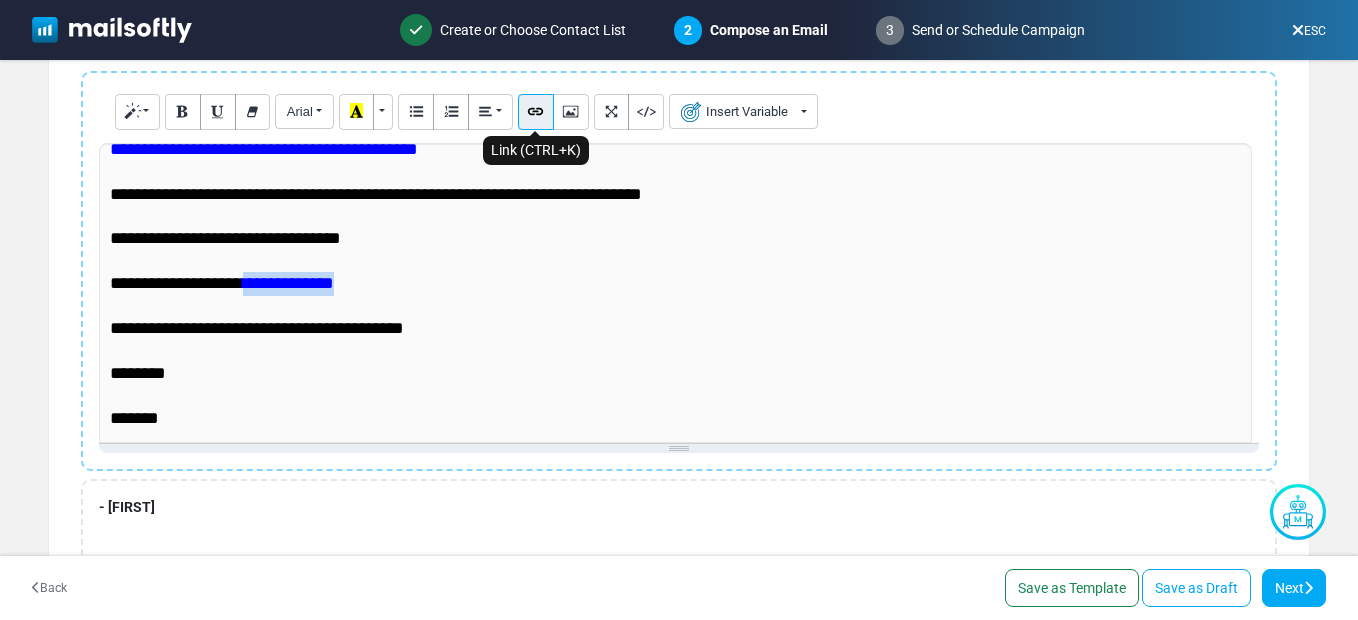 click at bounding box center (535, 110) 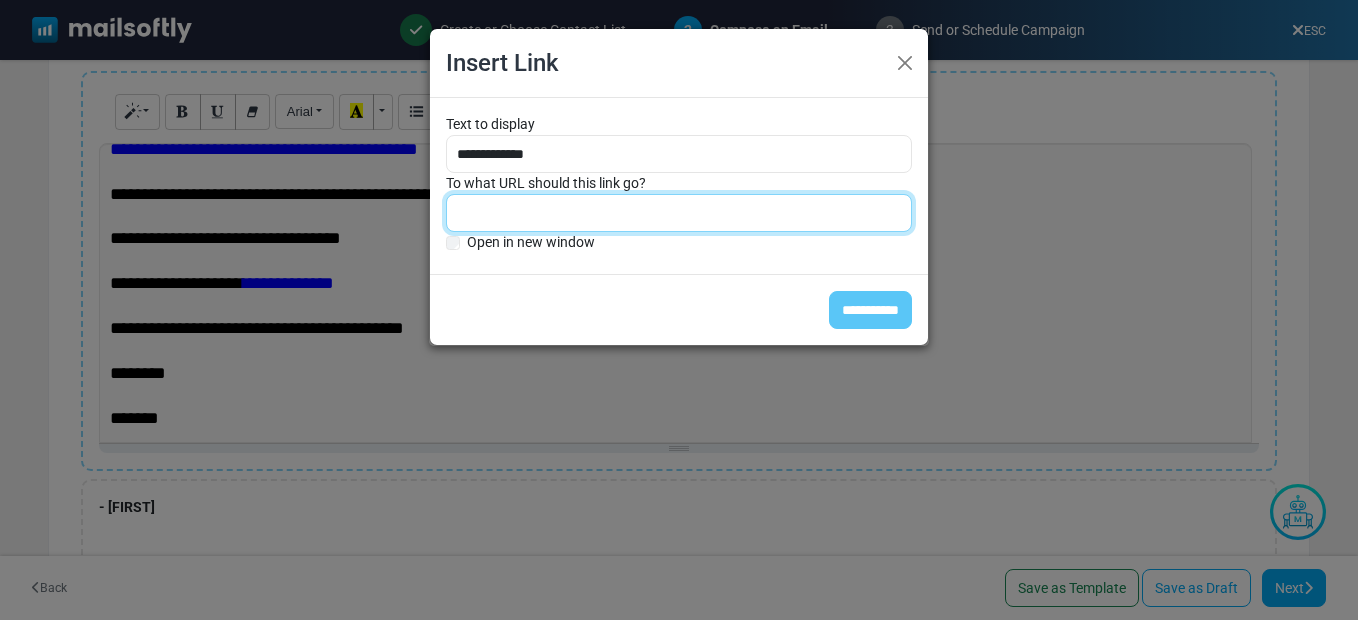 paste on "**********" 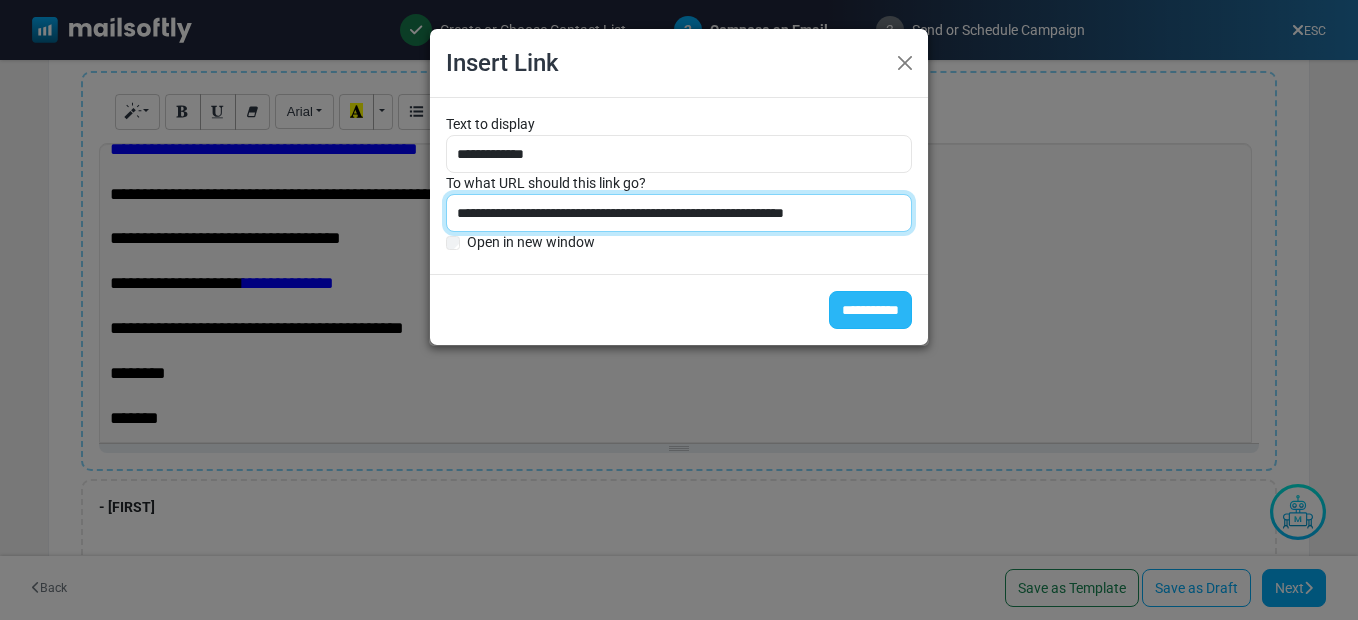 type on "**********" 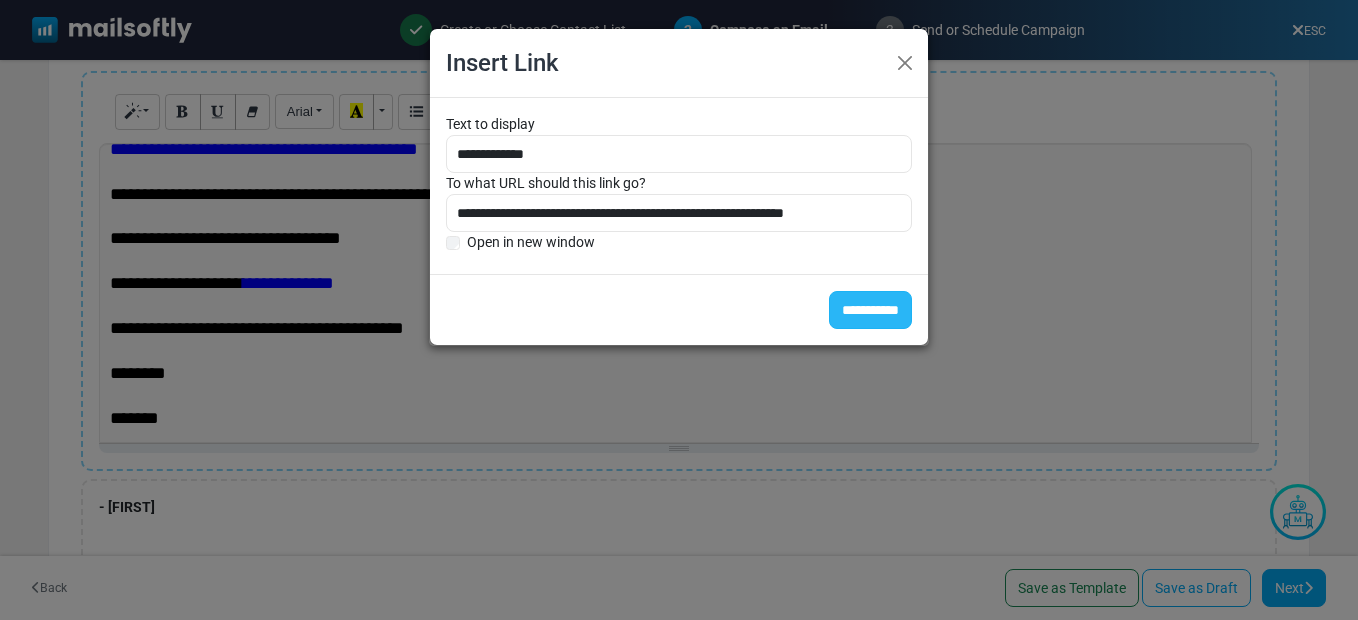 click on "**********" at bounding box center [870, 310] 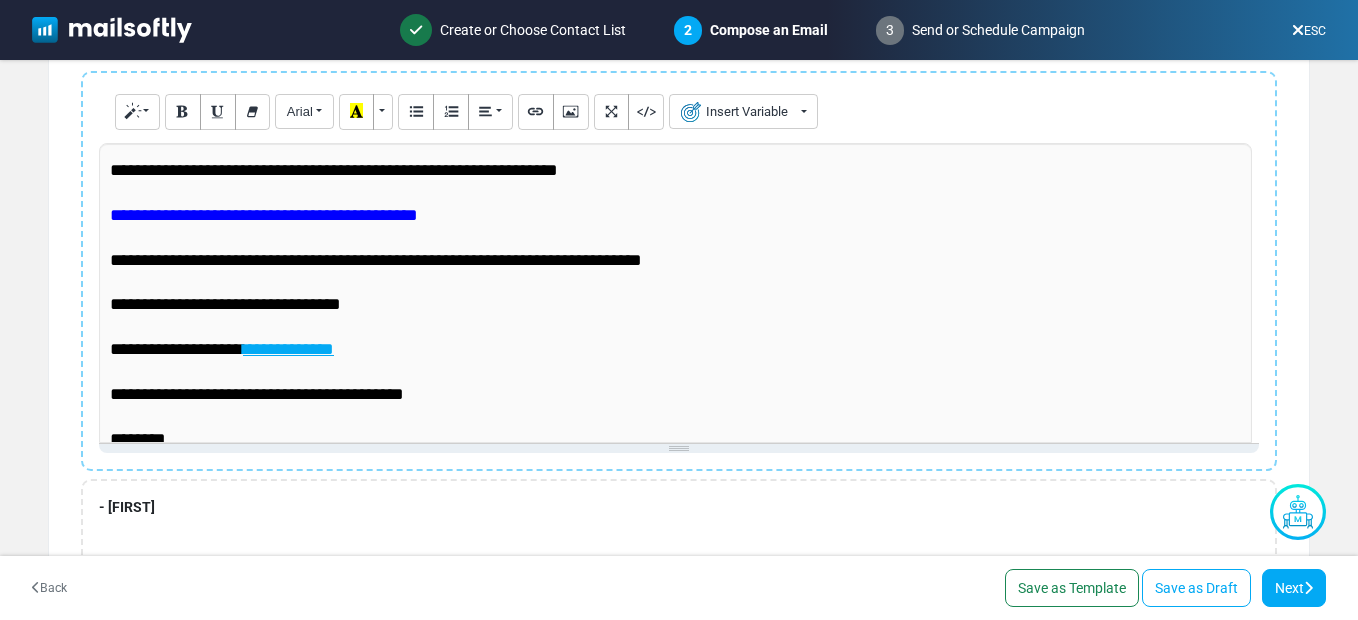 scroll, scrollTop: 320, scrollLeft: 0, axis: vertical 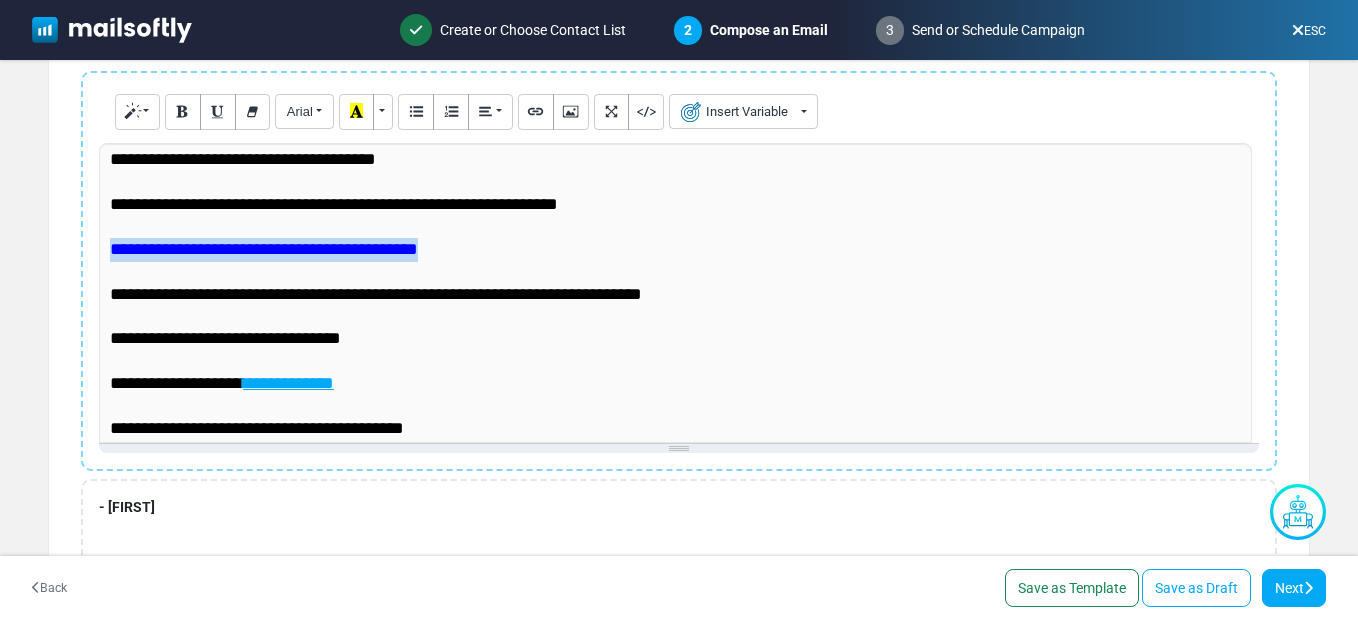 drag, startPoint x: 485, startPoint y: 243, endPoint x: 97, endPoint y: 257, distance: 388.2525 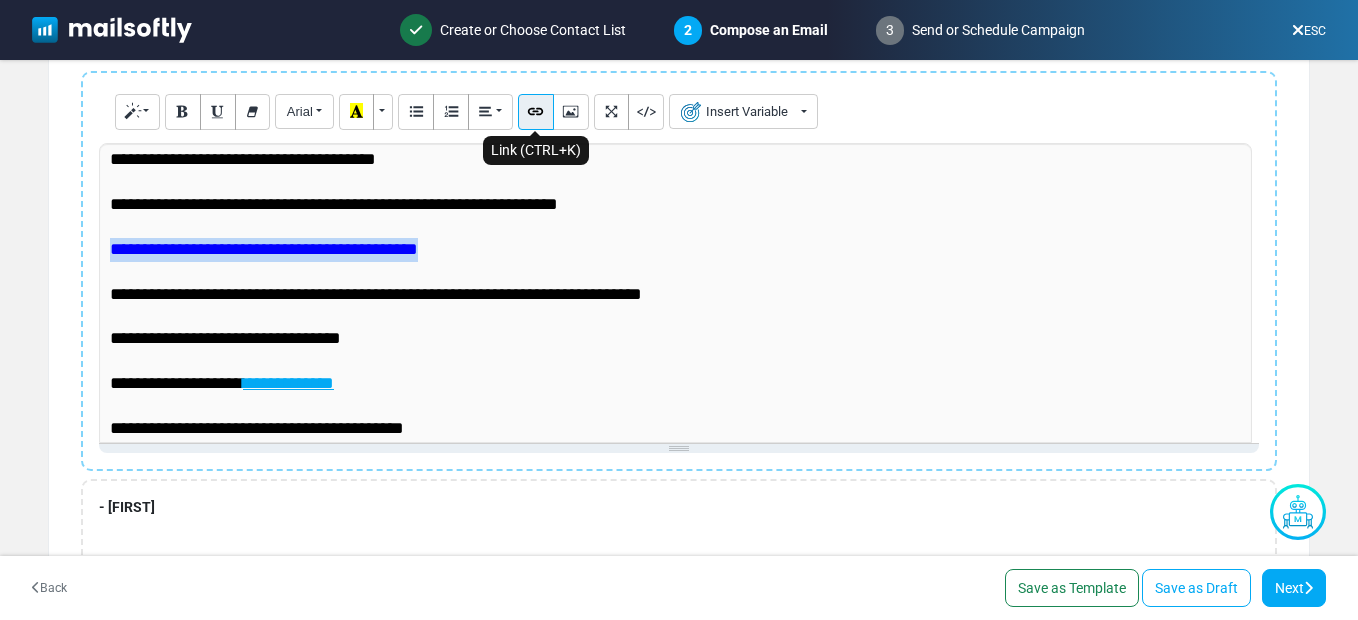 click at bounding box center [535, 110] 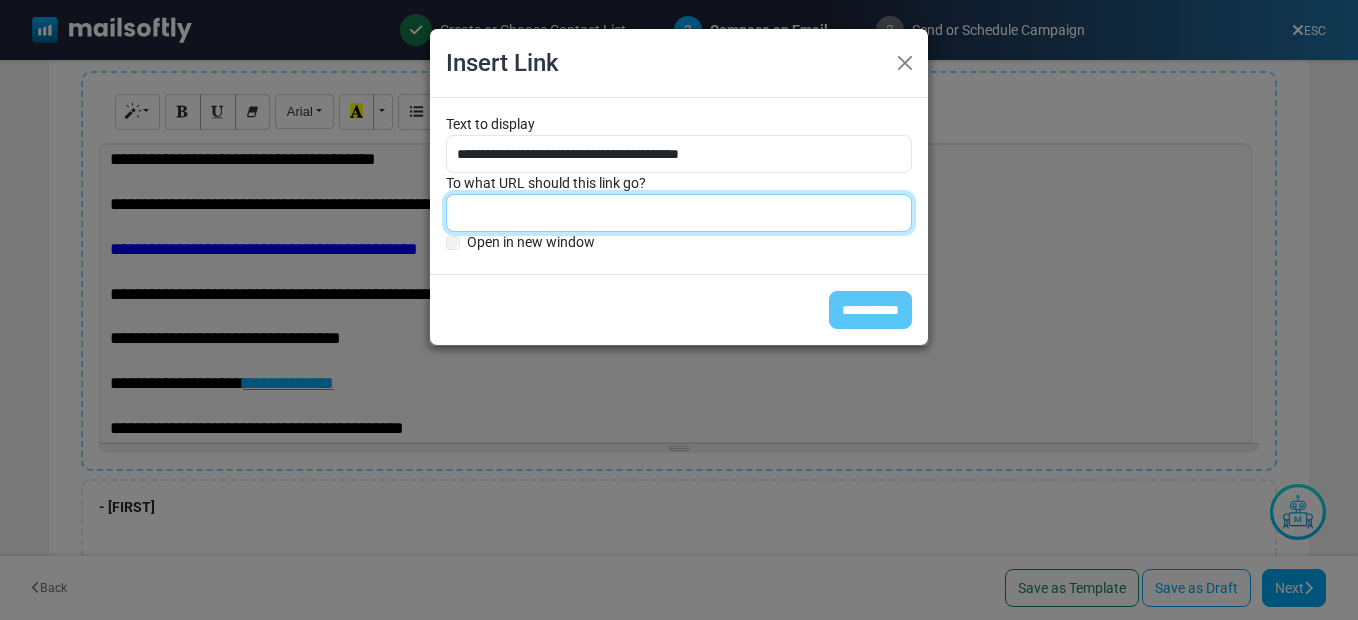 paste on "**********" 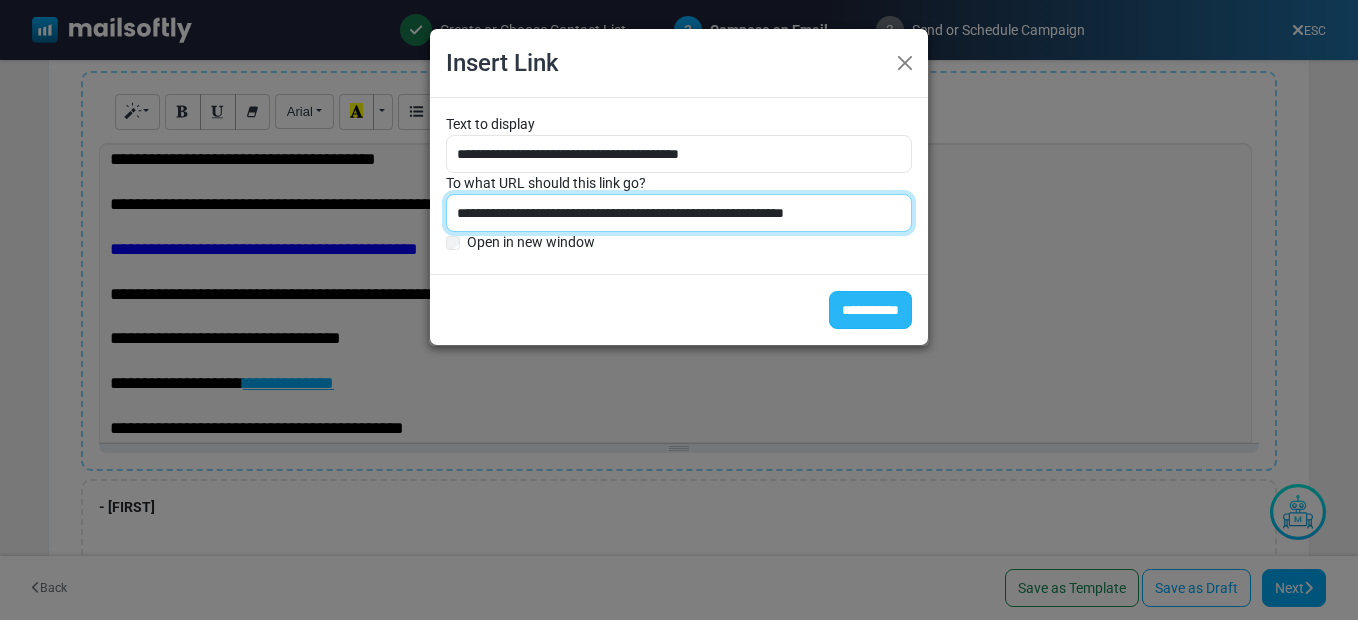 type on "**********" 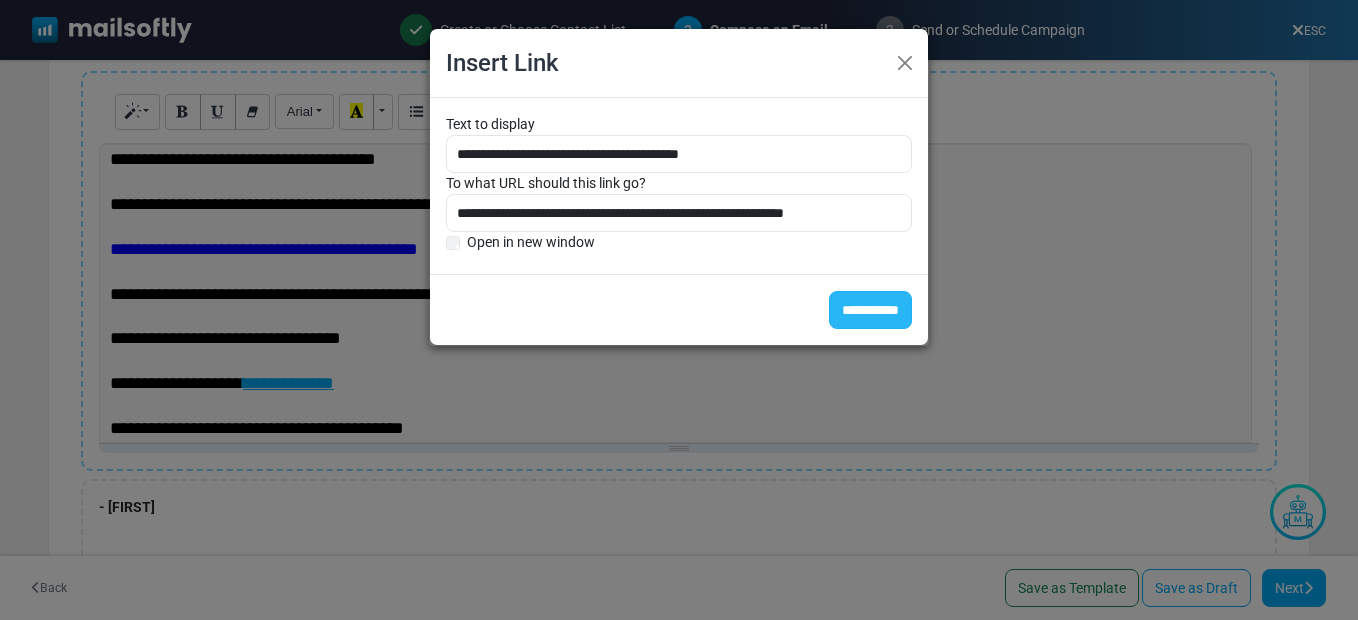 click on "**********" at bounding box center [870, 310] 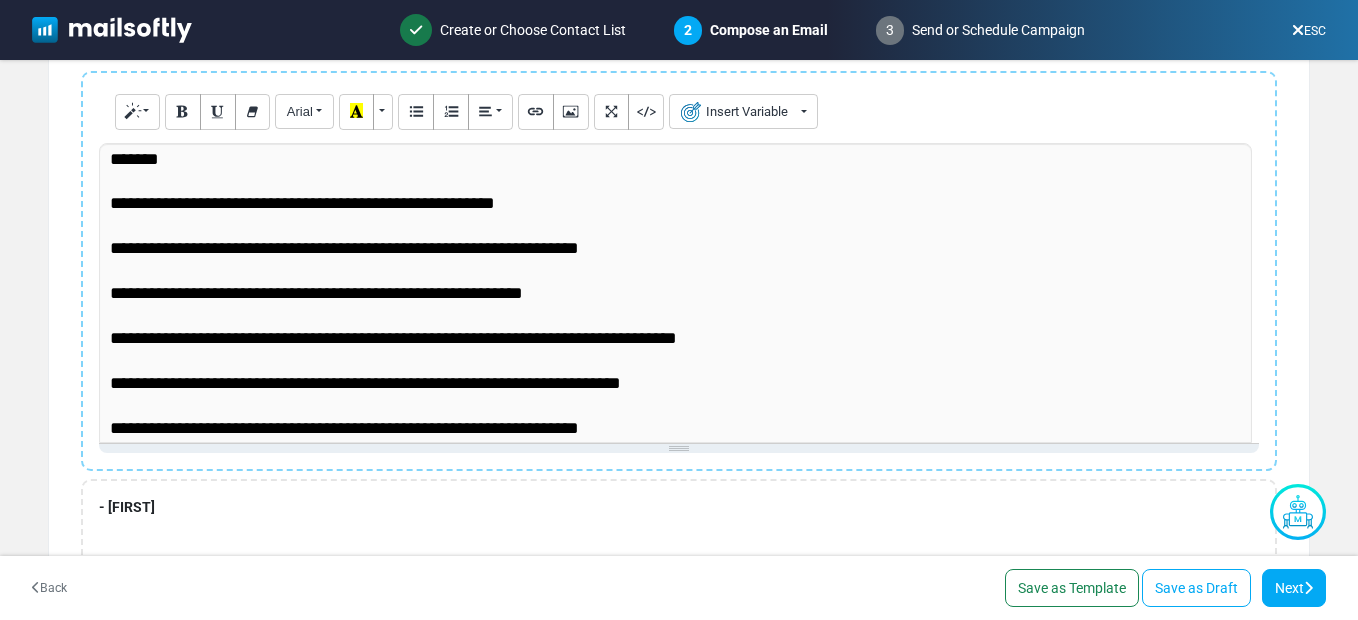 scroll, scrollTop: 0, scrollLeft: 0, axis: both 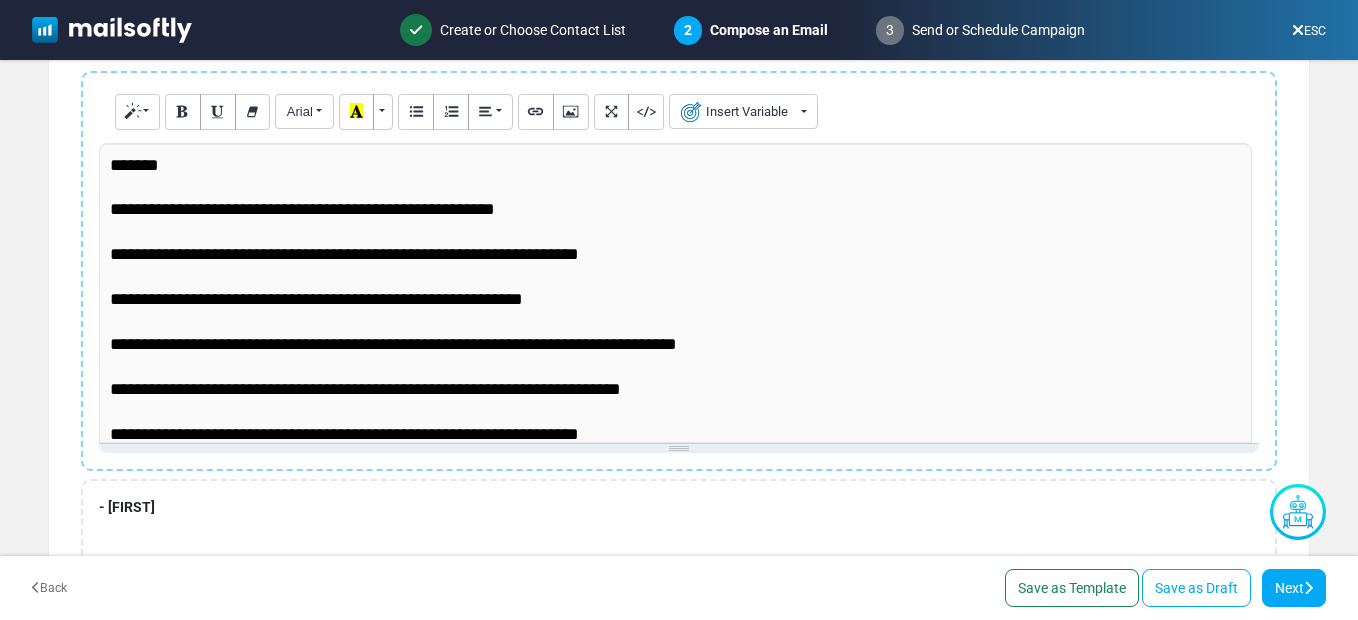 click at bounding box center (675, 232) 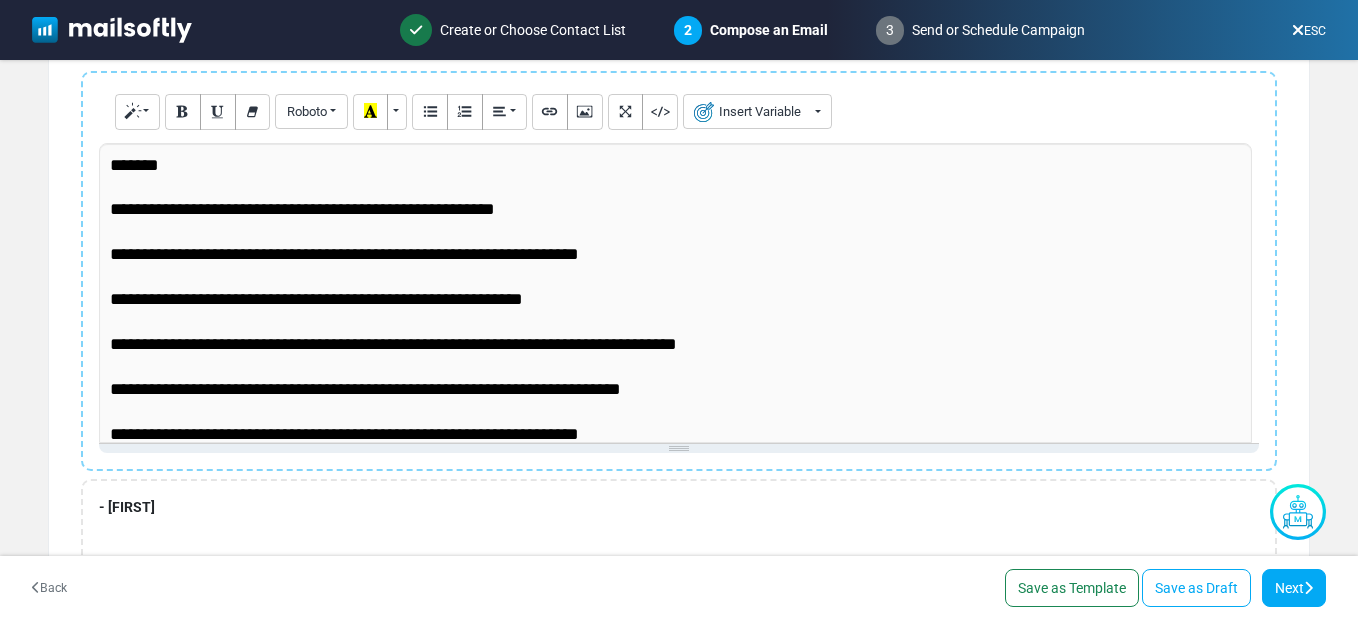 click on "**********" at bounding box center [679, 316] 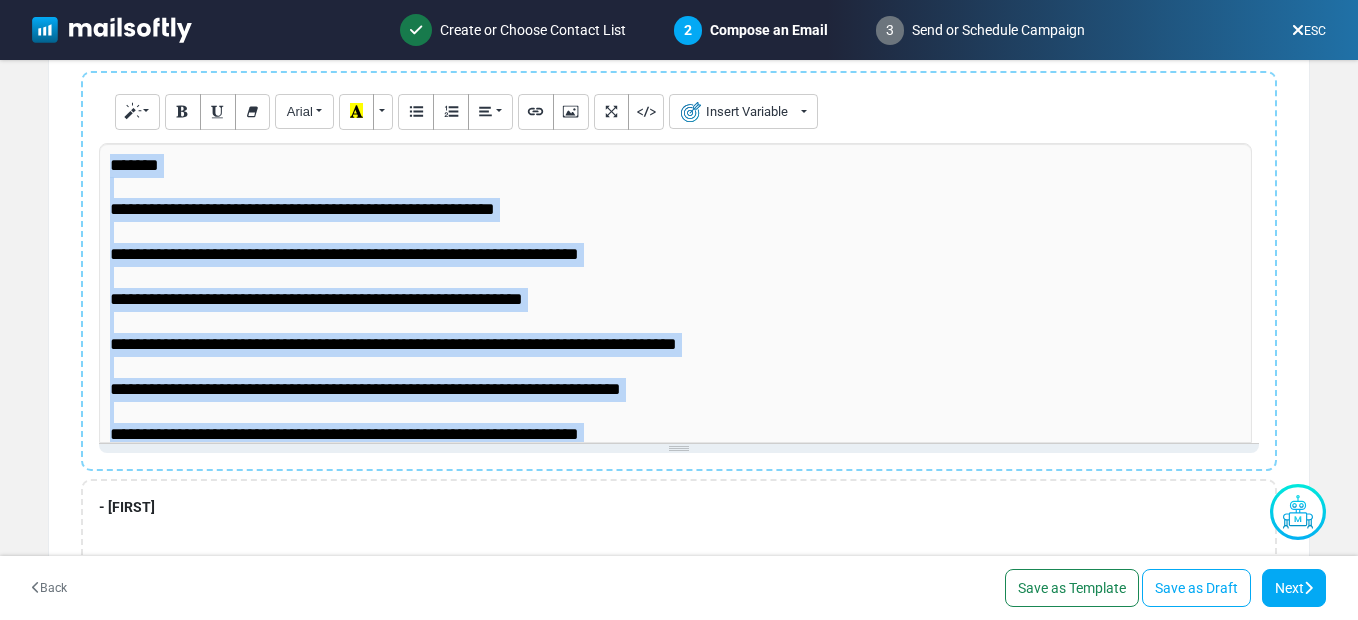 copy on "**********" 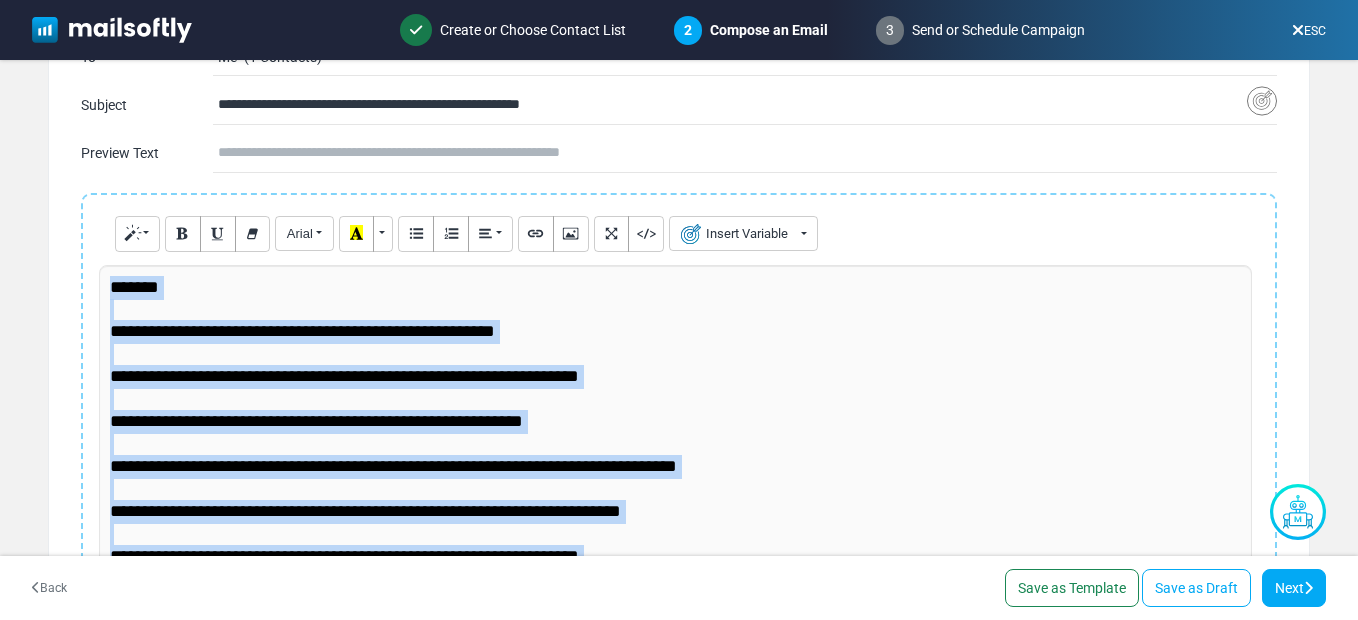 scroll, scrollTop: 200, scrollLeft: 0, axis: vertical 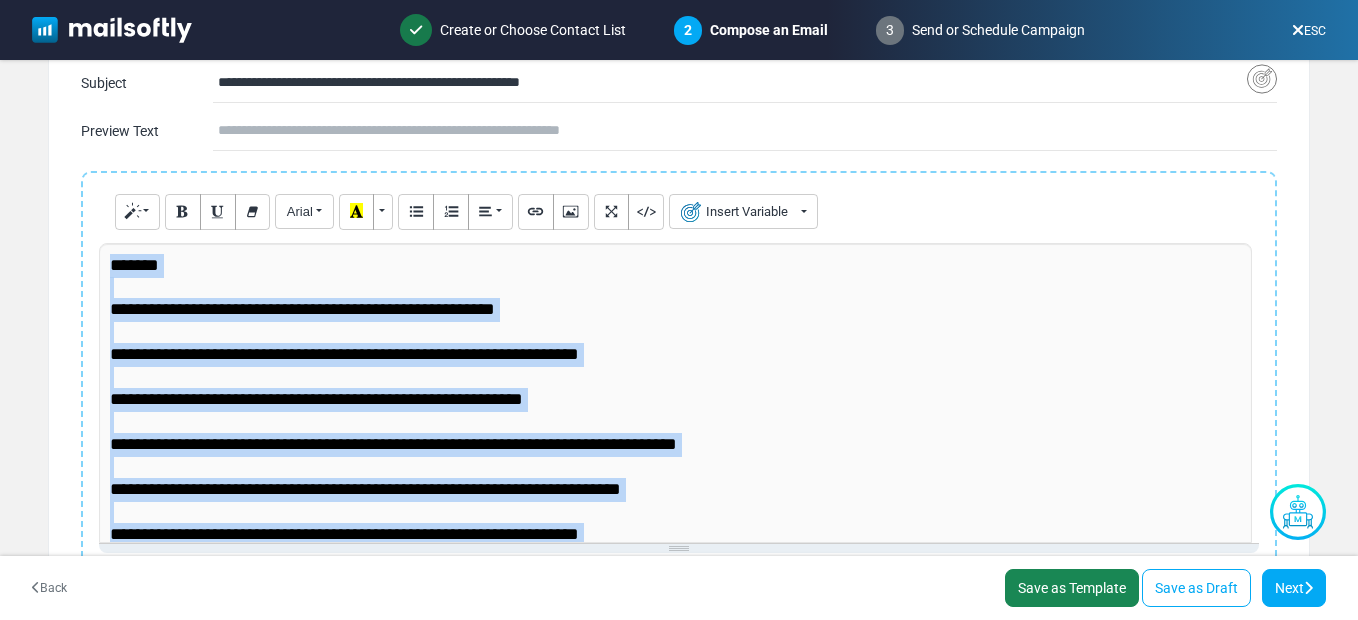 click on "Save as Template" at bounding box center (1072, 588) 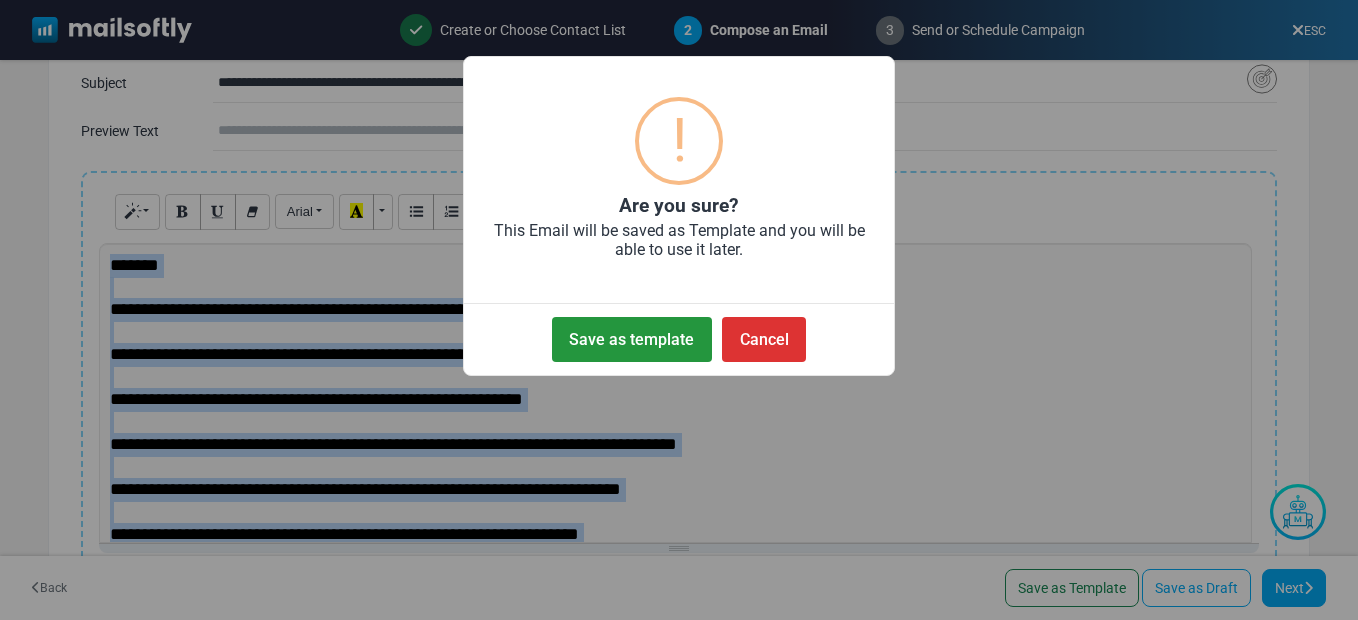 click on "Save as template" at bounding box center [632, 339] 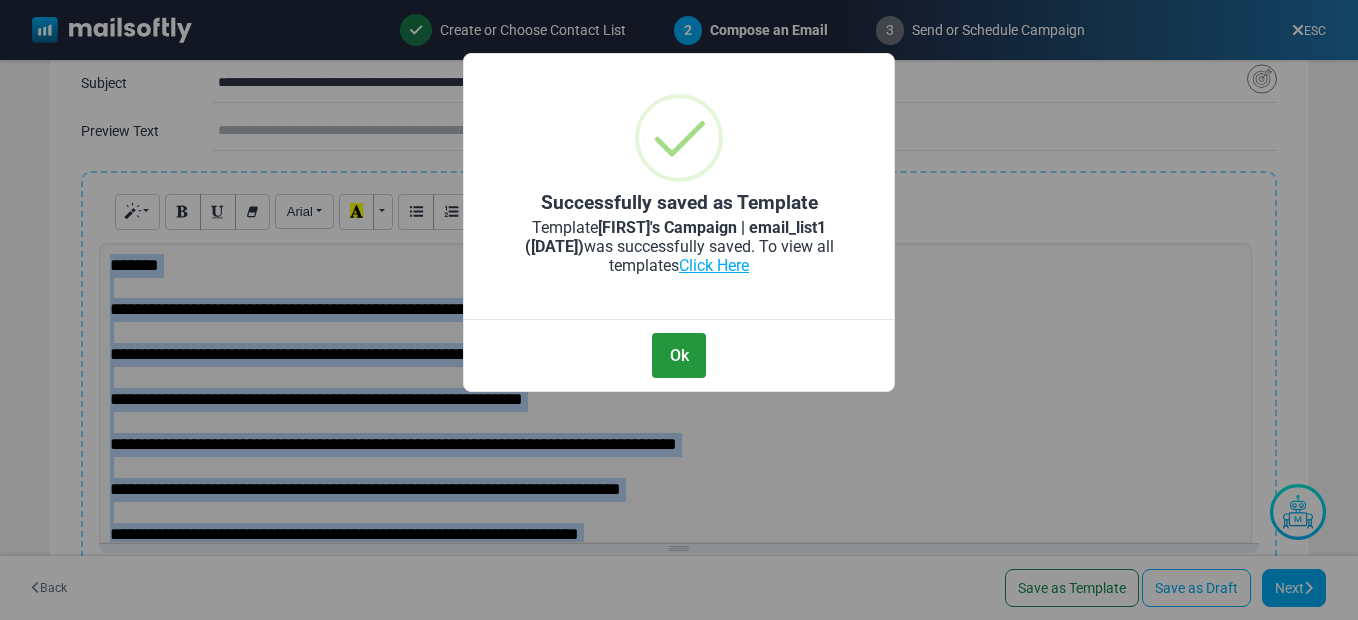 click on "Ok" at bounding box center (679, 355) 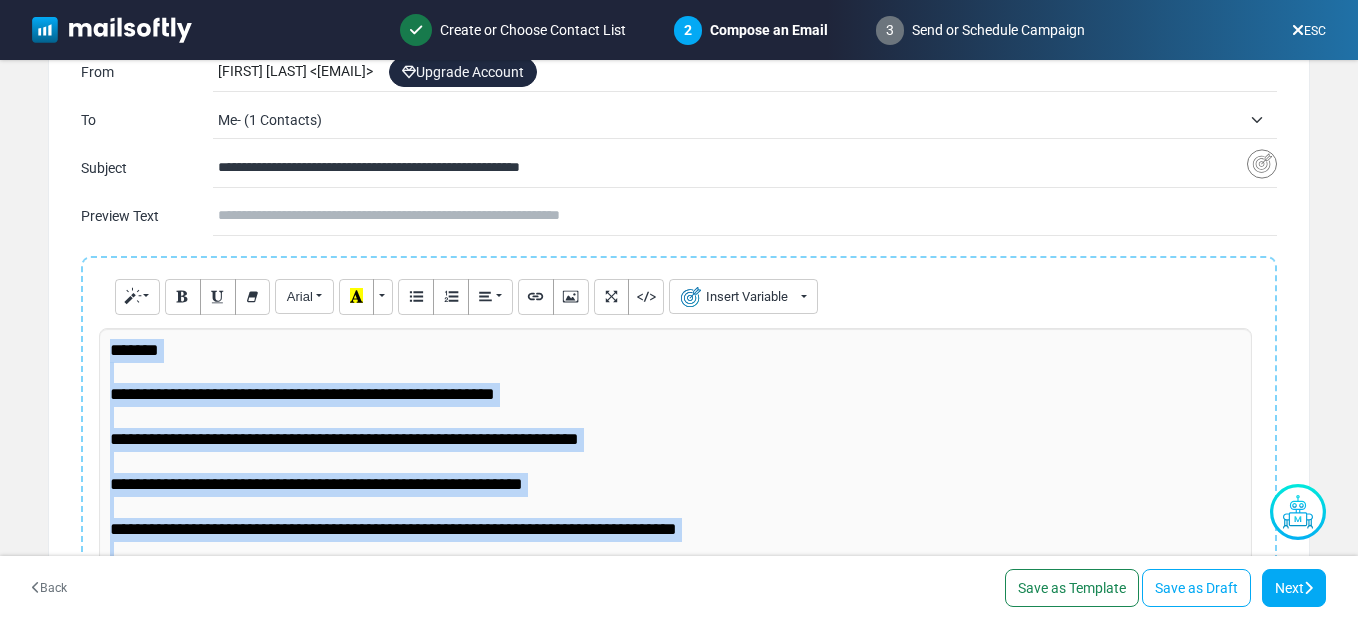 scroll, scrollTop: 0, scrollLeft: 0, axis: both 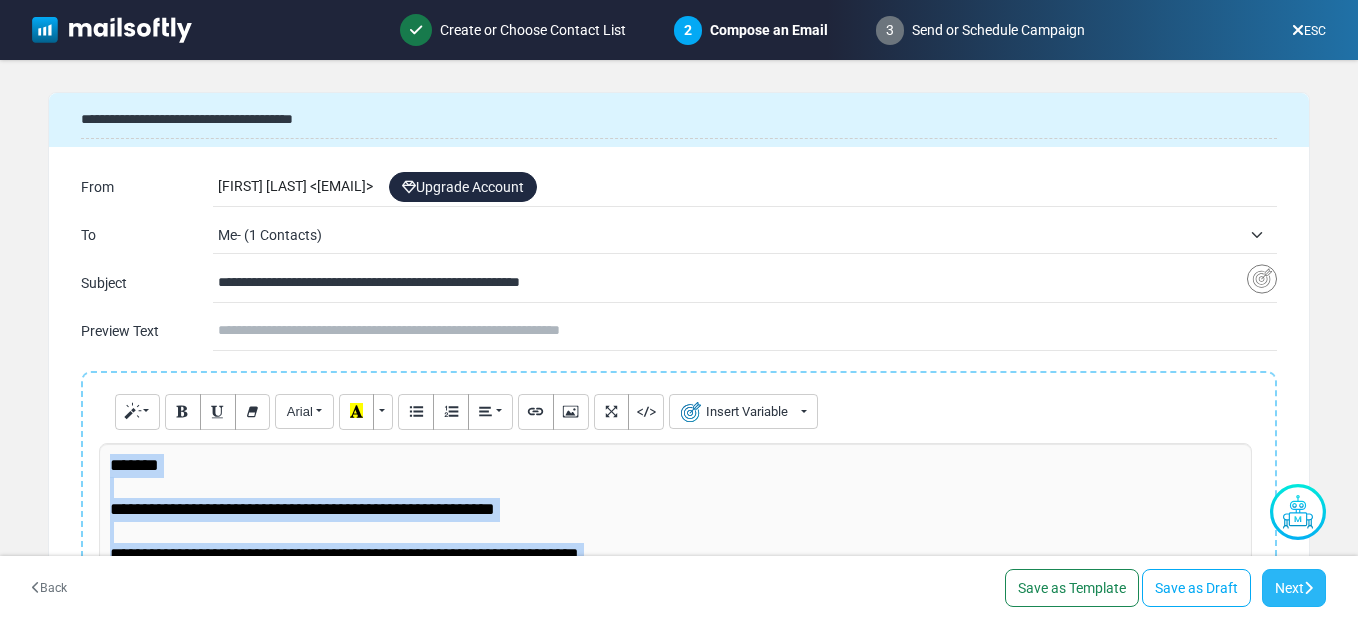 click on "Next" at bounding box center (1294, 588) 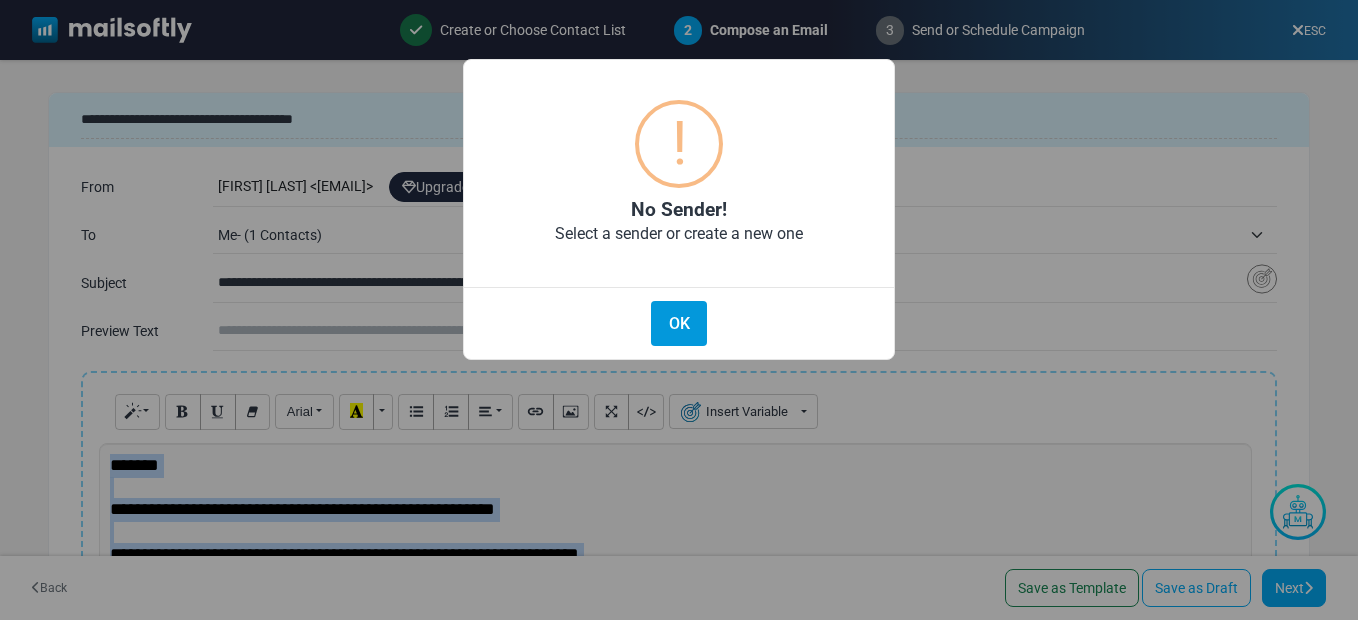 click on "OK" at bounding box center [679, 323] 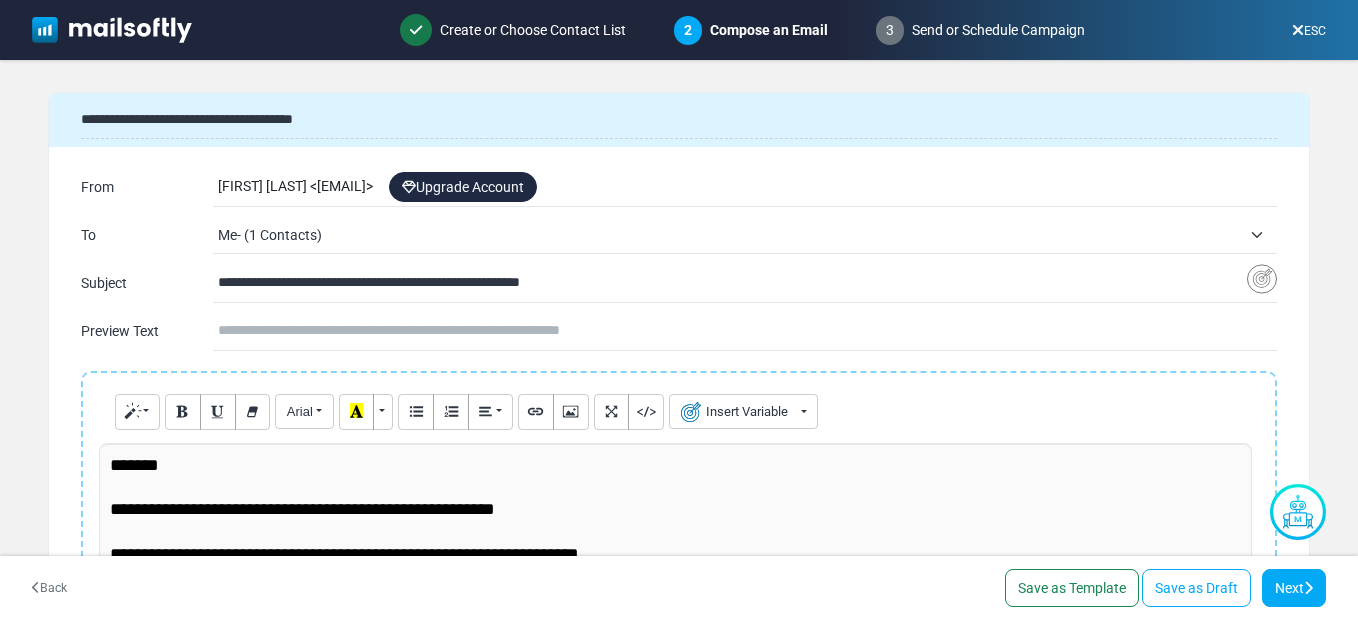 click on "David Barnes < davitrus77-gmail@cc.mailsends.net >
Upgrade Account" at bounding box center (747, 187) 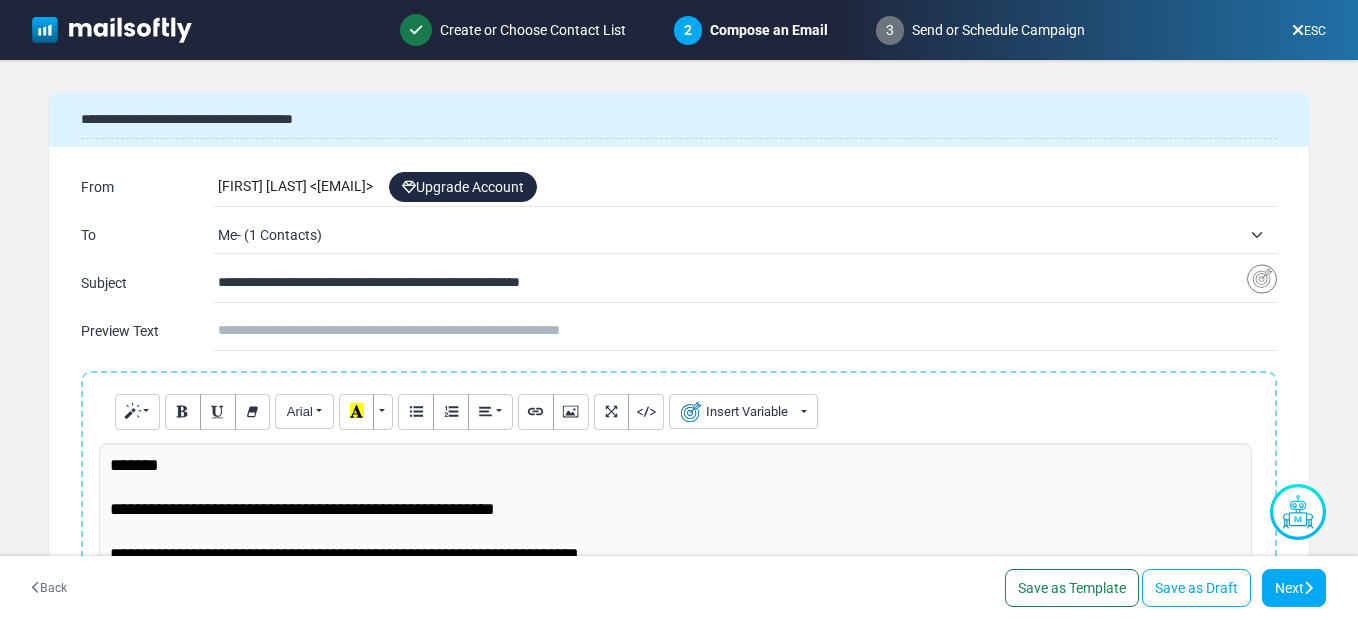 click on "David Barnes < davitrus77-gmail@cc.mailsends.net >
Upgrade Account" at bounding box center [747, 187] 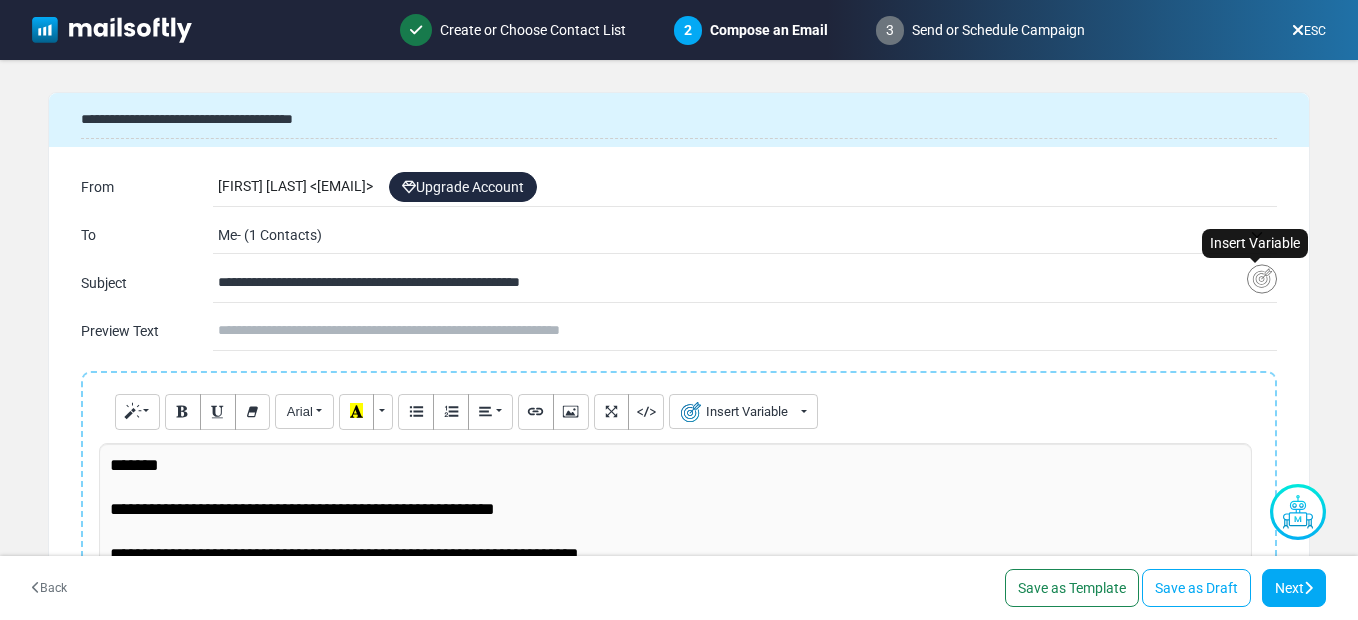 click at bounding box center [1262, 279] 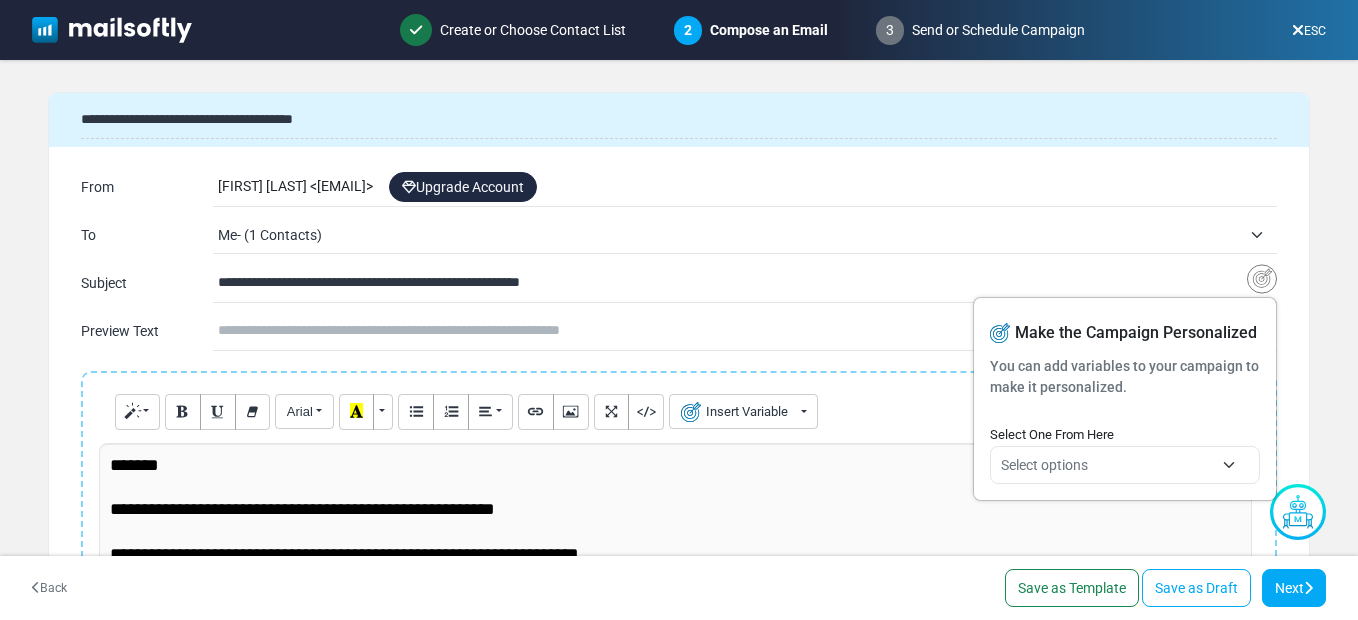 click on "Me- (1 Contacts)" at bounding box center (747, 235) 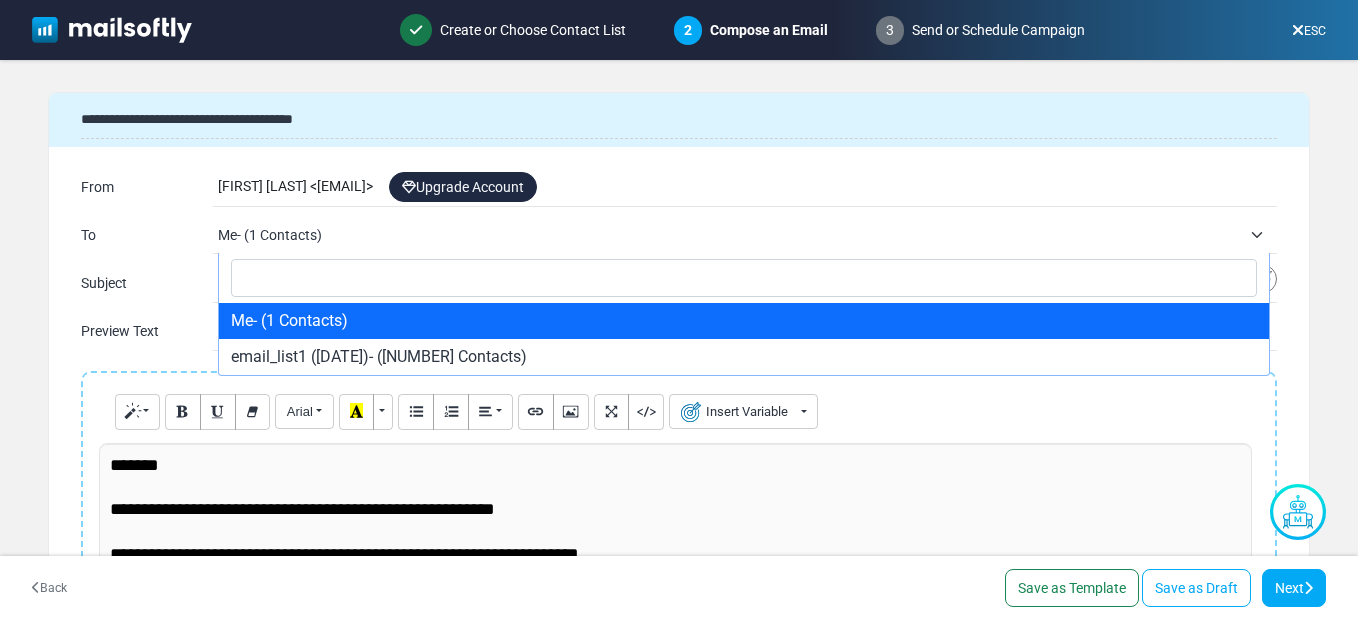 click on "Me- (1 Contacts)" at bounding box center [747, 235] 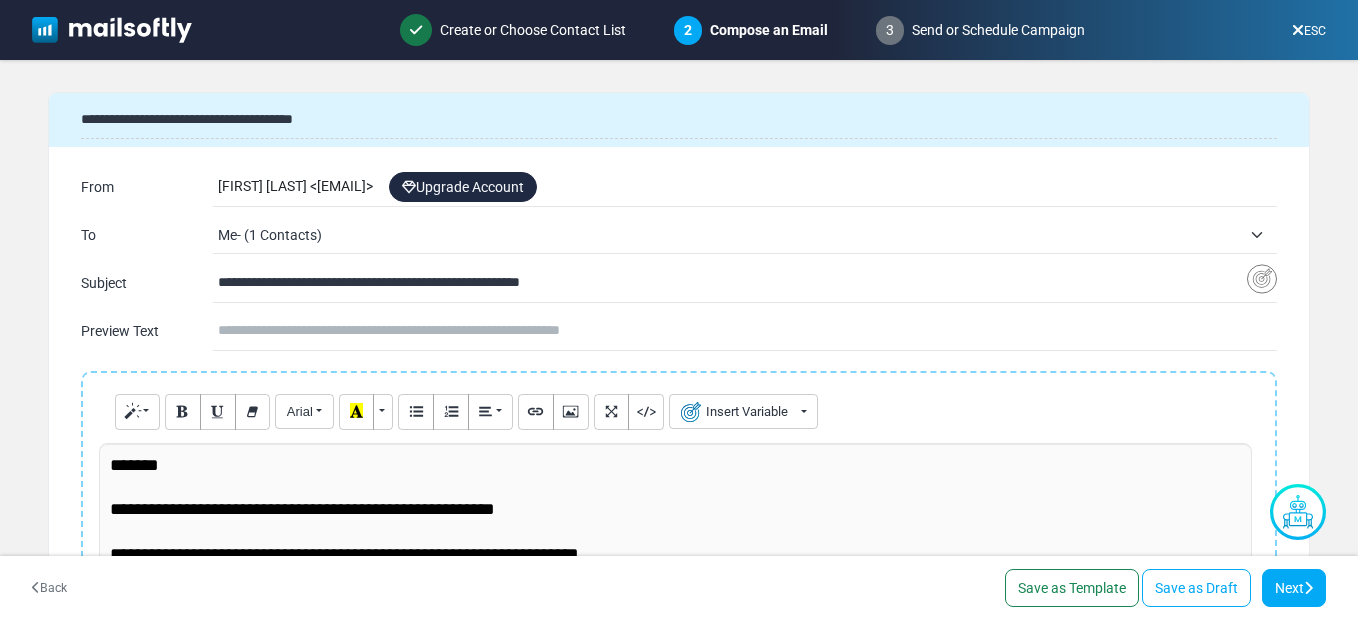 click on "Me- (1 Contacts)" at bounding box center (747, 235) 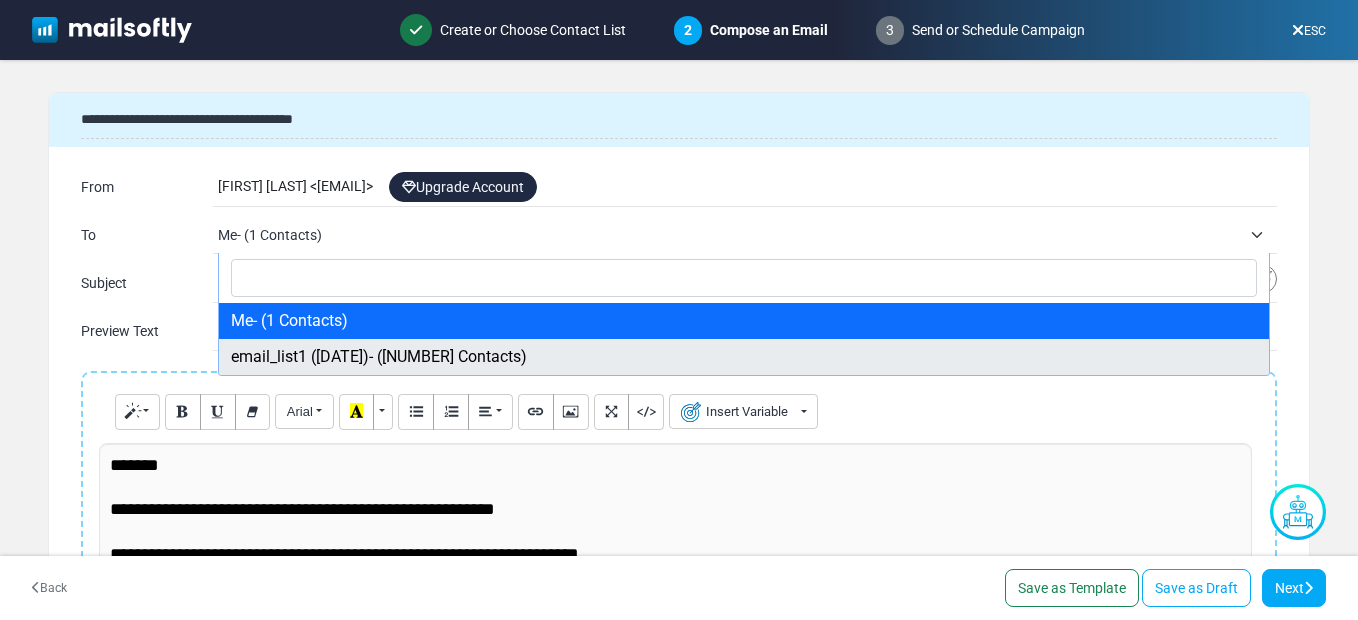select on "*****" 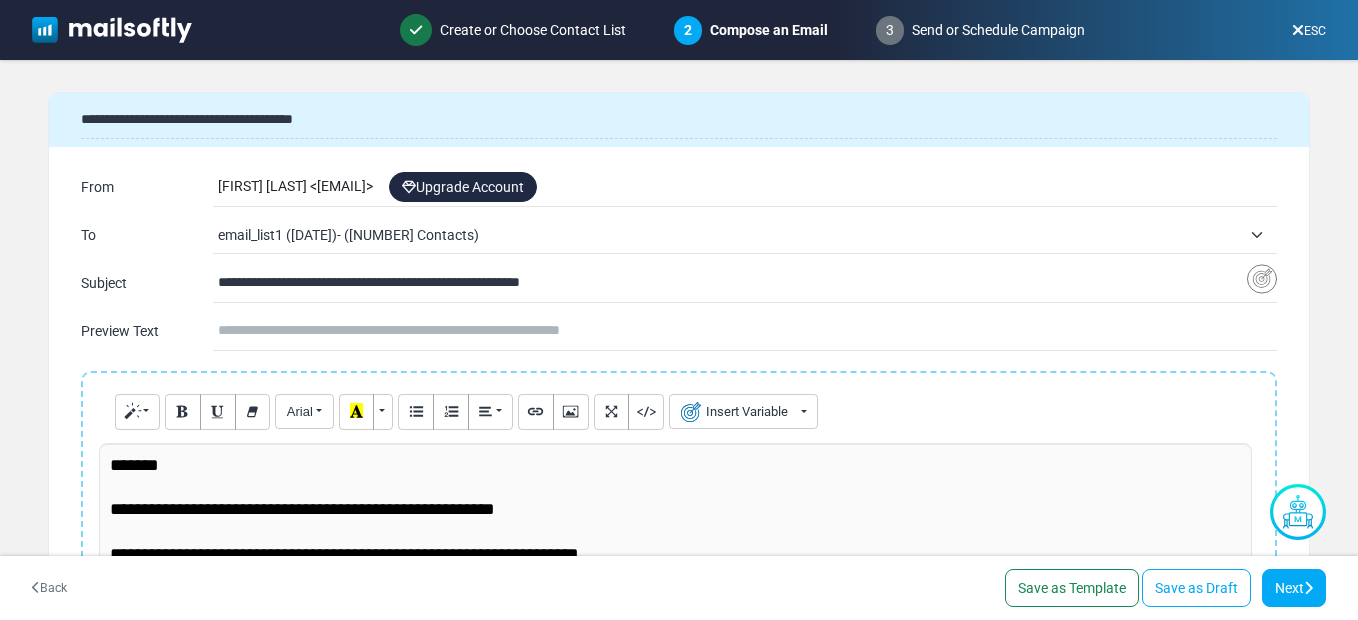 click on "Back
Save as Template
Save as Draft
Next" at bounding box center [679, 588] 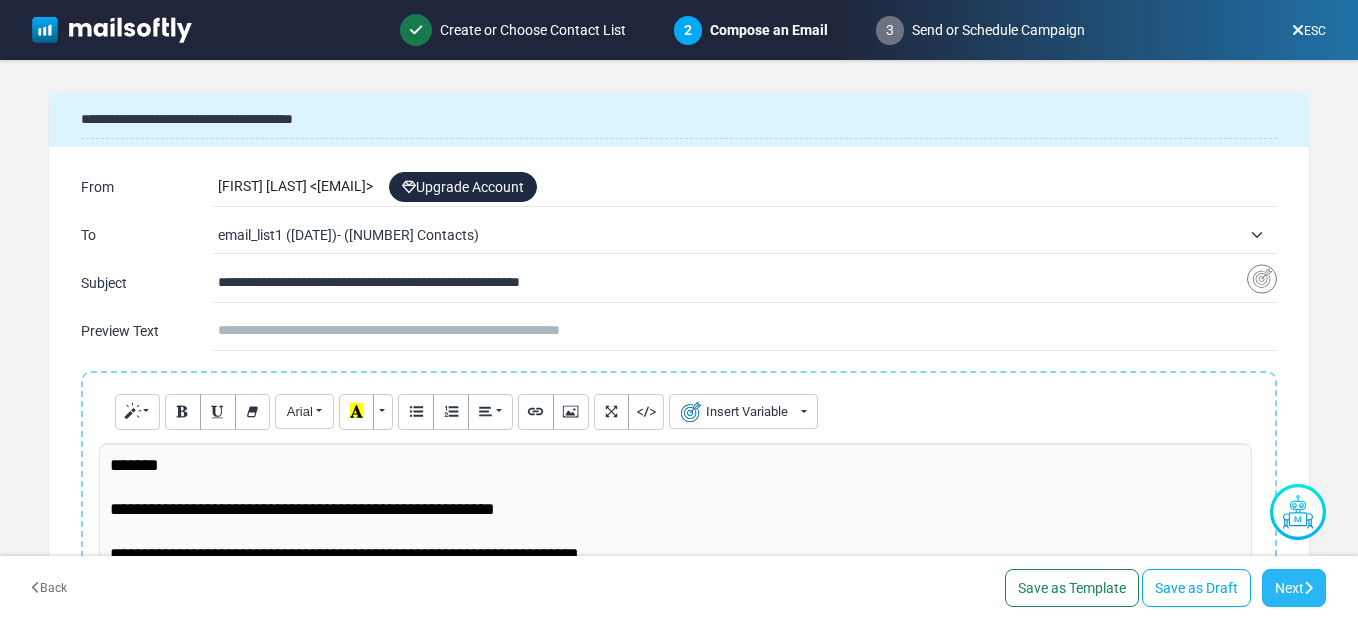 click on "Next" at bounding box center [1294, 588] 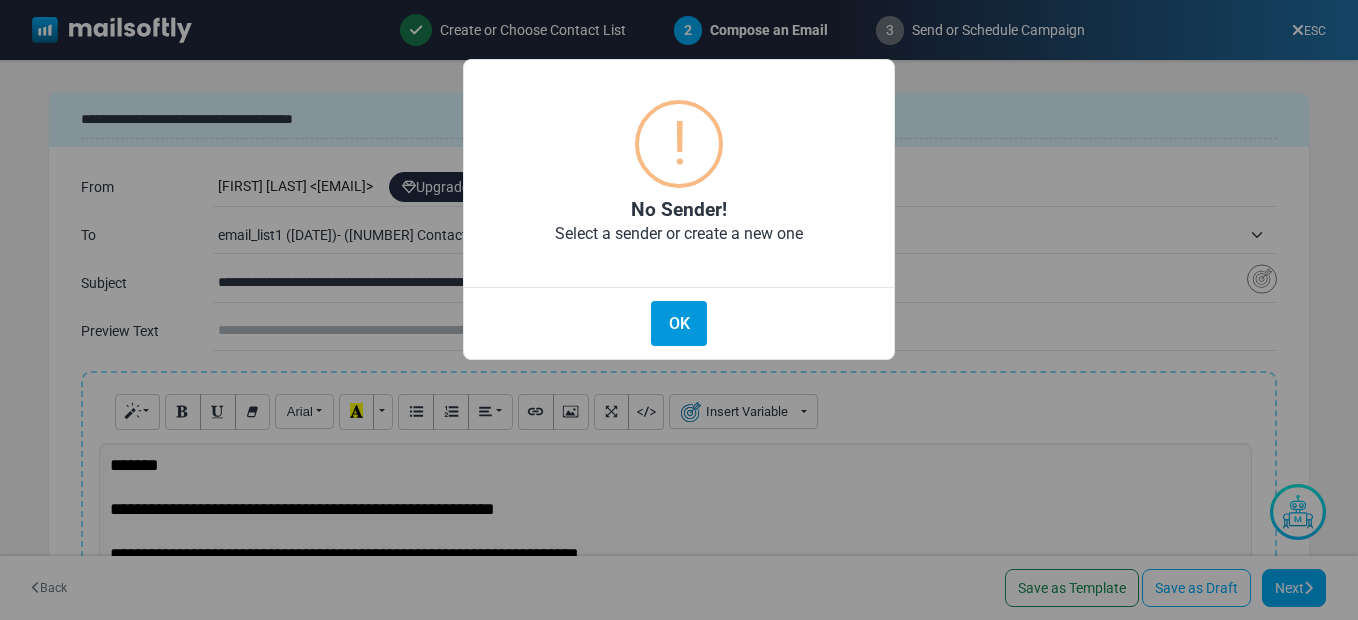 click on "OK" at bounding box center (679, 323) 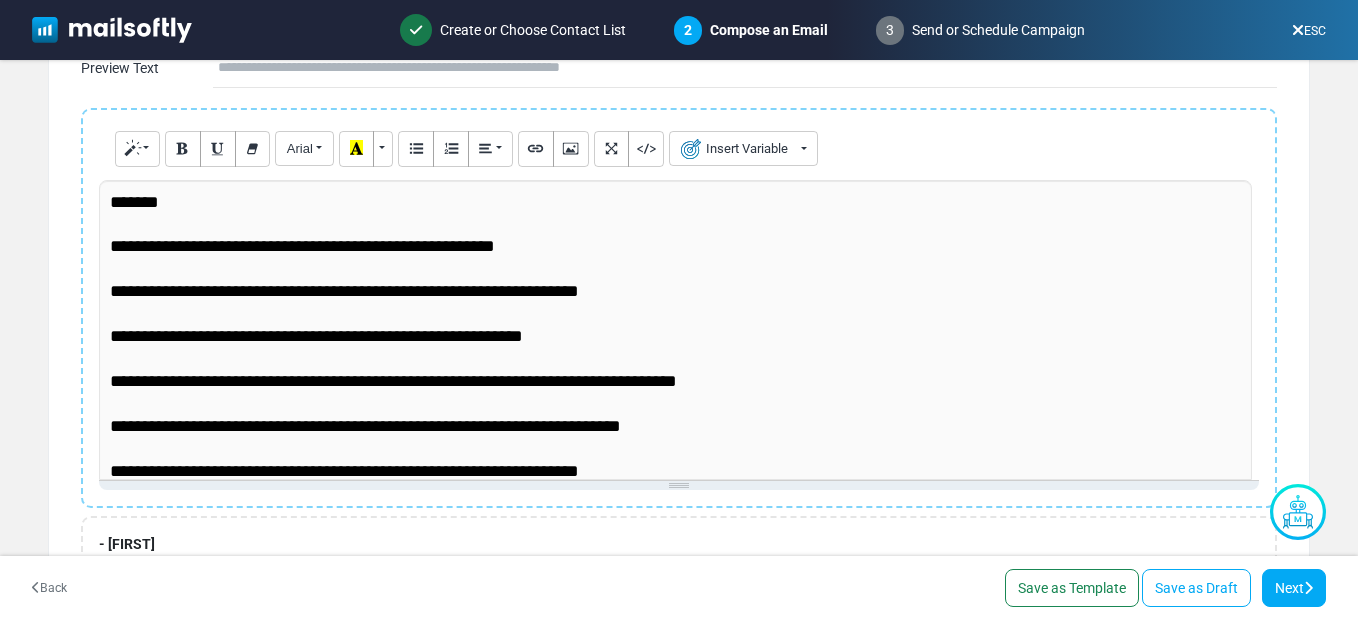 scroll, scrollTop: 300, scrollLeft: 0, axis: vertical 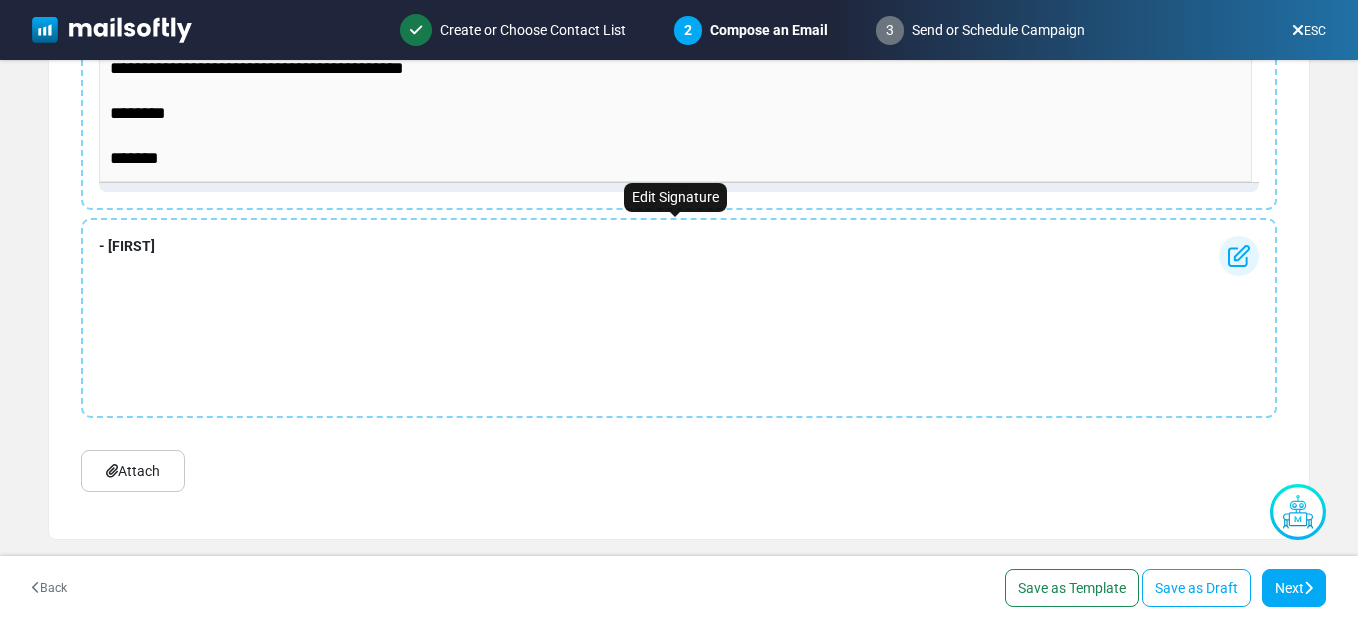 click on "- David" at bounding box center (679, 318) 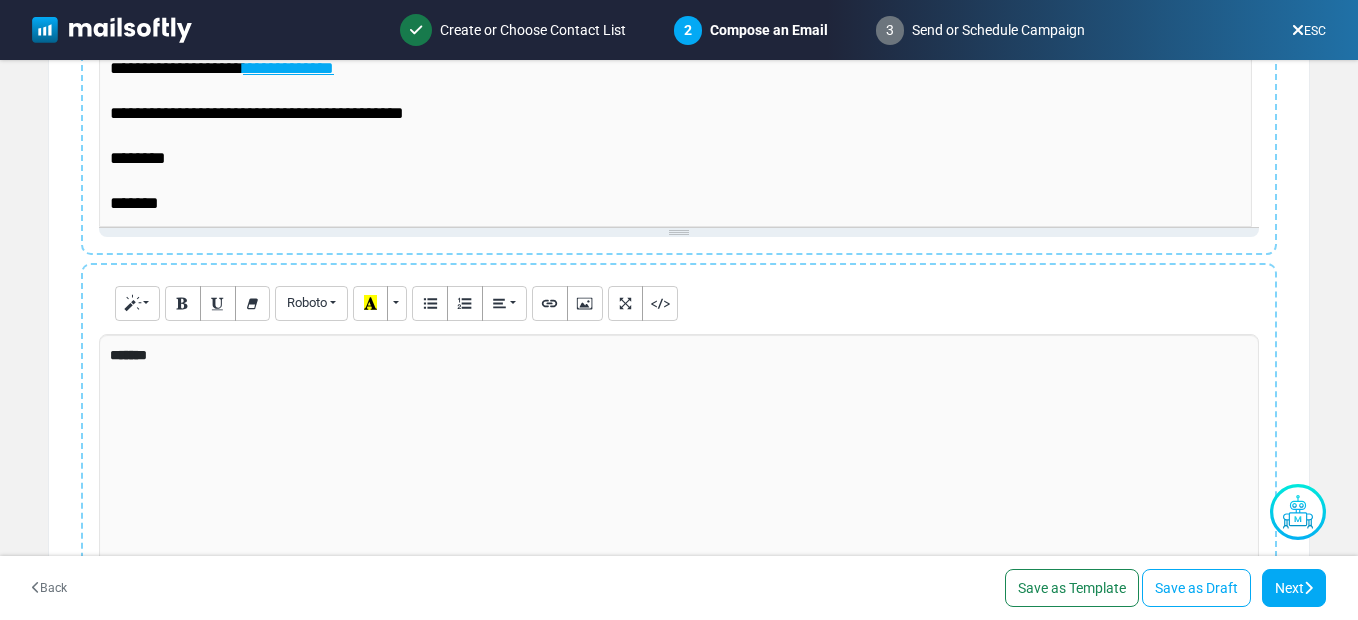 scroll, scrollTop: 160, scrollLeft: 0, axis: vertical 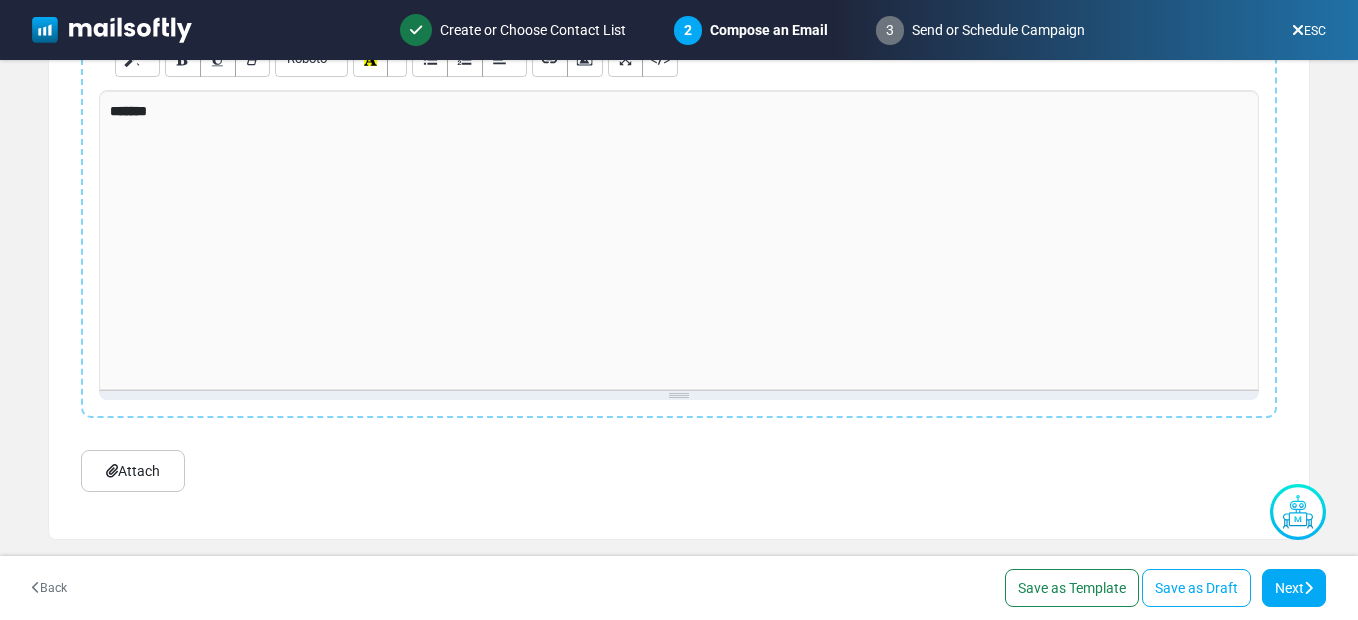 click on "Attach" at bounding box center [133, 471] 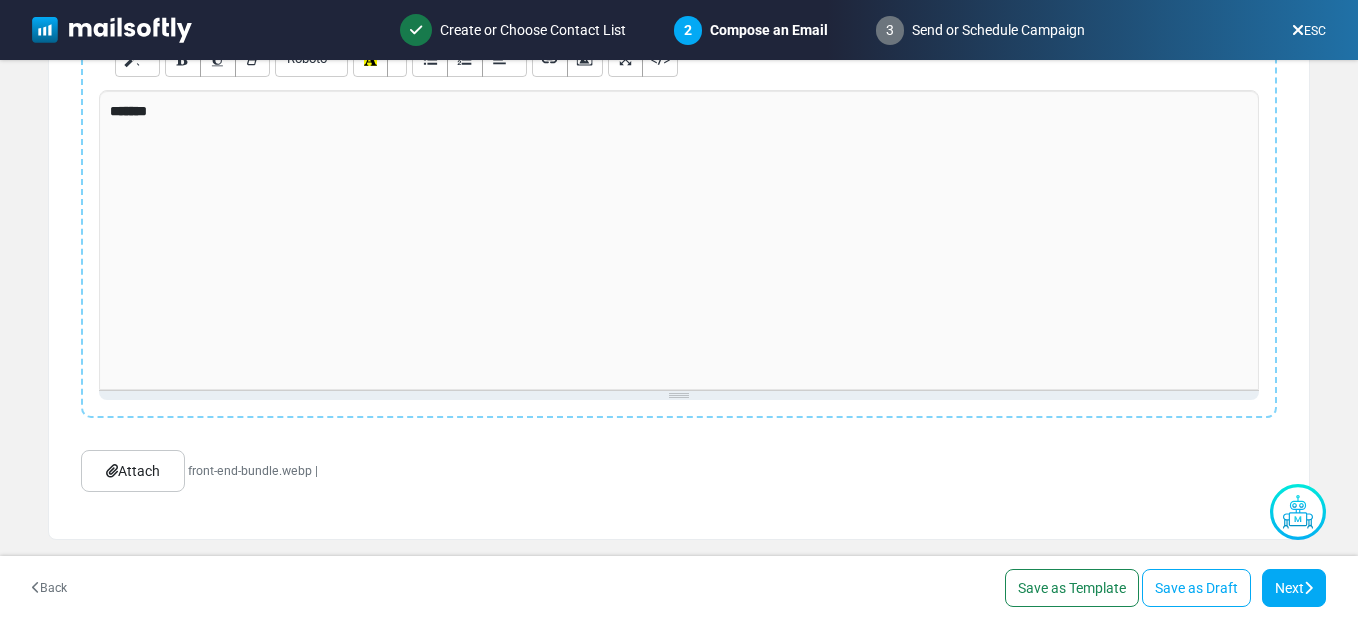 scroll, scrollTop: 160, scrollLeft: 0, axis: vertical 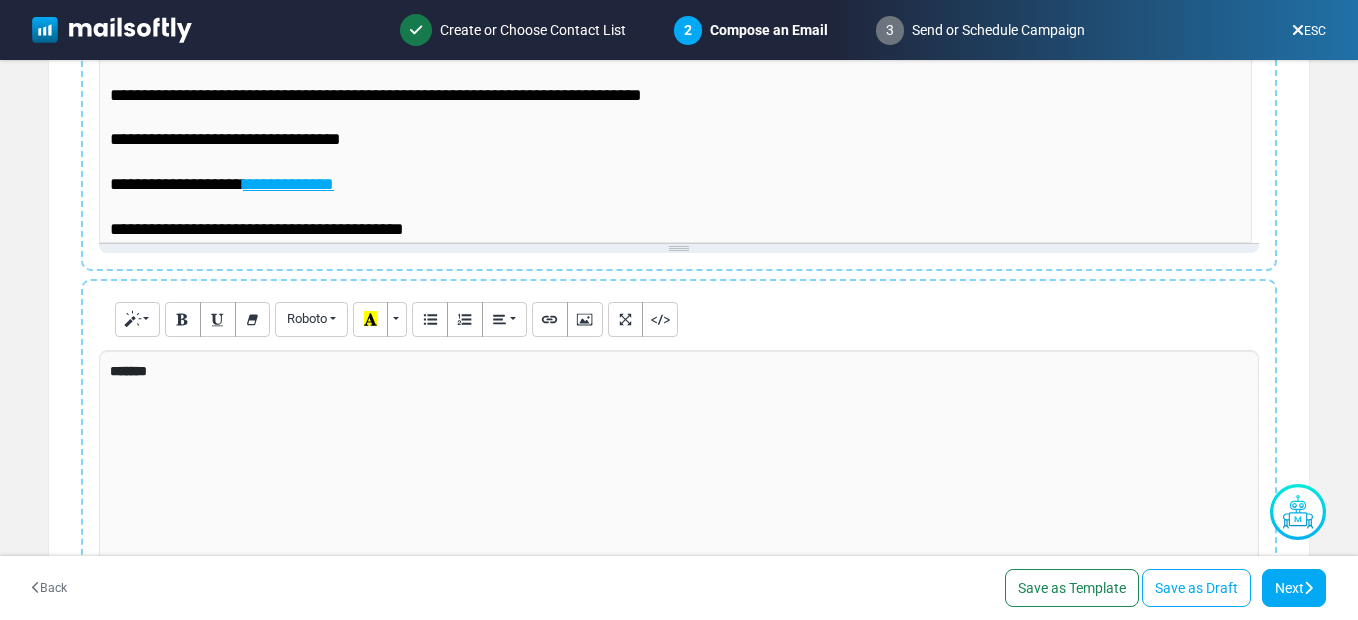 click on "**********" at bounding box center [675, 230] 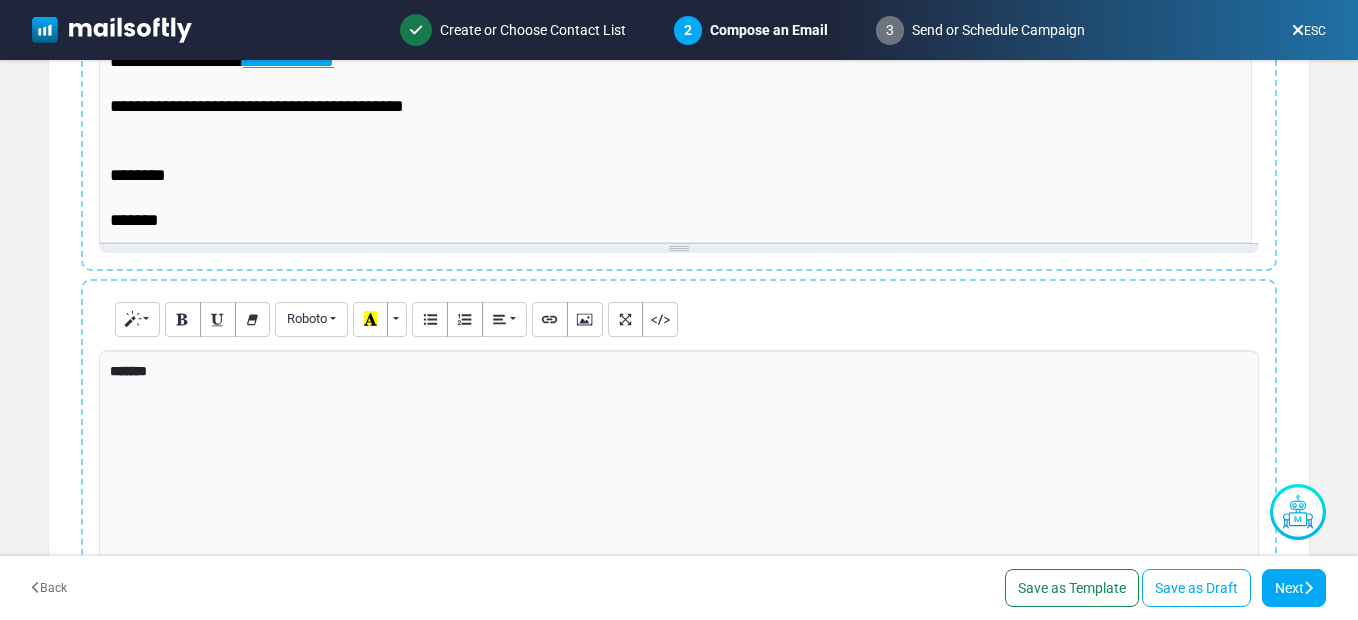 scroll, scrollTop: 420, scrollLeft: 0, axis: vertical 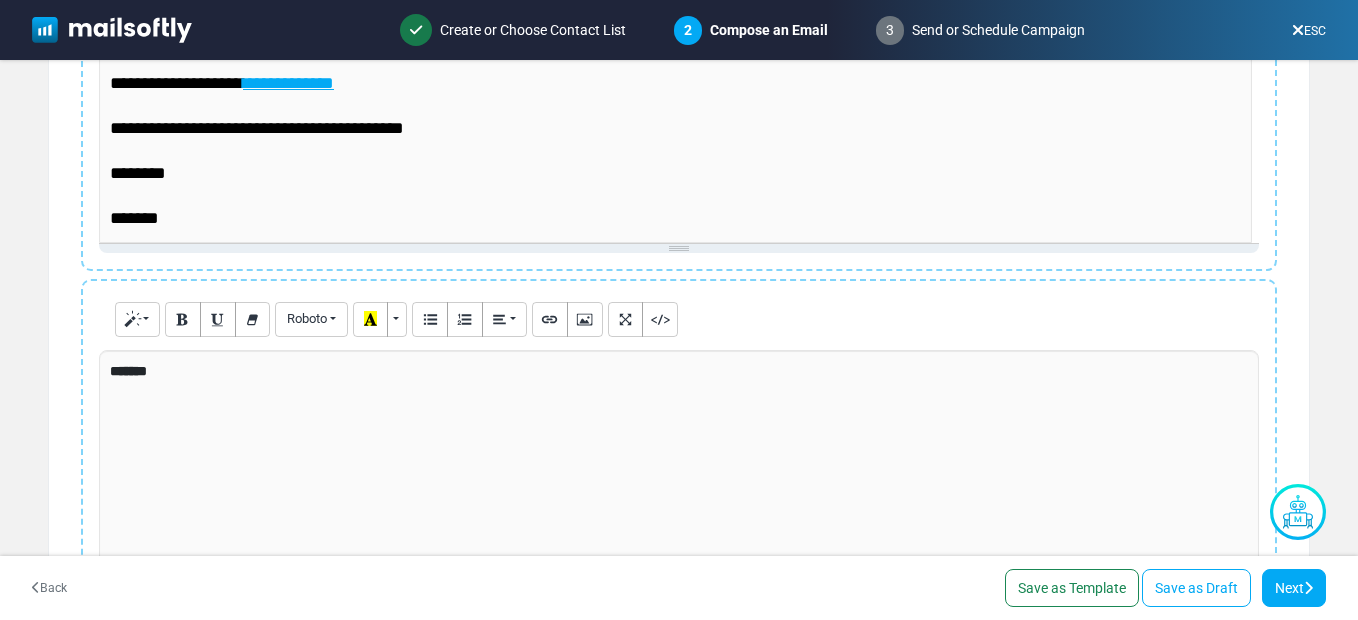 click at bounding box center [675, 196] 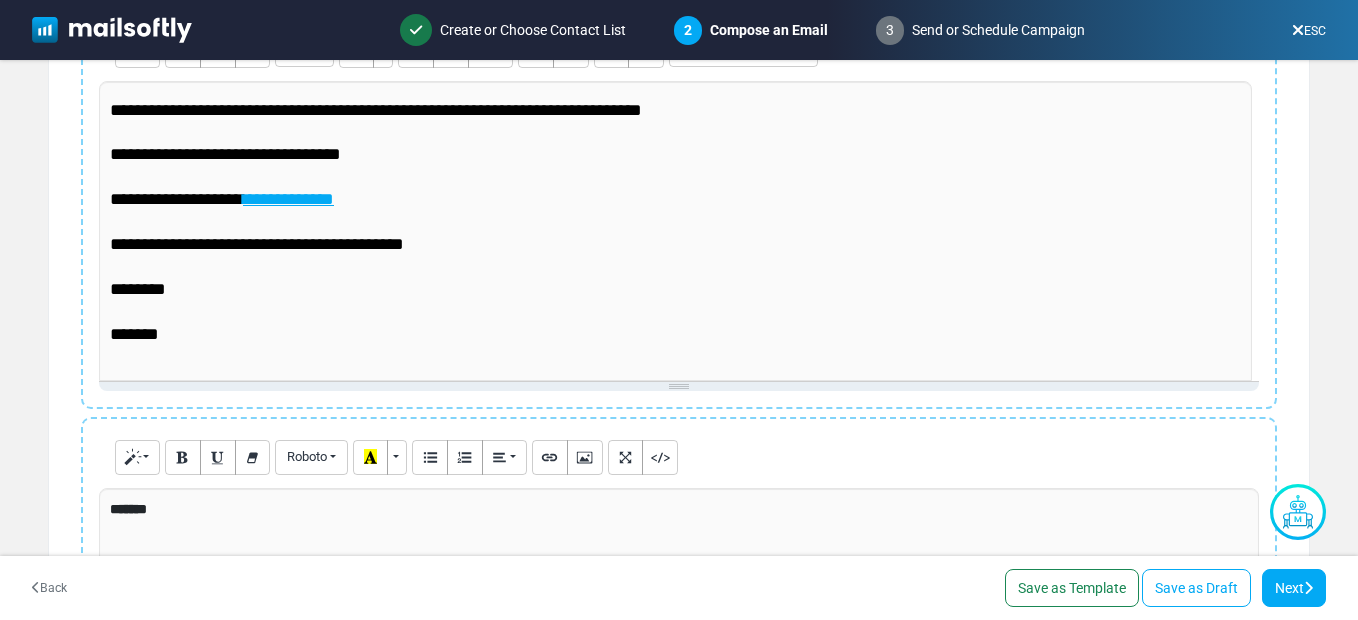 scroll, scrollTop: 360, scrollLeft: 0, axis: vertical 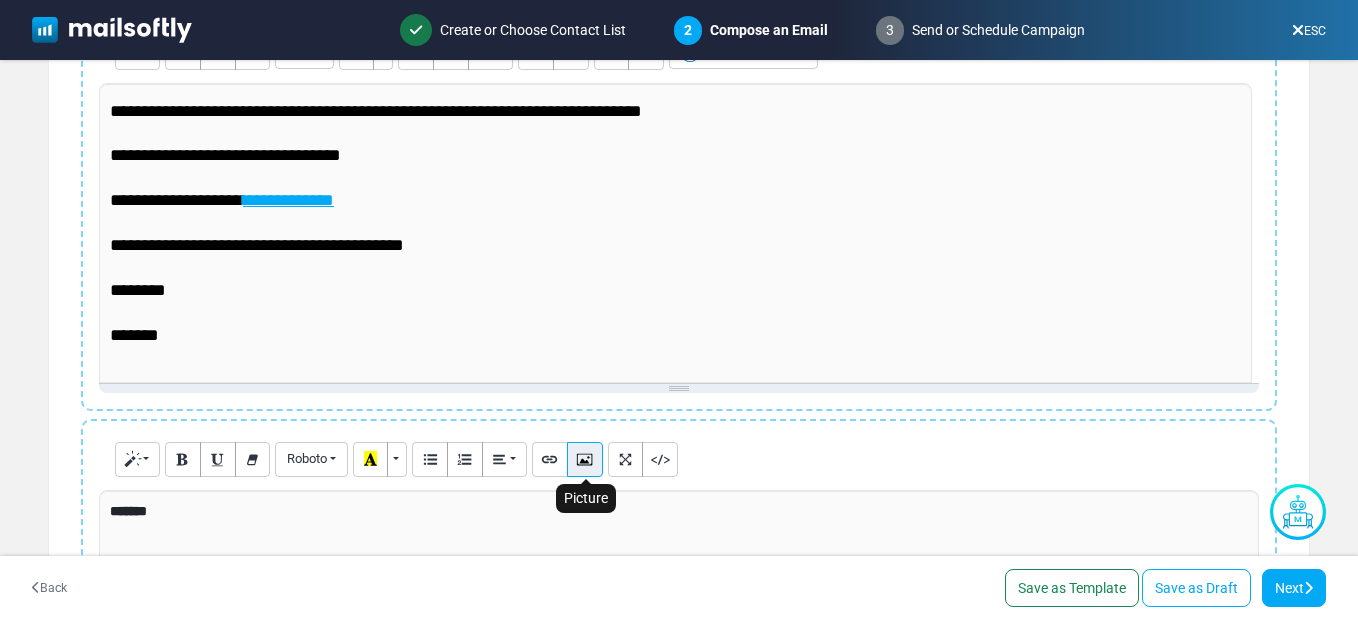 click at bounding box center (584, 458) 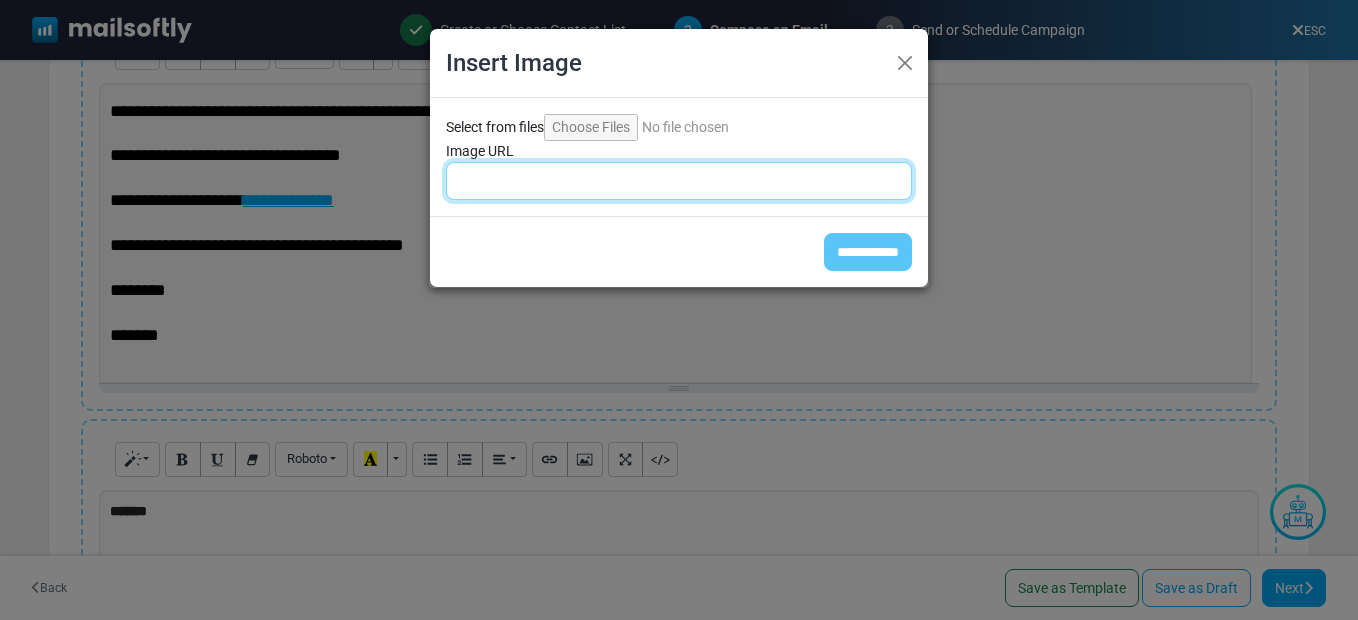click on "Image URL" at bounding box center [679, 181] 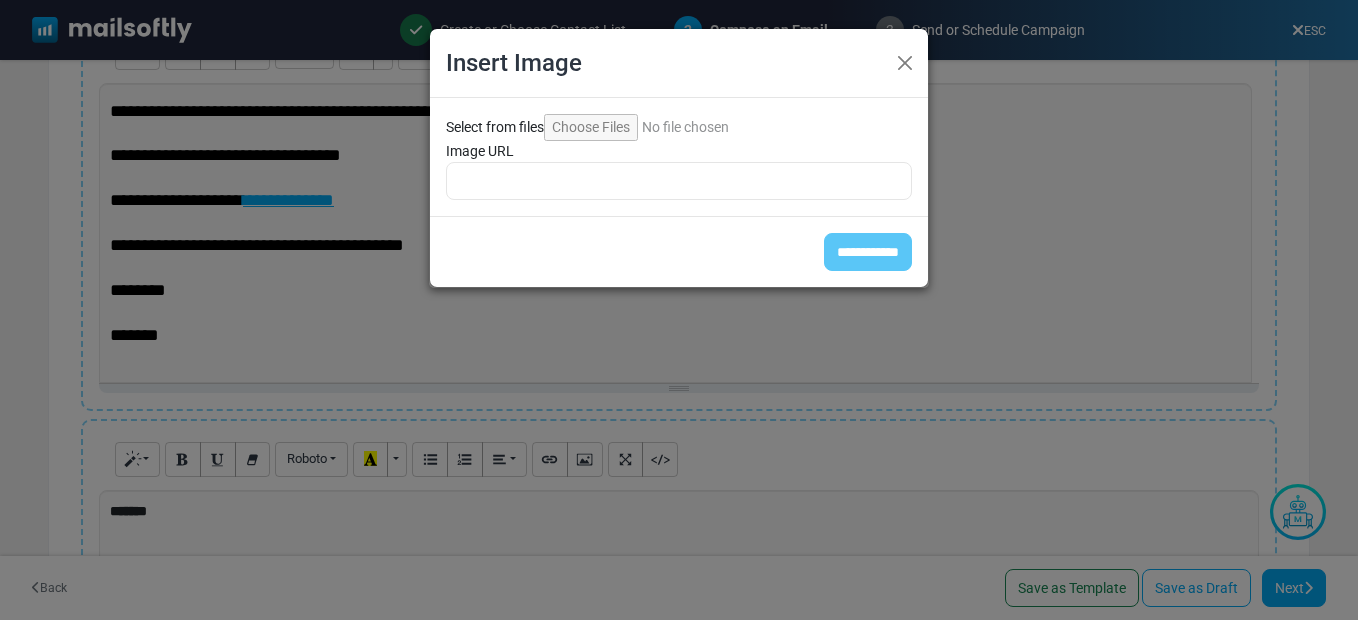 click on "**********" at bounding box center [679, 251] 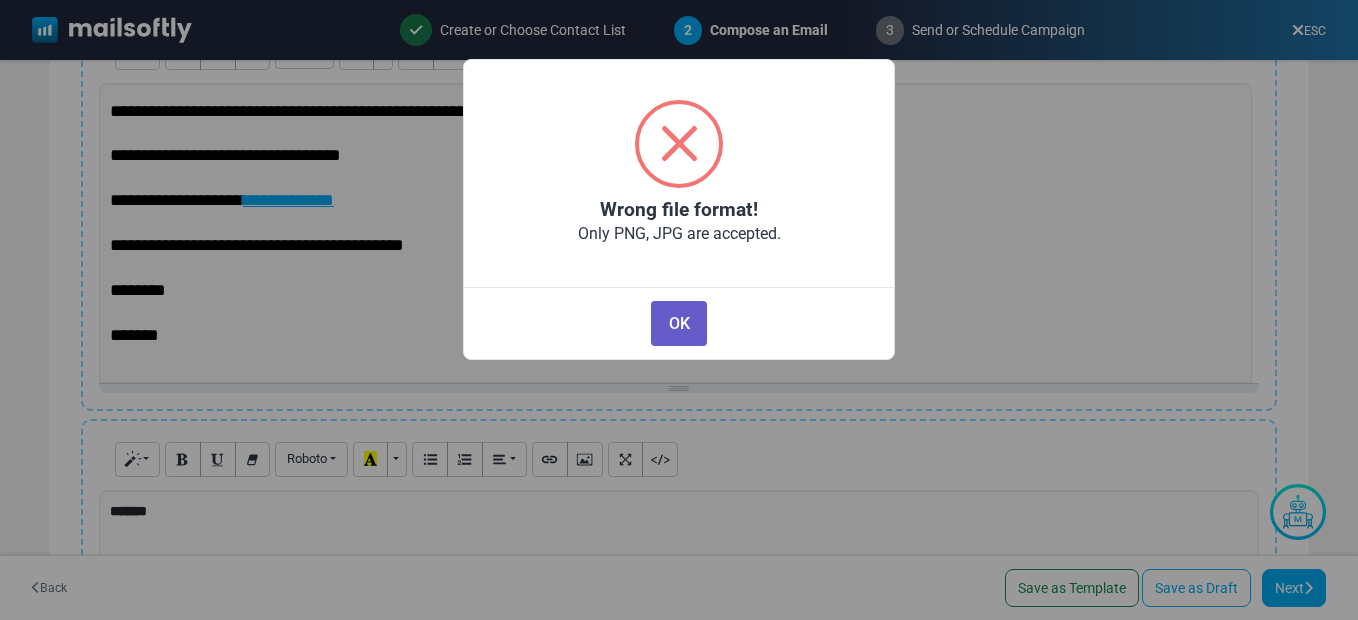 drag, startPoint x: 676, startPoint y: 330, endPoint x: 1031, endPoint y: 448, distance: 374.0976 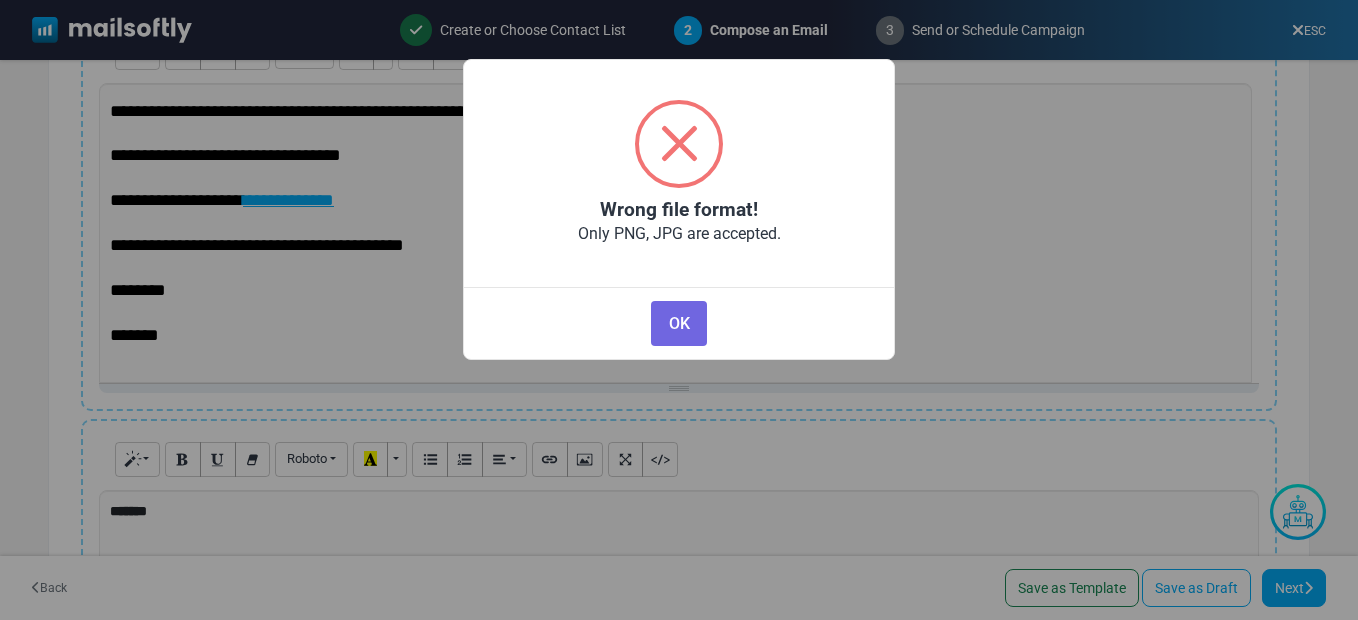 click on "OK" at bounding box center [679, 323] 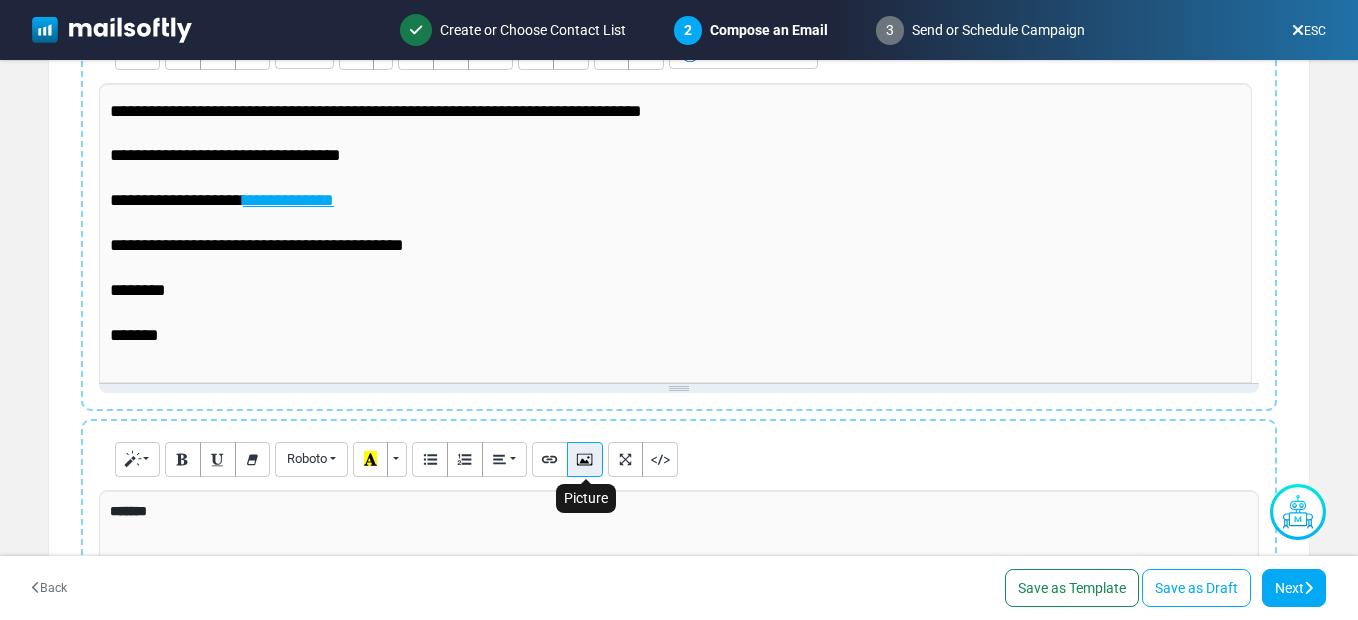 click at bounding box center (585, 460) 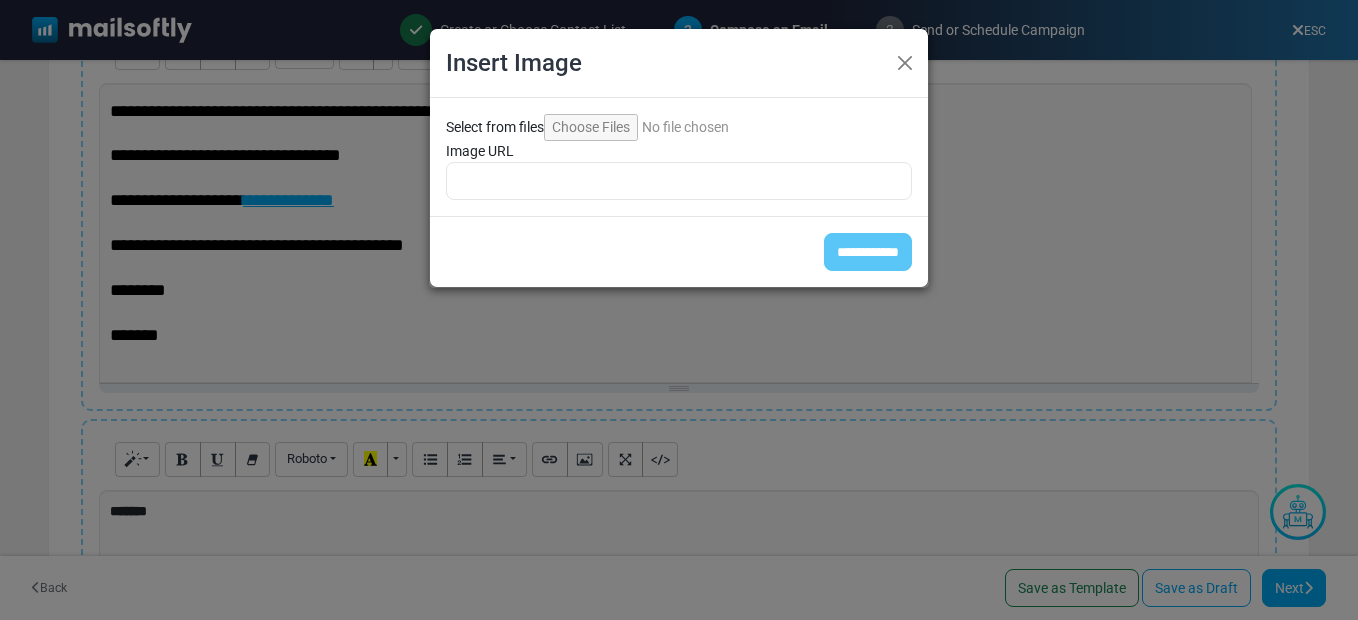 click on "Select from files" at bounding box center (680, 127) 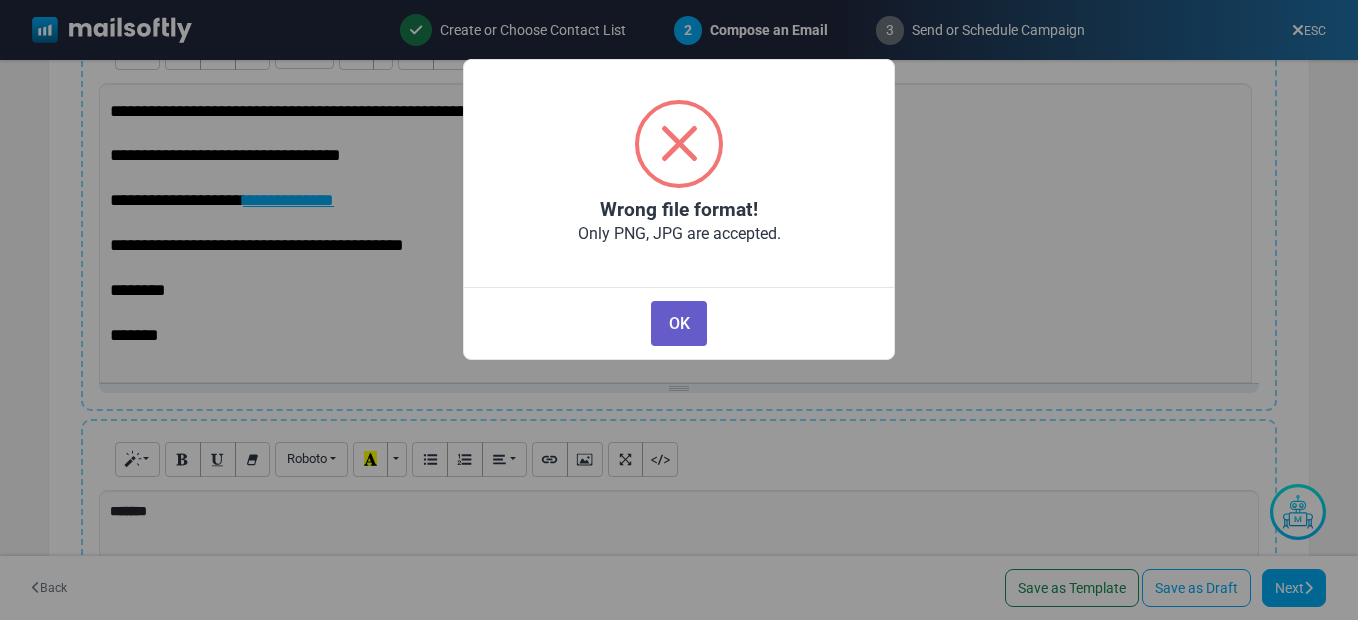 click on "OK" at bounding box center (679, 323) 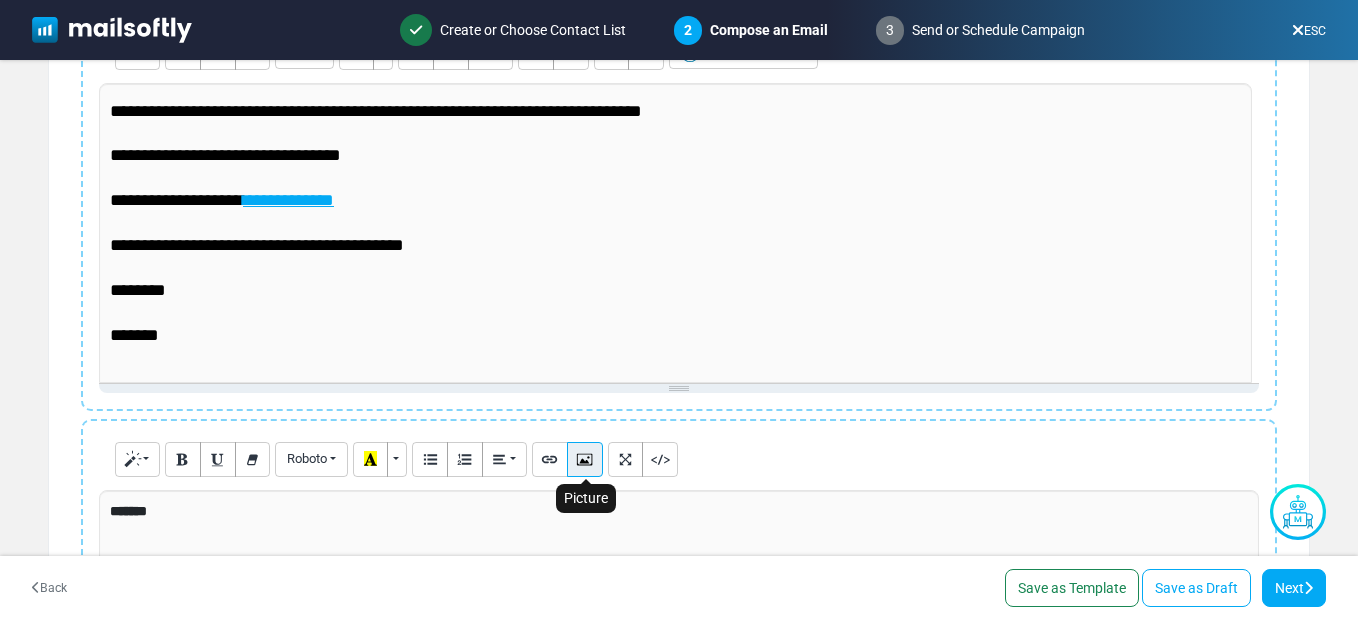 click at bounding box center (584, 458) 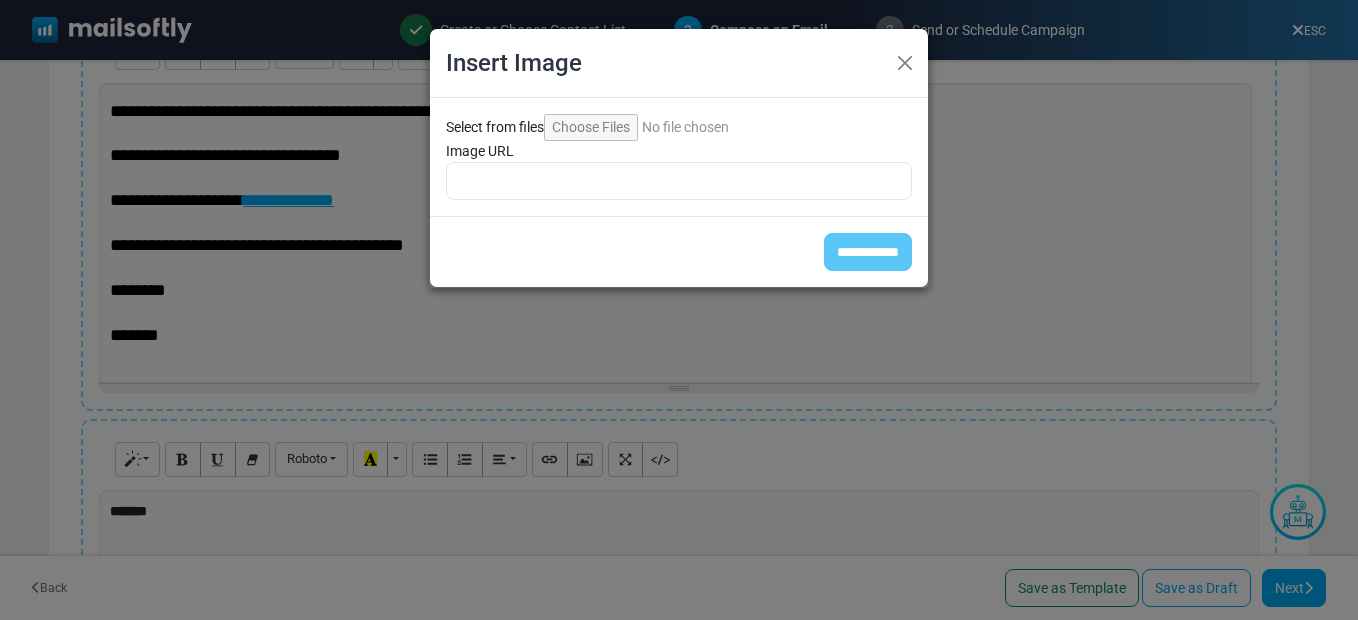 click on "Select from files" at bounding box center (680, 127) 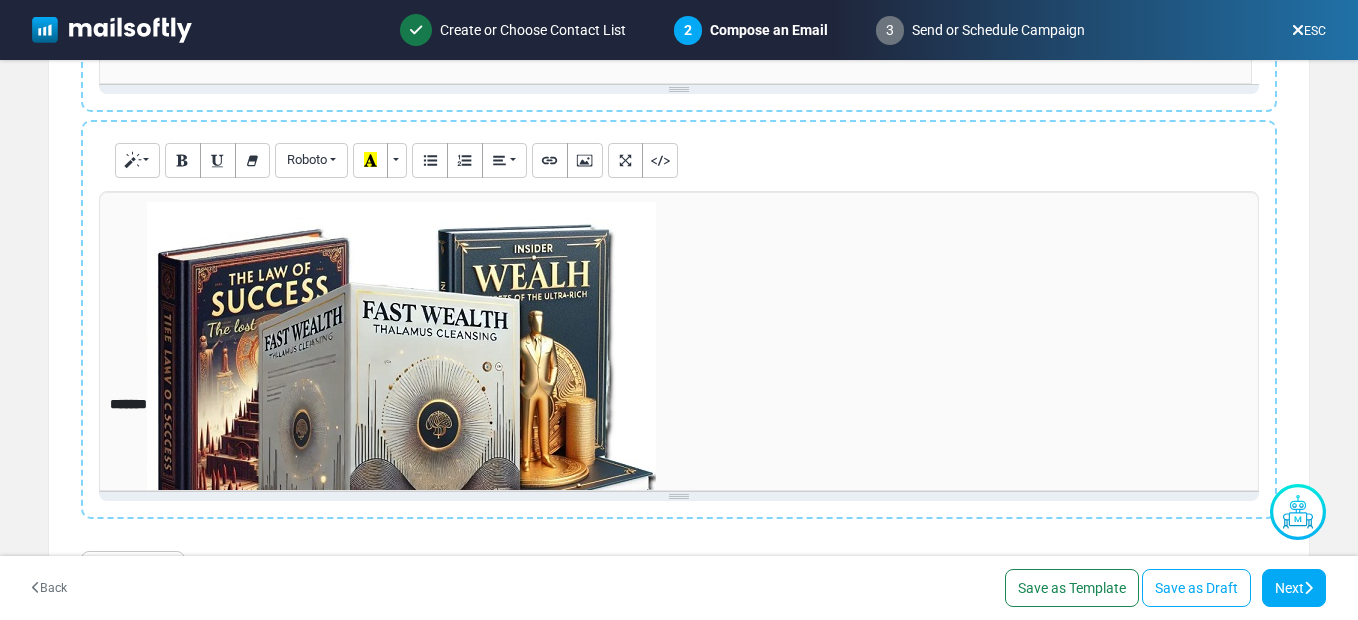 scroll, scrollTop: 660, scrollLeft: 0, axis: vertical 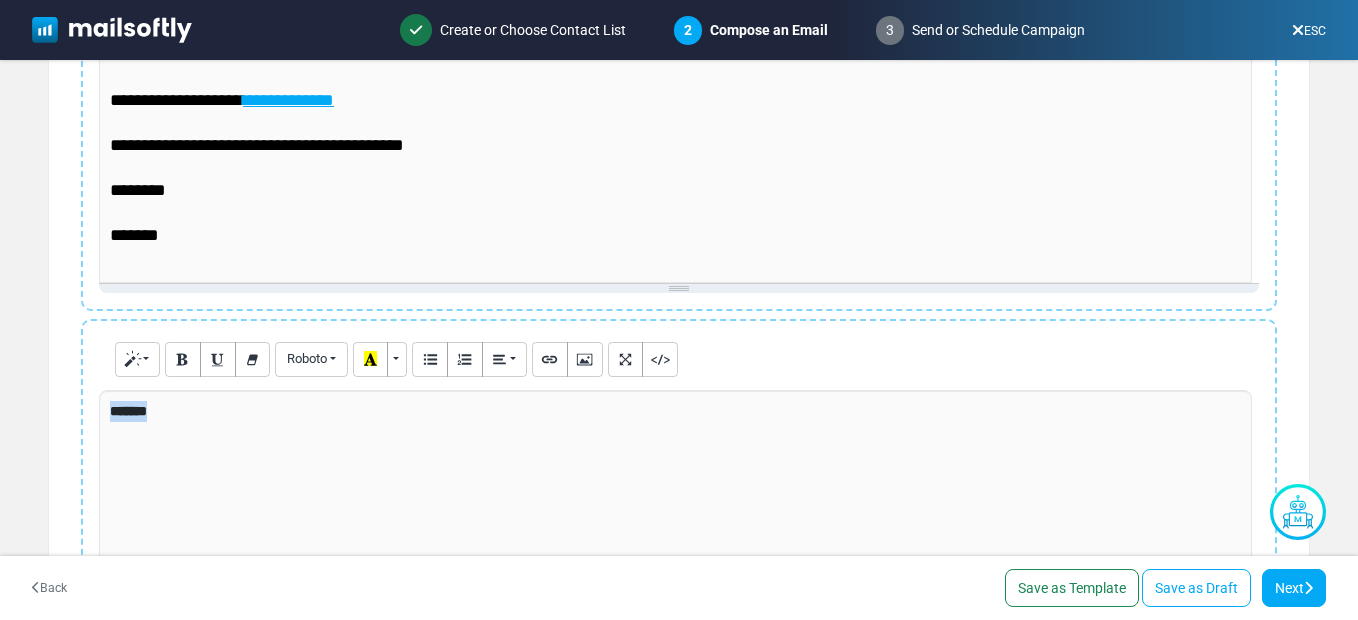 drag, startPoint x: 156, startPoint y: 421, endPoint x: 24, endPoint y: 398, distance: 133.9888 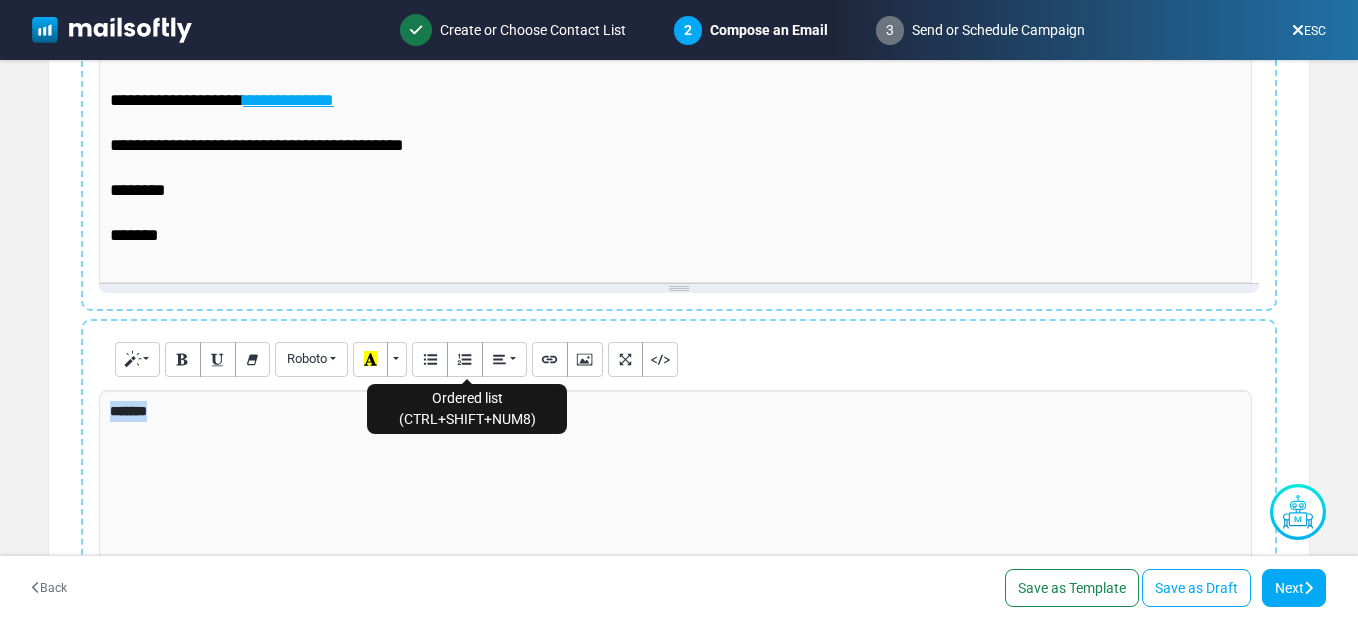 type 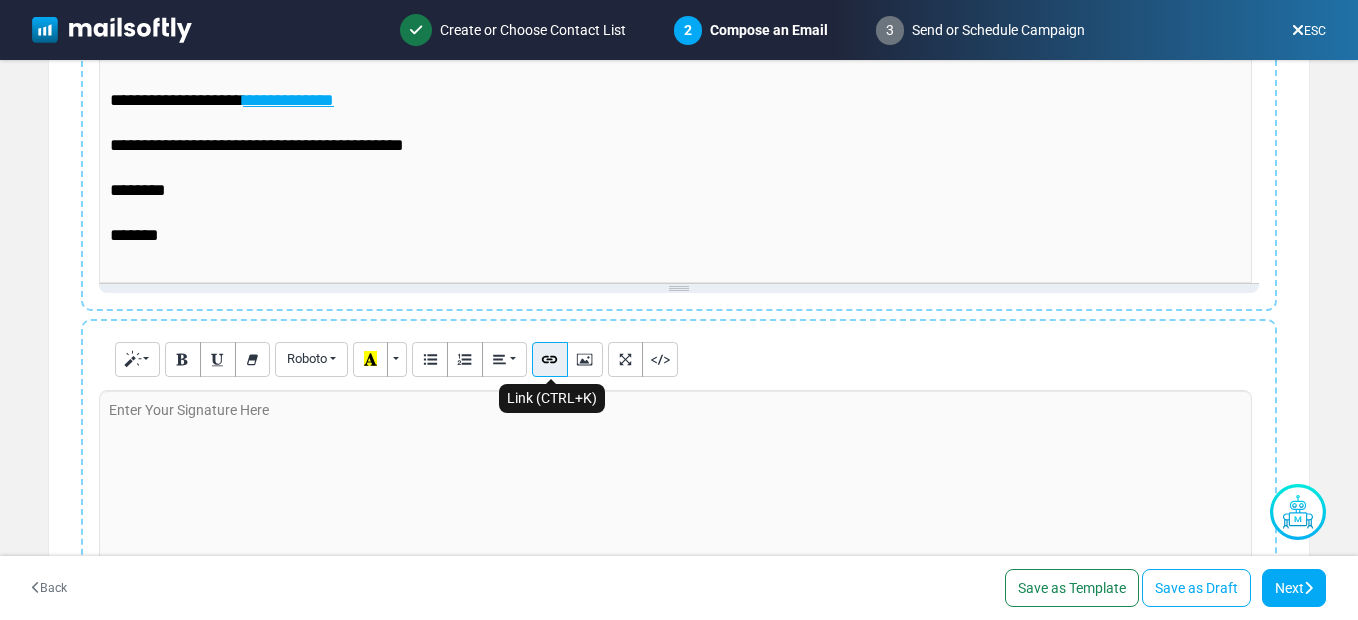 click at bounding box center [549, 358] 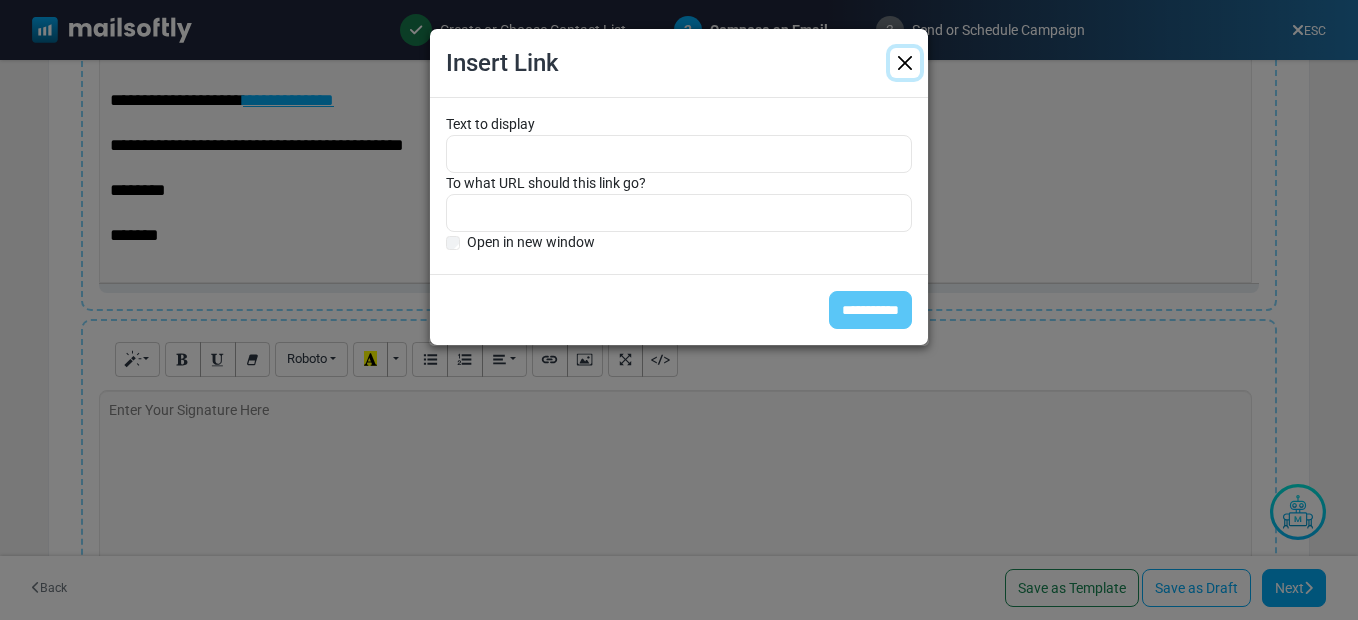 click at bounding box center (905, 63) 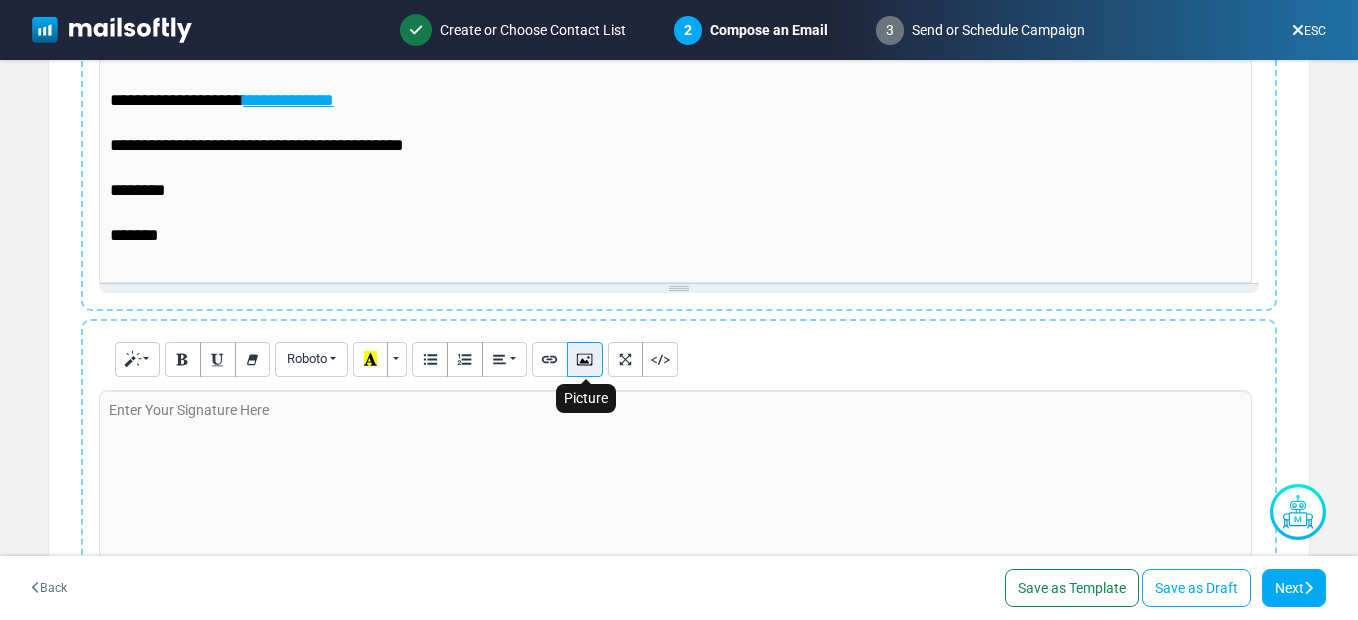 click at bounding box center [585, 360] 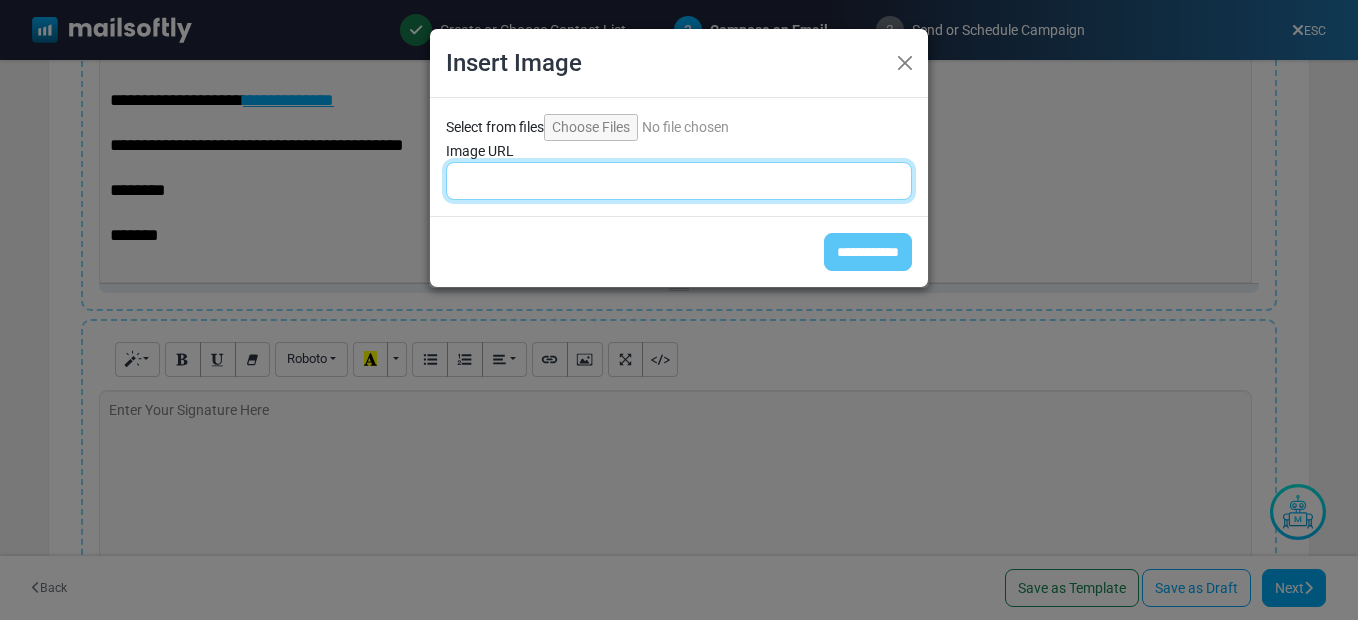 click on "Image URL" at bounding box center [679, 181] 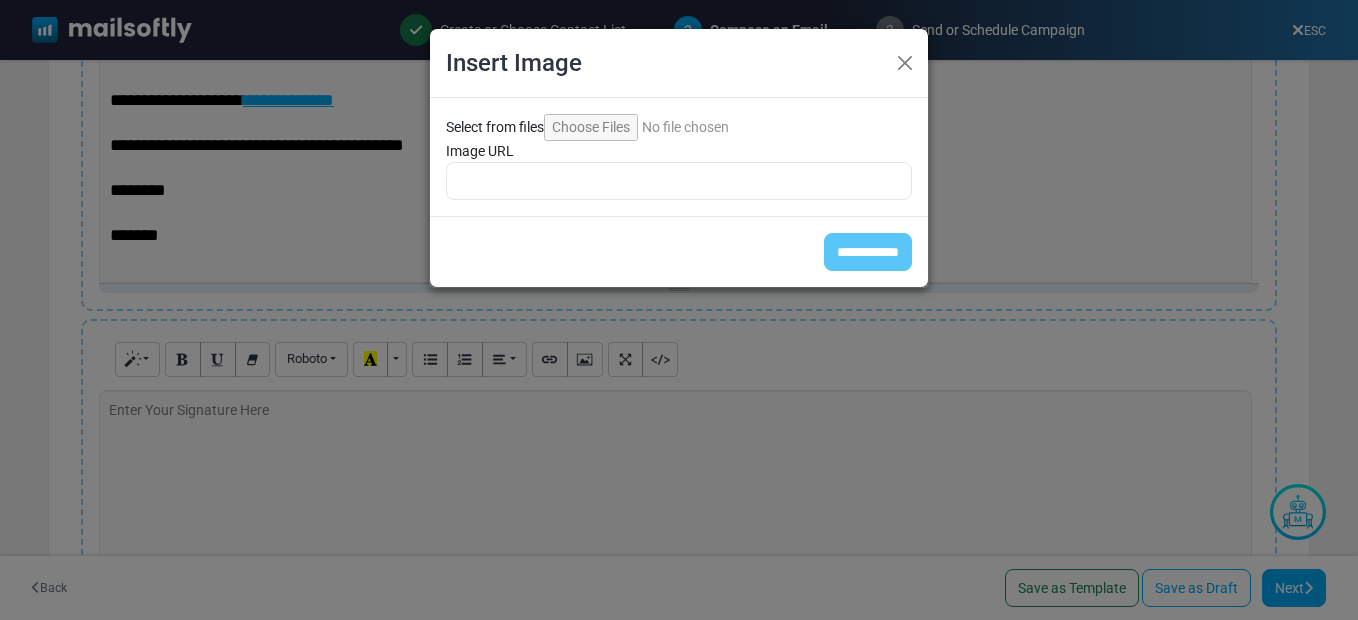 drag, startPoint x: 631, startPoint y: 149, endPoint x: 614, endPoint y: 127, distance: 27.802877 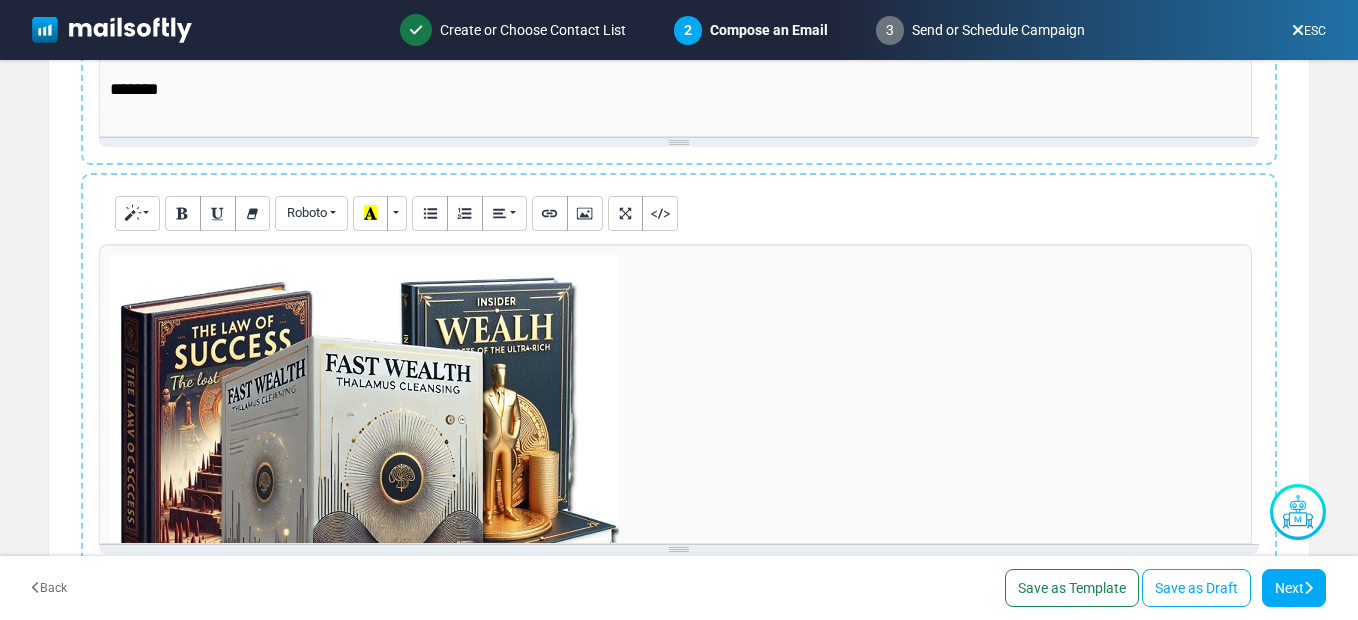 scroll, scrollTop: 660, scrollLeft: 0, axis: vertical 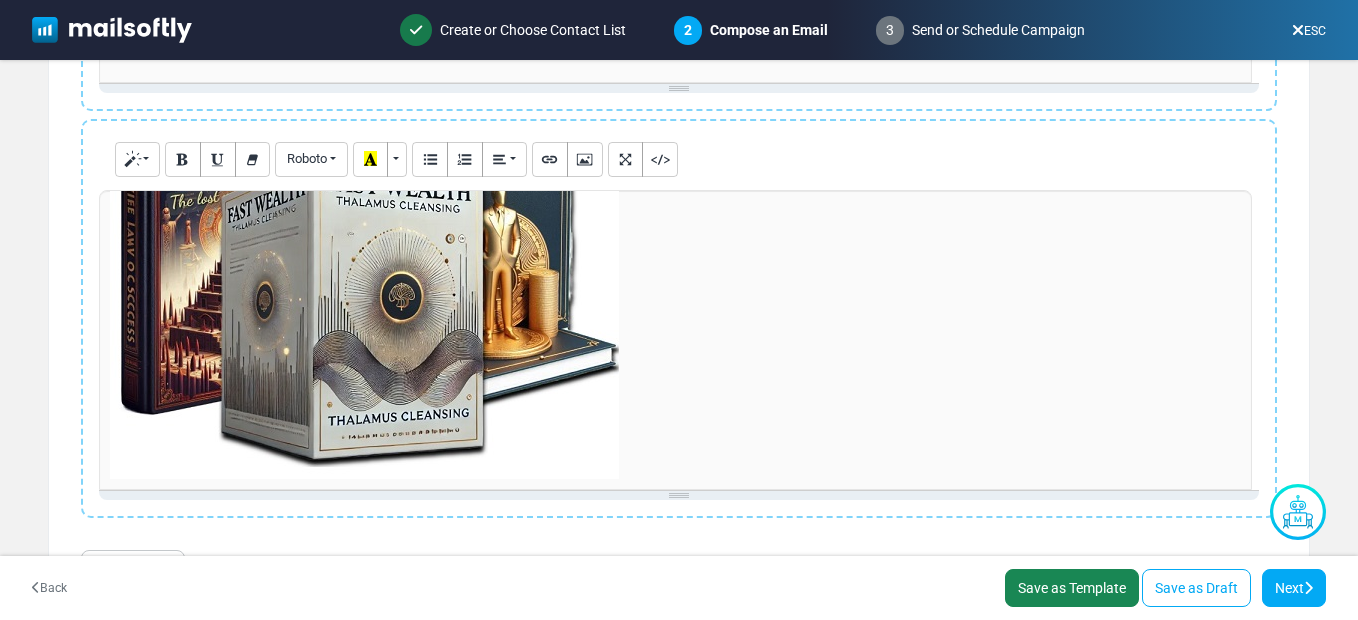 click on "Save as Template" at bounding box center [1072, 588] 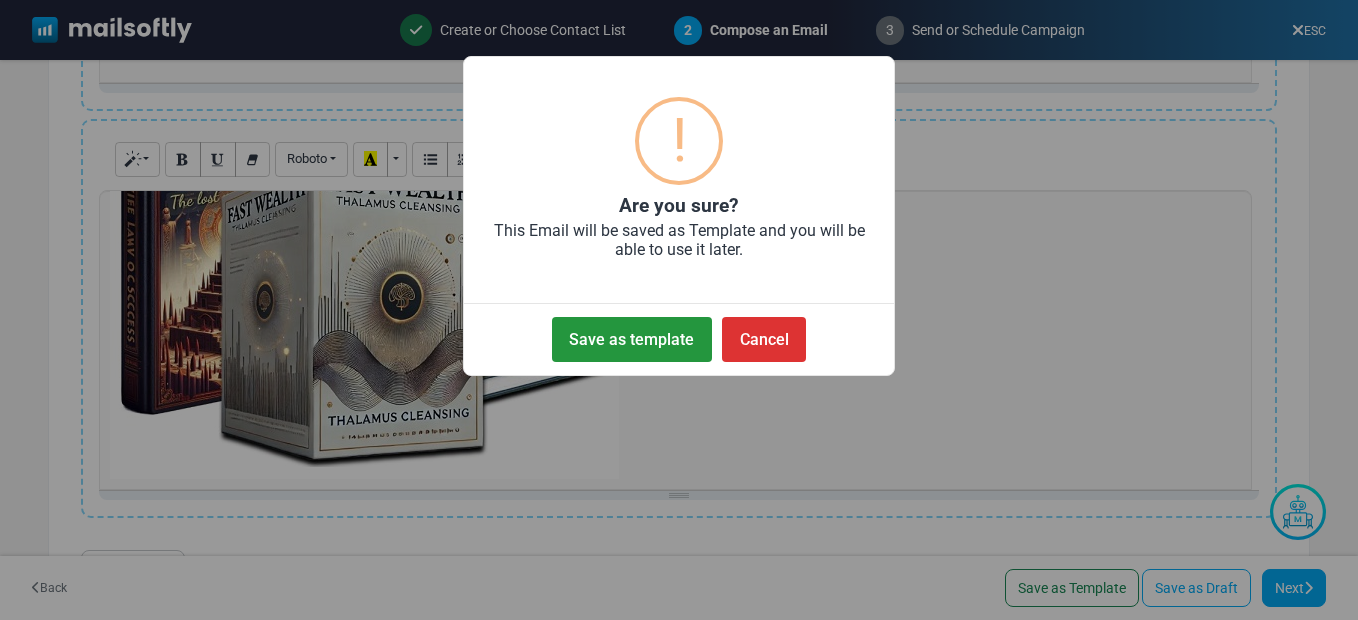 click on "Save as template" at bounding box center [632, 339] 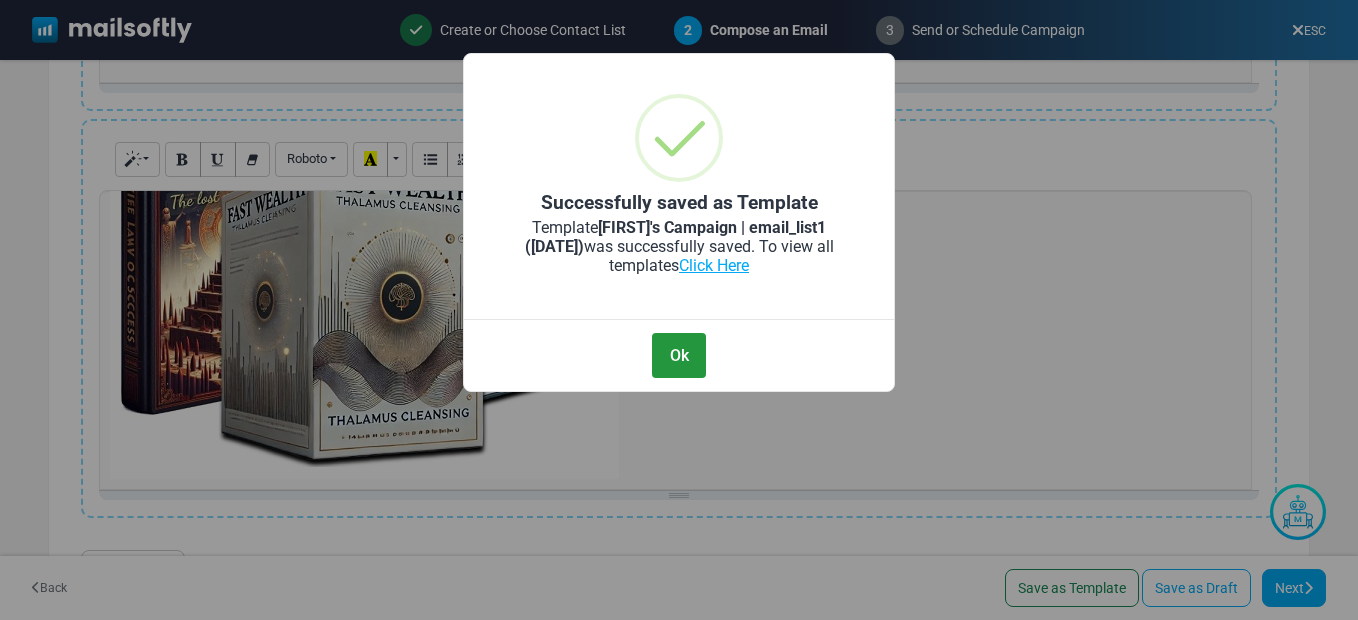 click on "Ok" at bounding box center [679, 355] 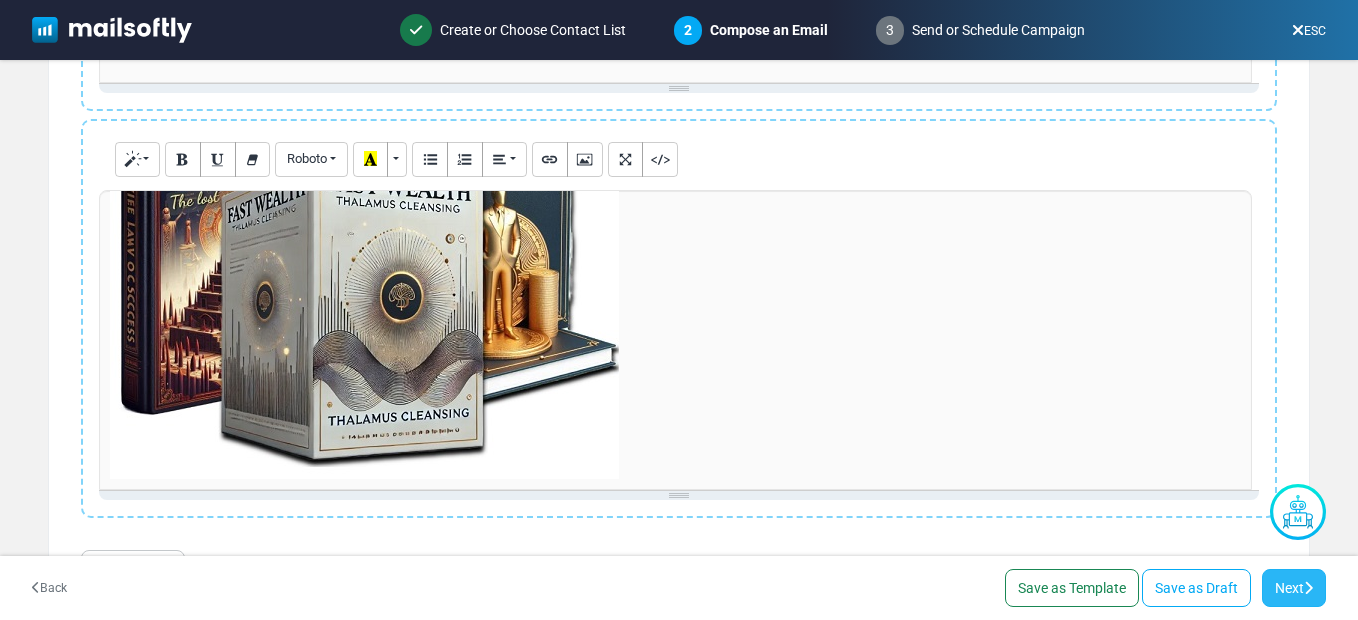 click on "Next" at bounding box center (1294, 588) 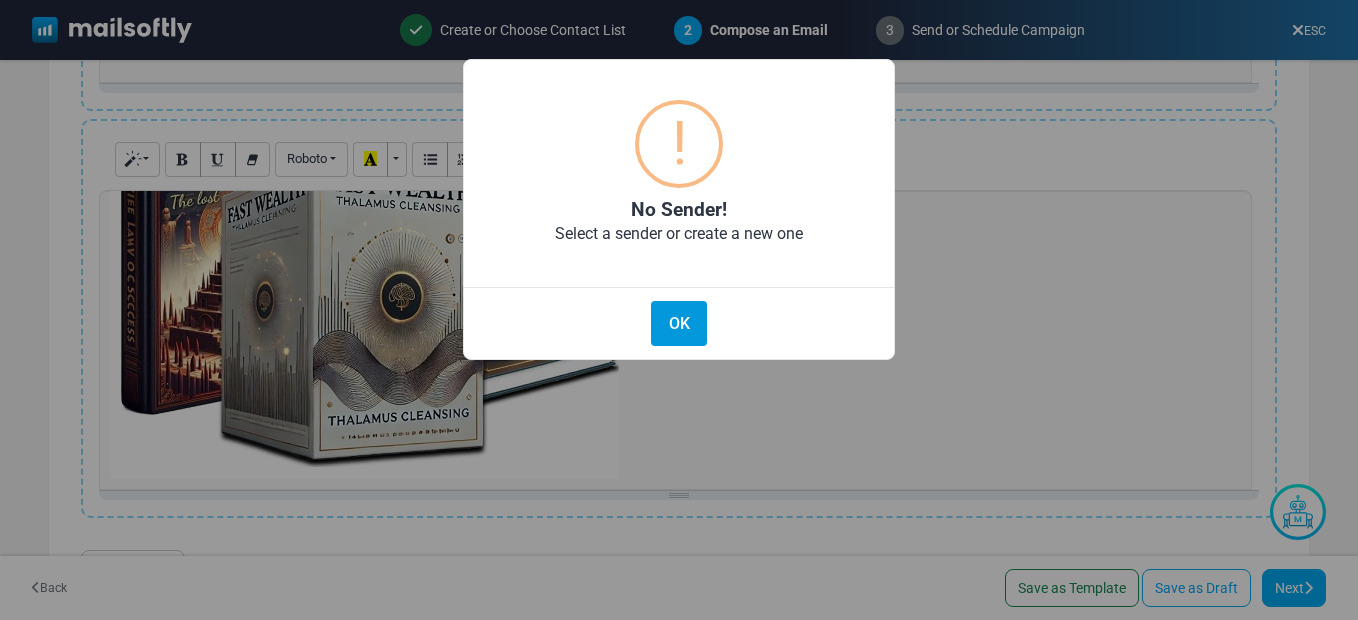 click on "OK" at bounding box center (679, 323) 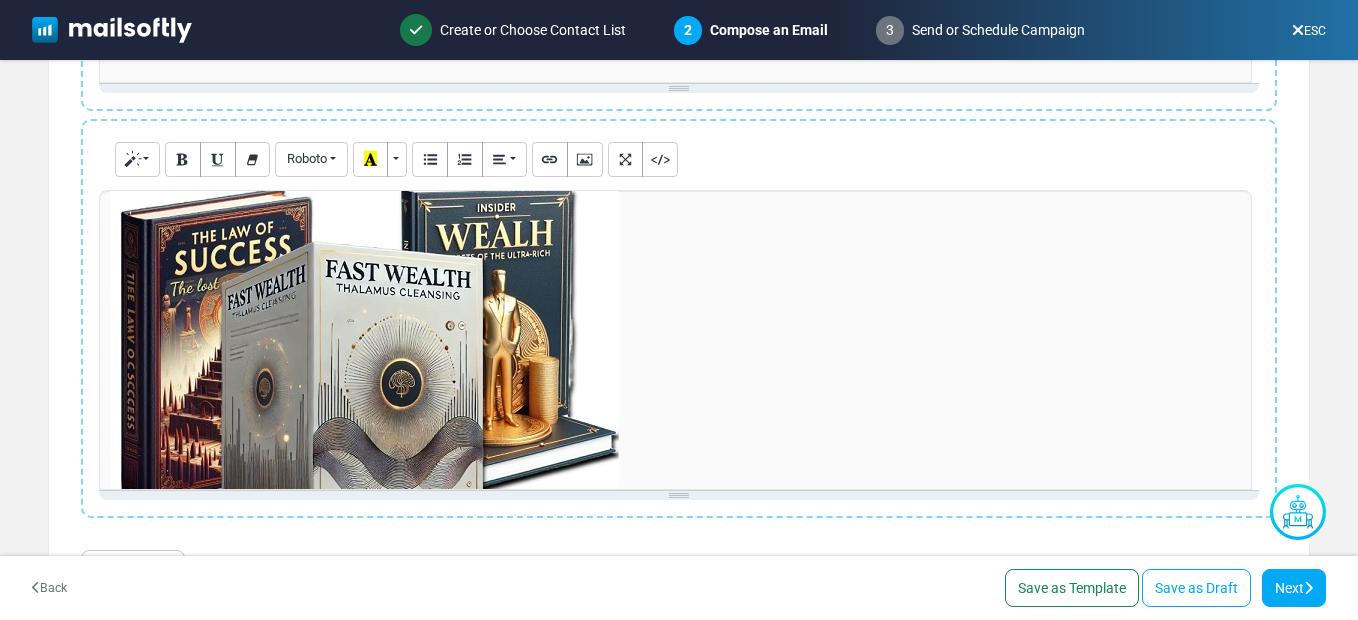 scroll, scrollTop: 0, scrollLeft: 0, axis: both 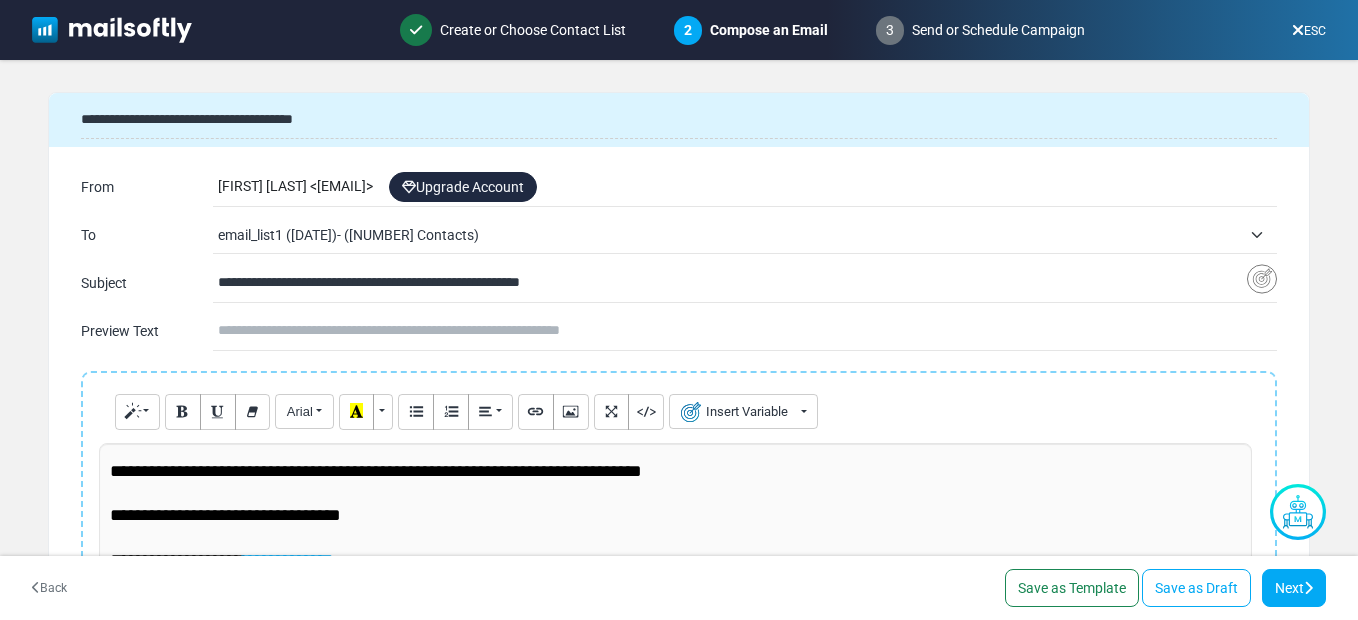 click on "David Barnes < davitrus77-gmail@cc.mailsends.net >
Upgrade Account" at bounding box center [747, 187] 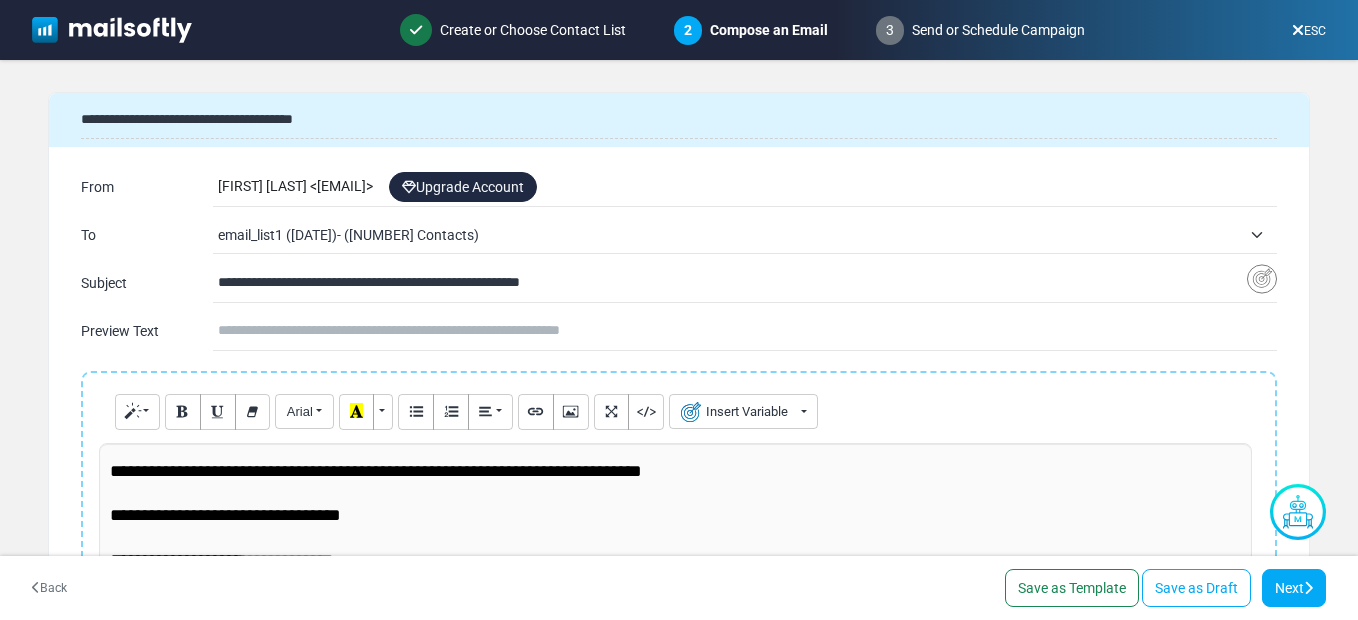 drag, startPoint x: 473, startPoint y: 189, endPoint x: 539, endPoint y: 185, distance: 66.1211 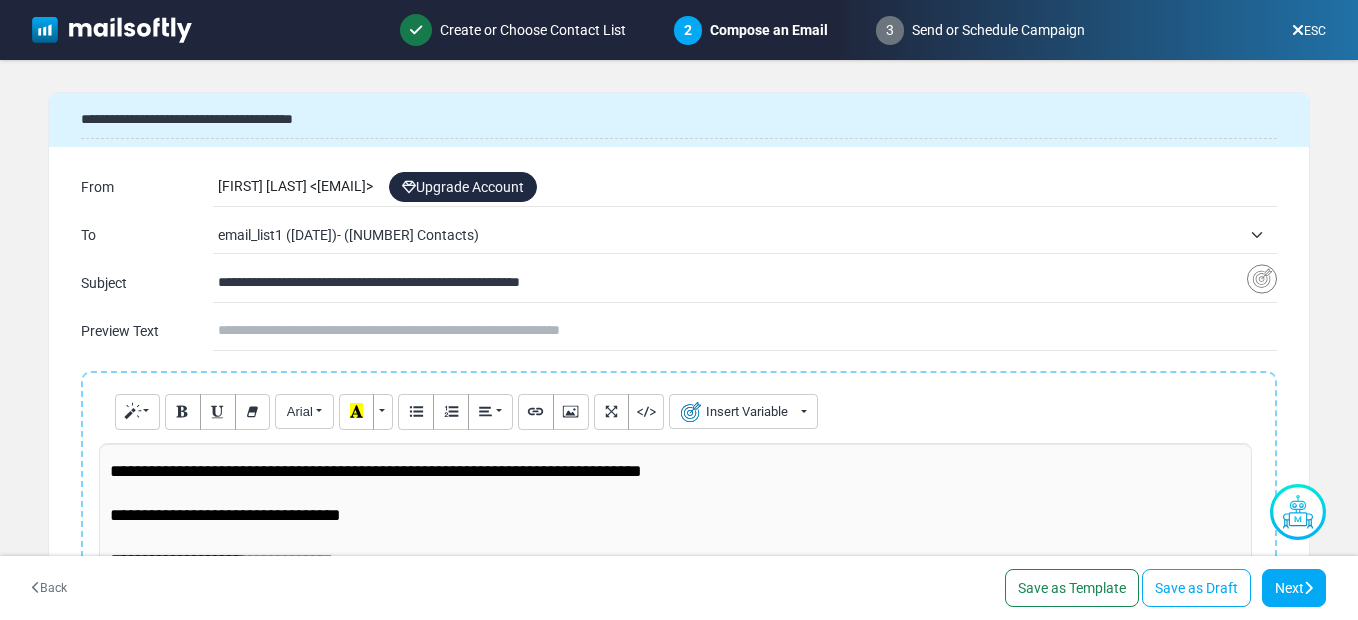 click on "David Barnes < davitrus77-gmail@cc.mailsends.net >
Upgrade Account" at bounding box center [747, 187] 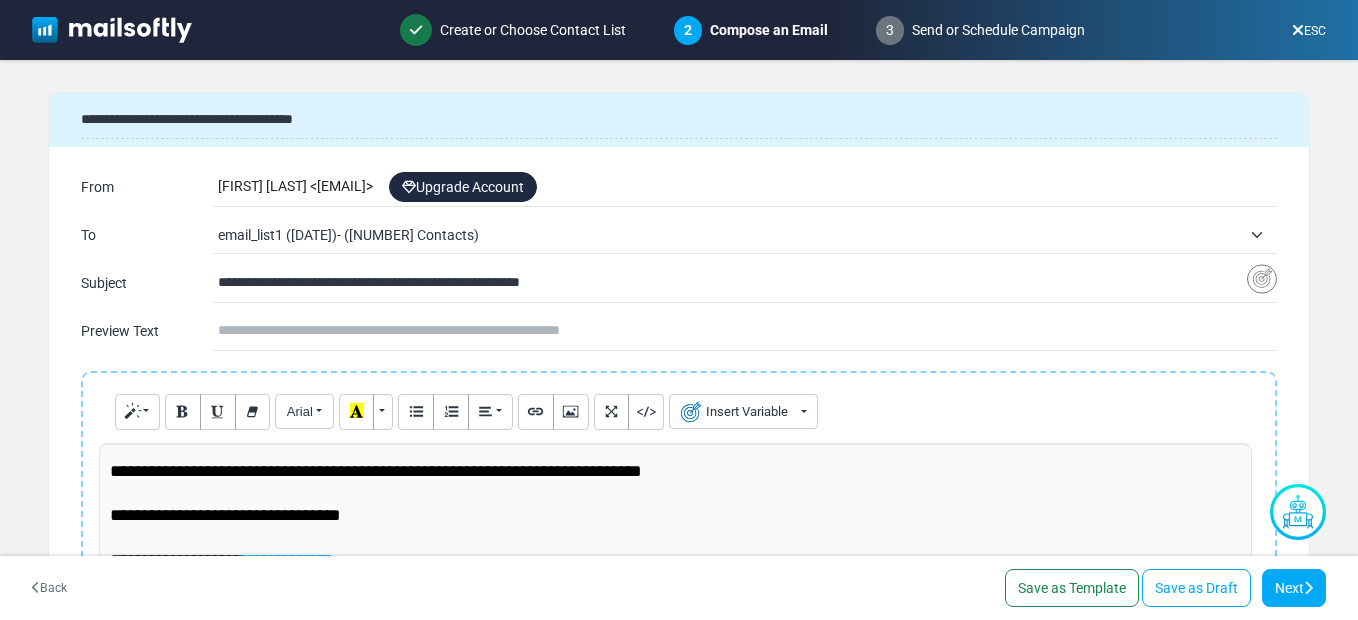 drag, startPoint x: 539, startPoint y: 185, endPoint x: 175, endPoint y: 188, distance: 364.01236 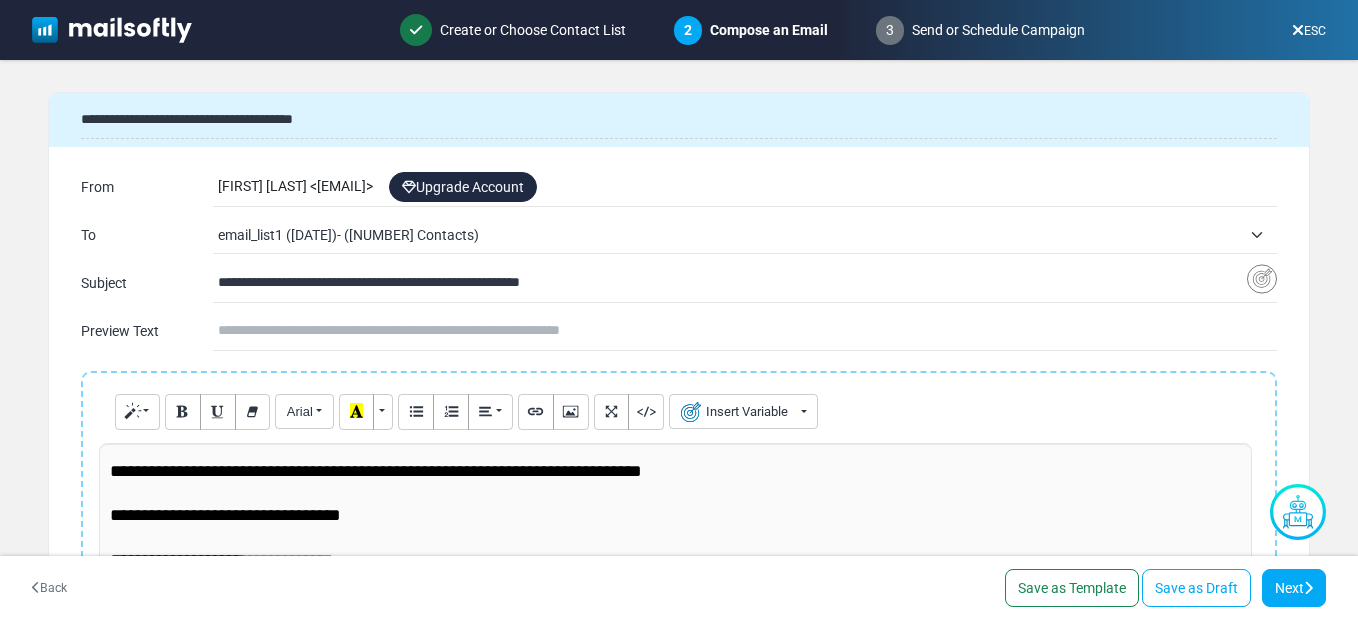 click on "From
David Barnes < davitrus77-gmail@cc.mailsends.net >
Upgrade Account" at bounding box center (679, 187) 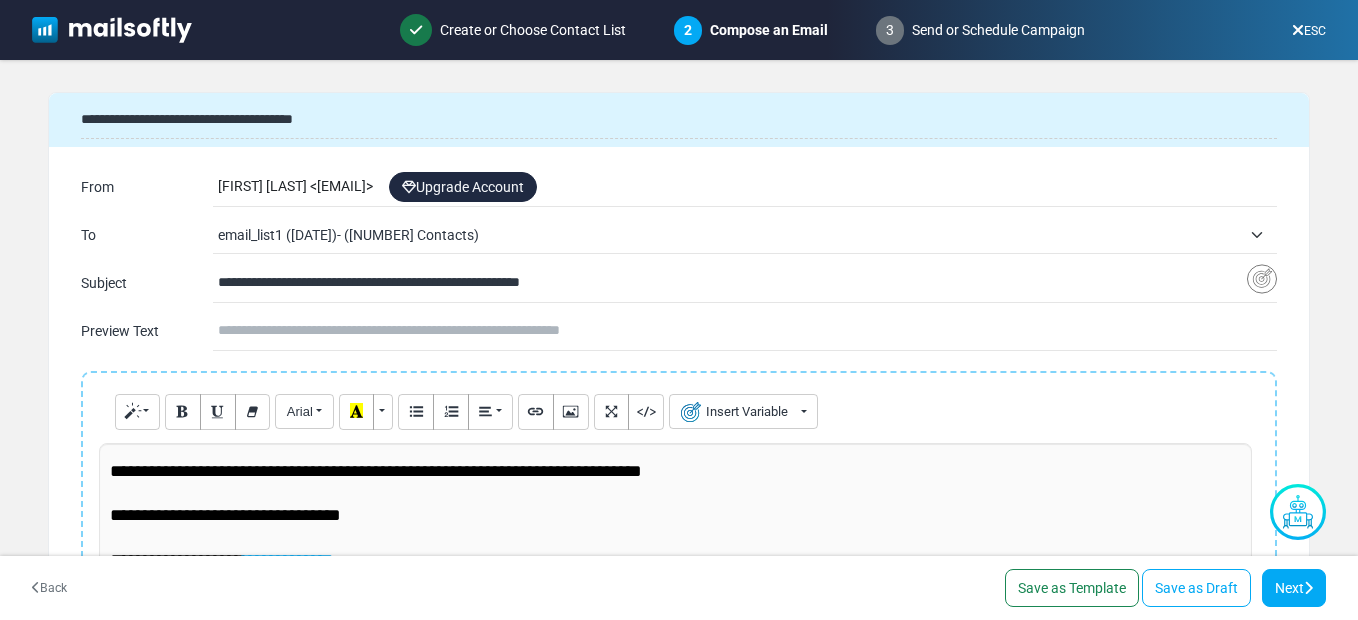 click on "David Barnes < davitrus77-gmail@cc.mailsends.net >
Upgrade Account" at bounding box center [747, 187] 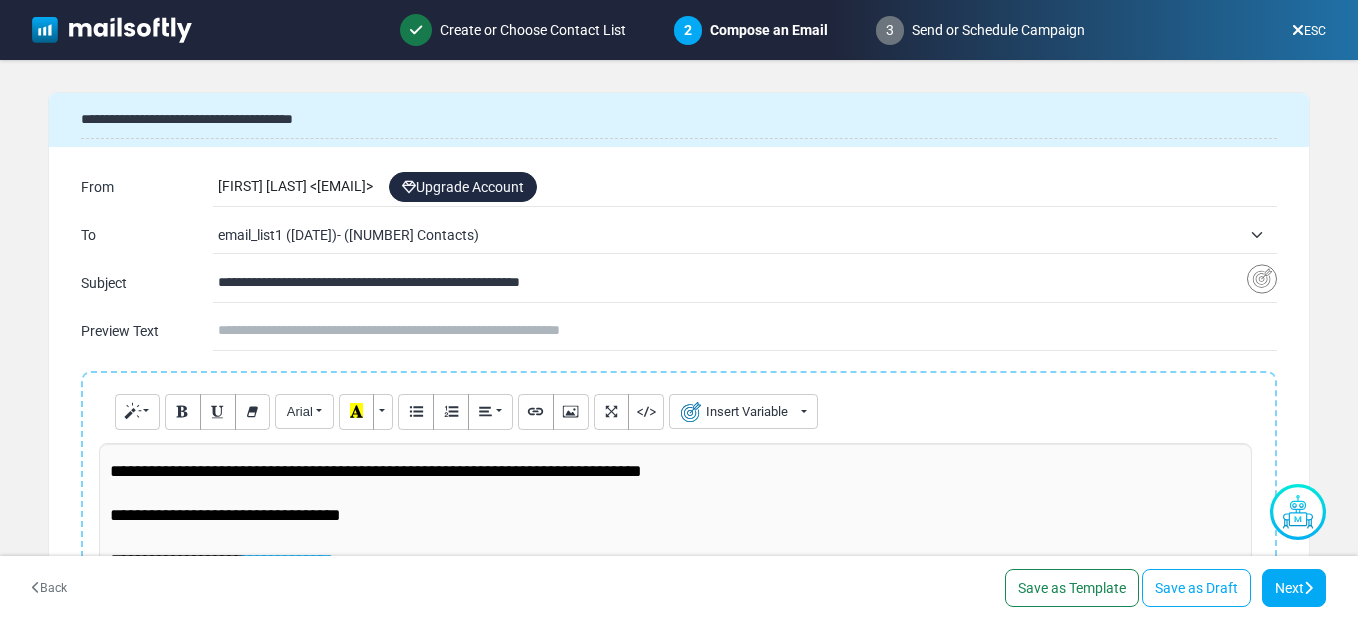click on "David Barnes < davitrus77-gmail@cc.mailsends.net >
Upgrade Account" at bounding box center (747, 187) 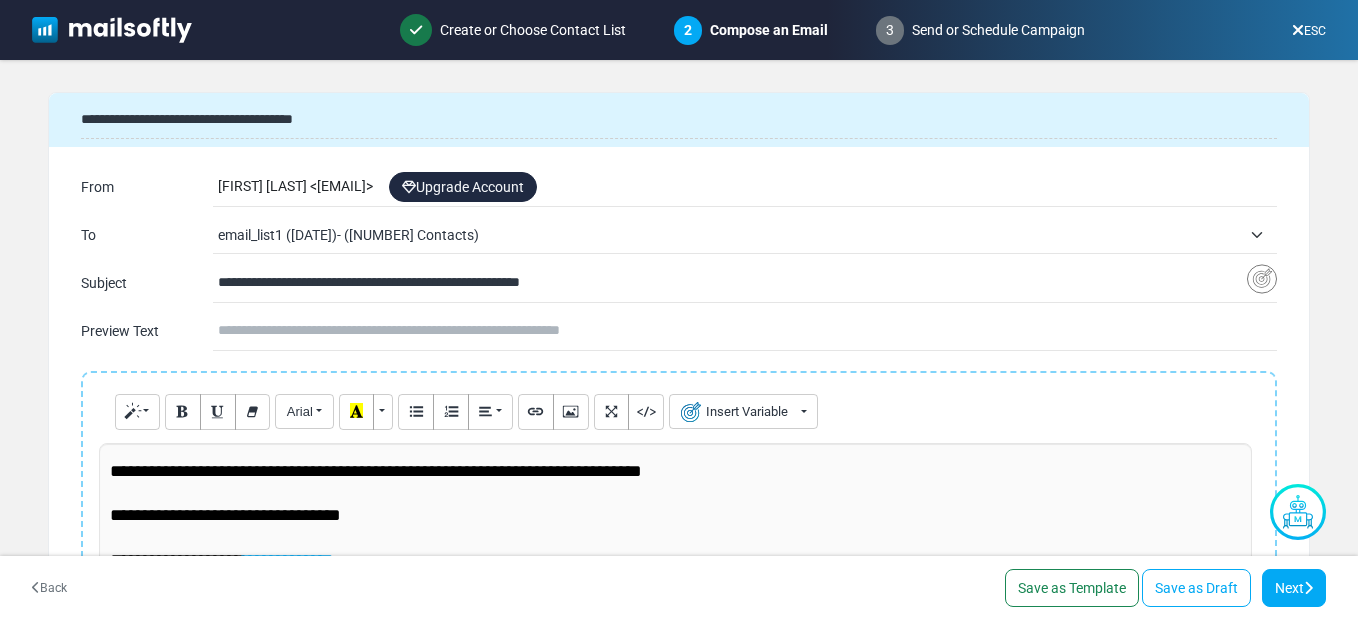 copy on "Mailsoftly
Upgrade Account
Notifications
PEY
David Barnes
Please Enter Your Firm Name
Profile & Preferences
My Subscription
Support
Sign Out
Email Type
Choose an email type
Create Plain Email
Create Visual Email
Exit Search
Search Mailsoftly
Search Campaigns, Newsletters, Automations
Email Templates
View All
Email Templates
A templates page where you can view and edit your email templates
Campaigns
View All
Campaigns
..." 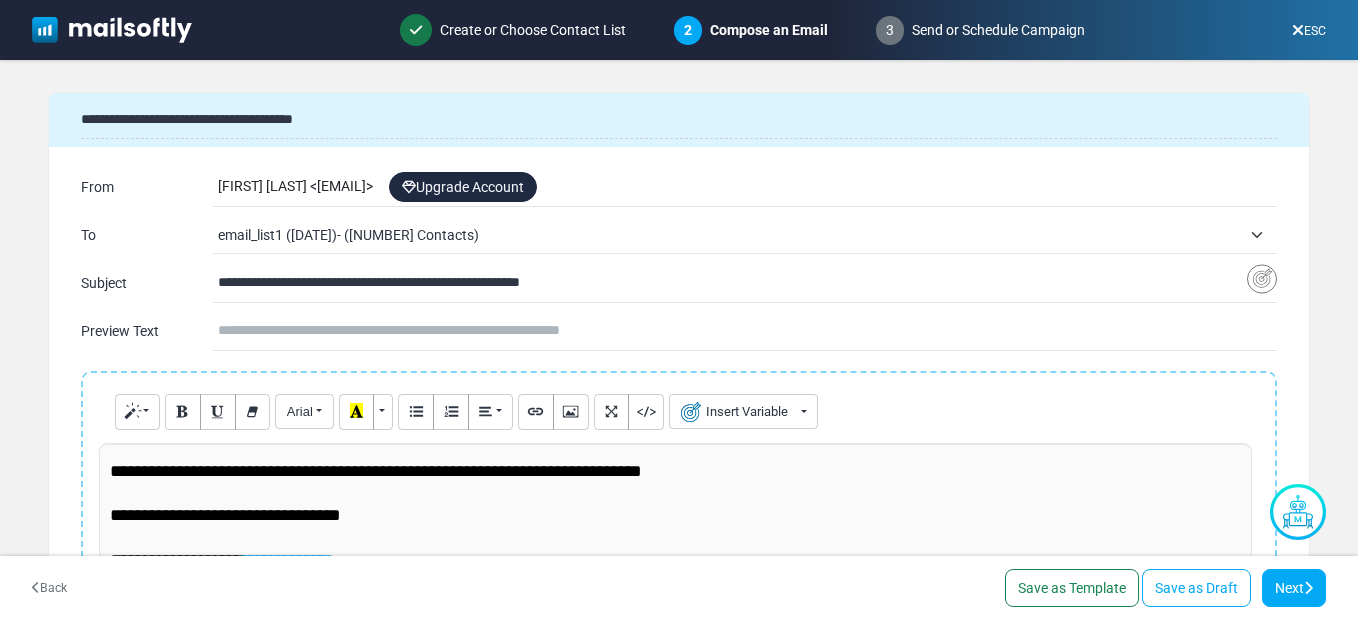 click on "Upgrade Account" at bounding box center (463, 187) 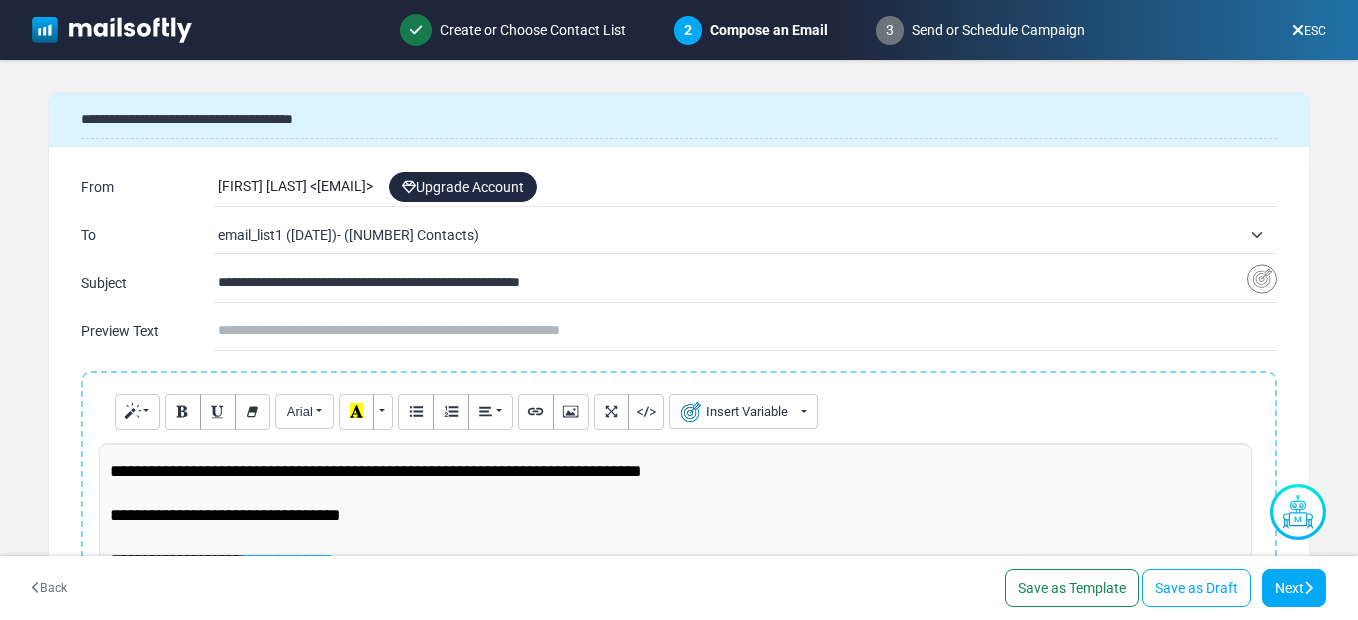 click on "David Barnes < davitrus77-gmail@cc.mailsends.net >
Upgrade Account" at bounding box center (747, 187) 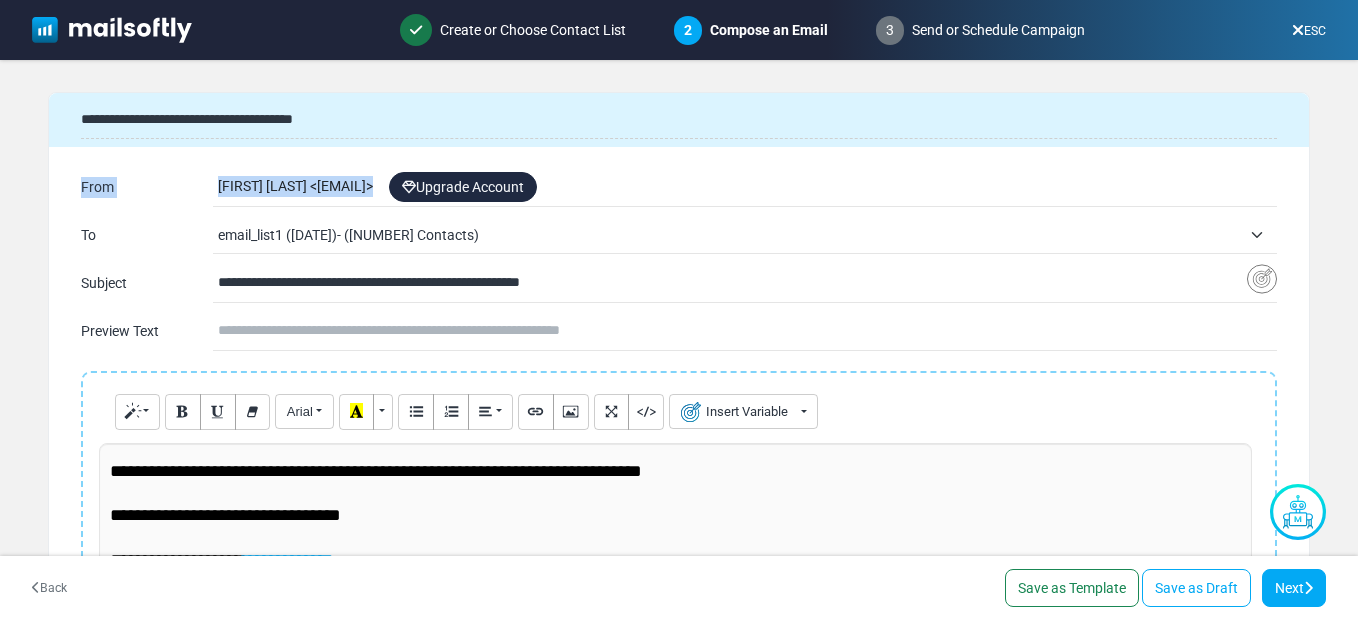 drag, startPoint x: 543, startPoint y: 186, endPoint x: 19, endPoint y: 154, distance: 524.9762 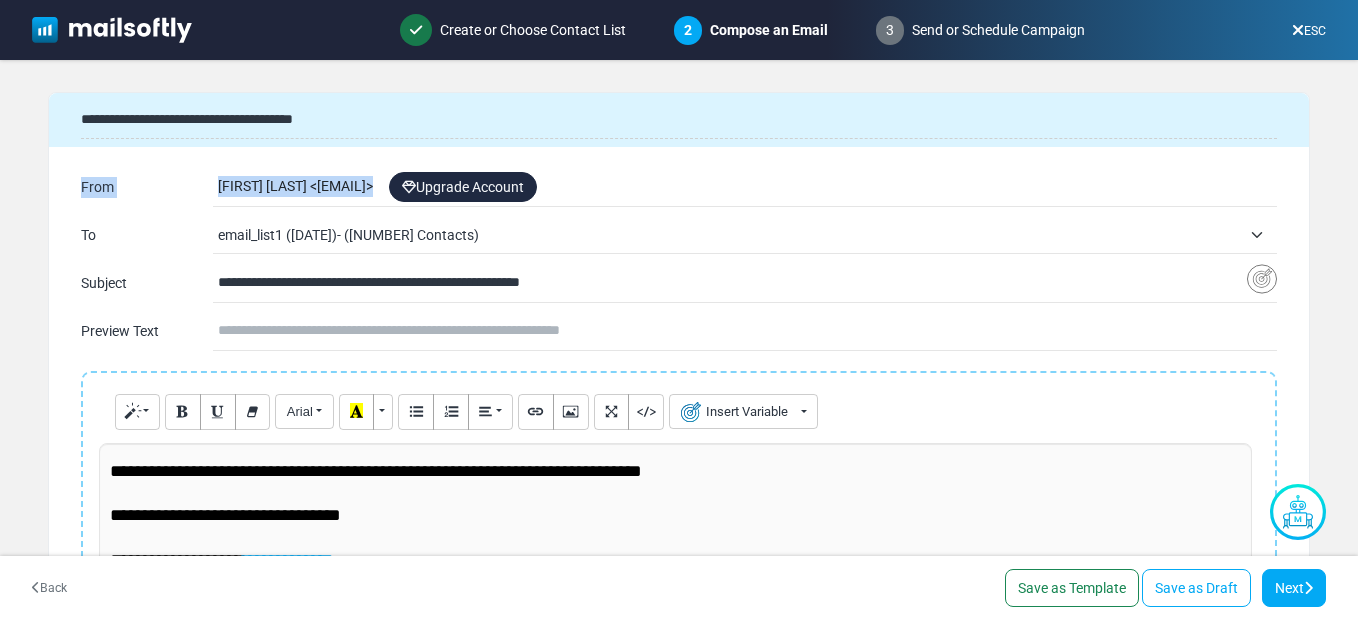 click on "David Barnes < davitrus77-gmail@cc.mailsends.net >
Upgrade Account" at bounding box center [747, 187] 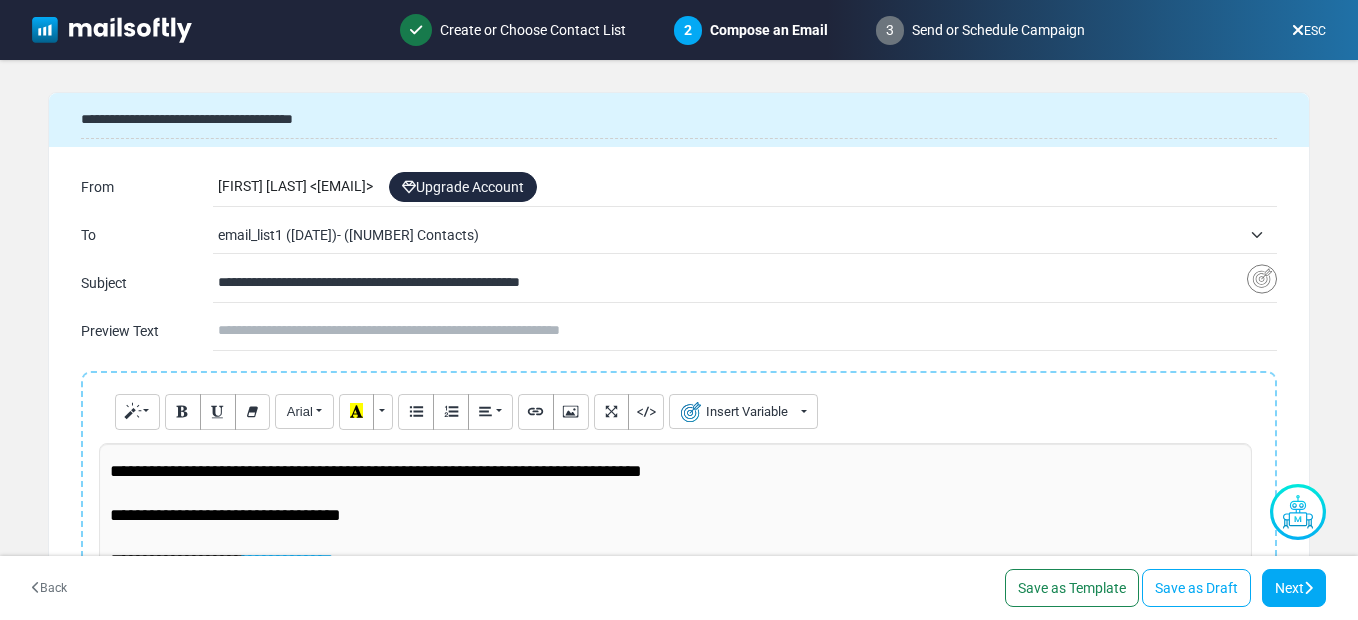 click on "email_list1 (7/17/2025)- (308 Contacts)" at bounding box center (729, 235) 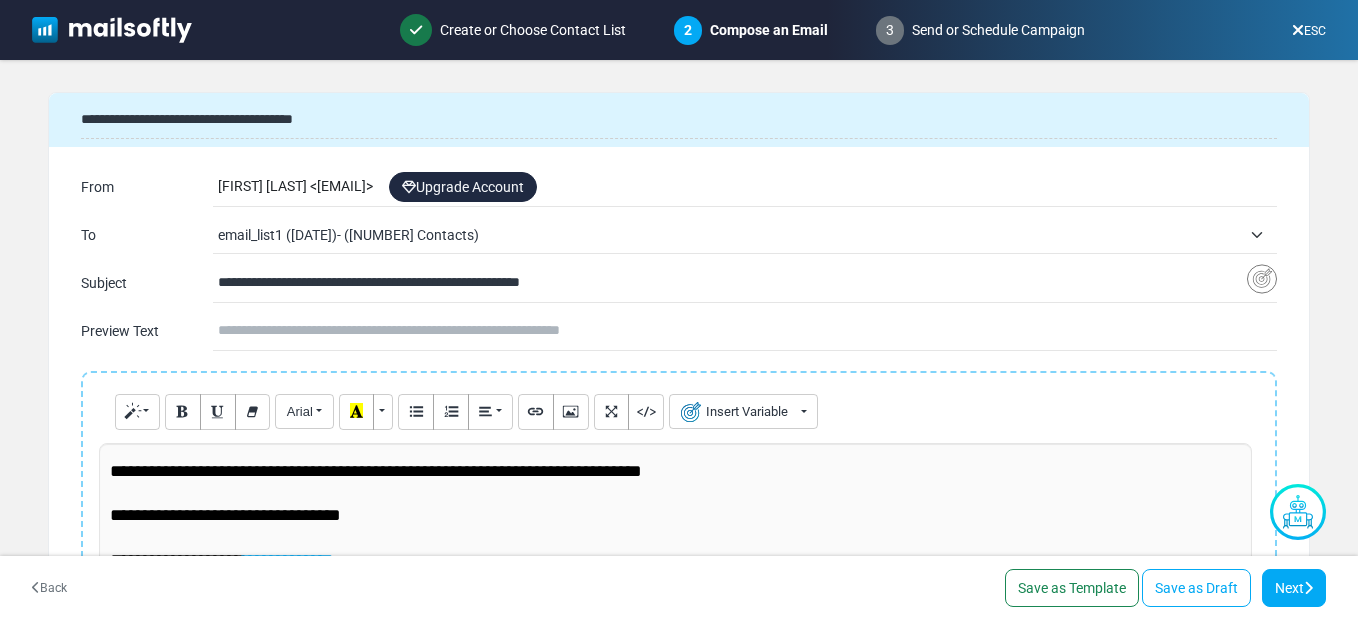 click on "David Barnes < davitrus77-gmail@cc.mailsends.net >
Upgrade Account" at bounding box center [747, 187] 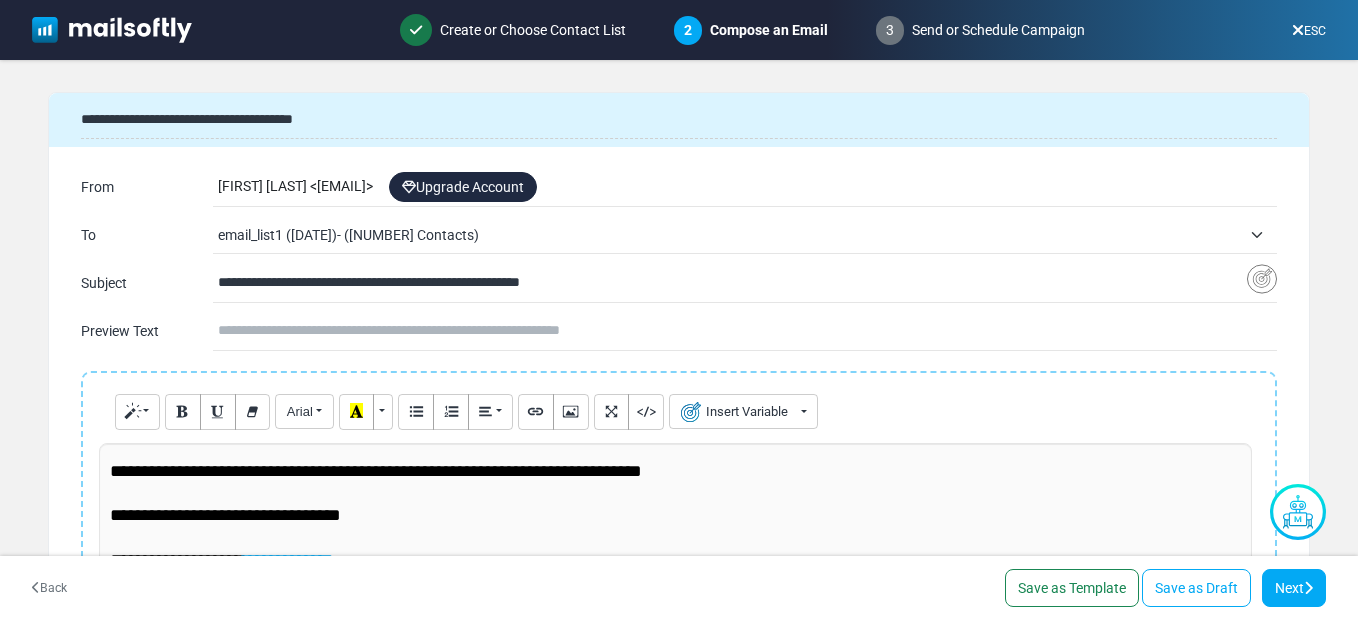 click on "David Barnes < davitrus77-gmail@cc.mailsends.net >
Upgrade Account" at bounding box center [747, 187] 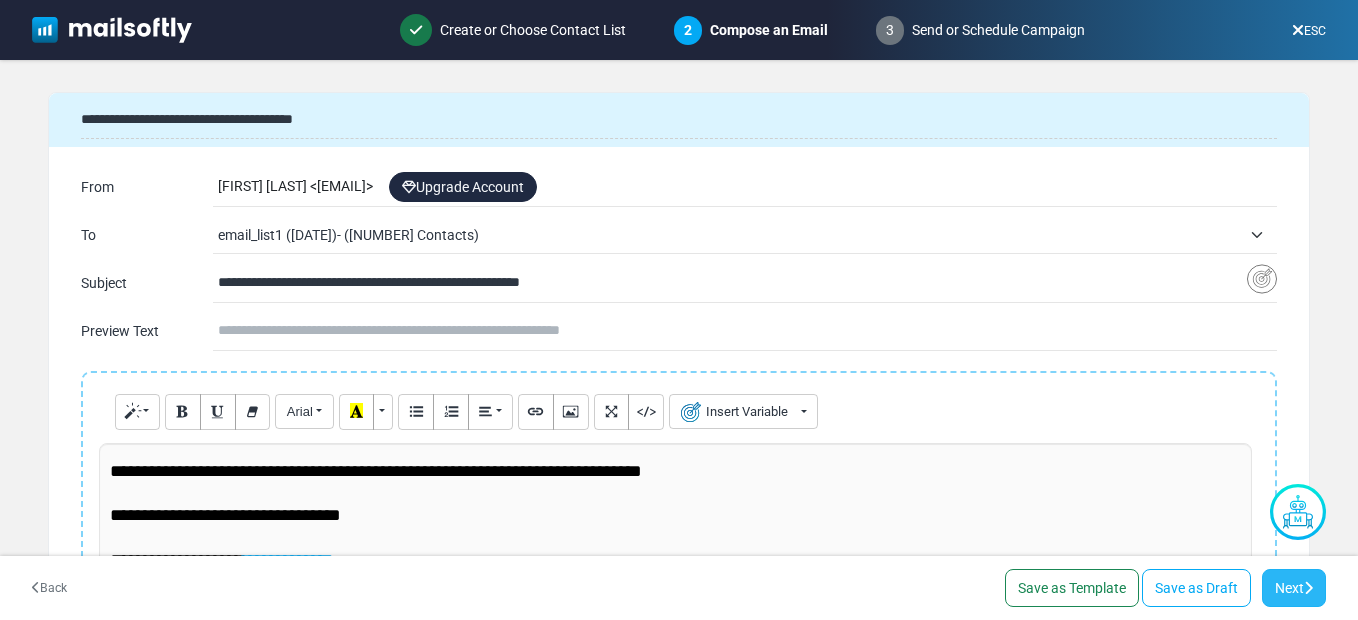 click on "Next" at bounding box center [1294, 588] 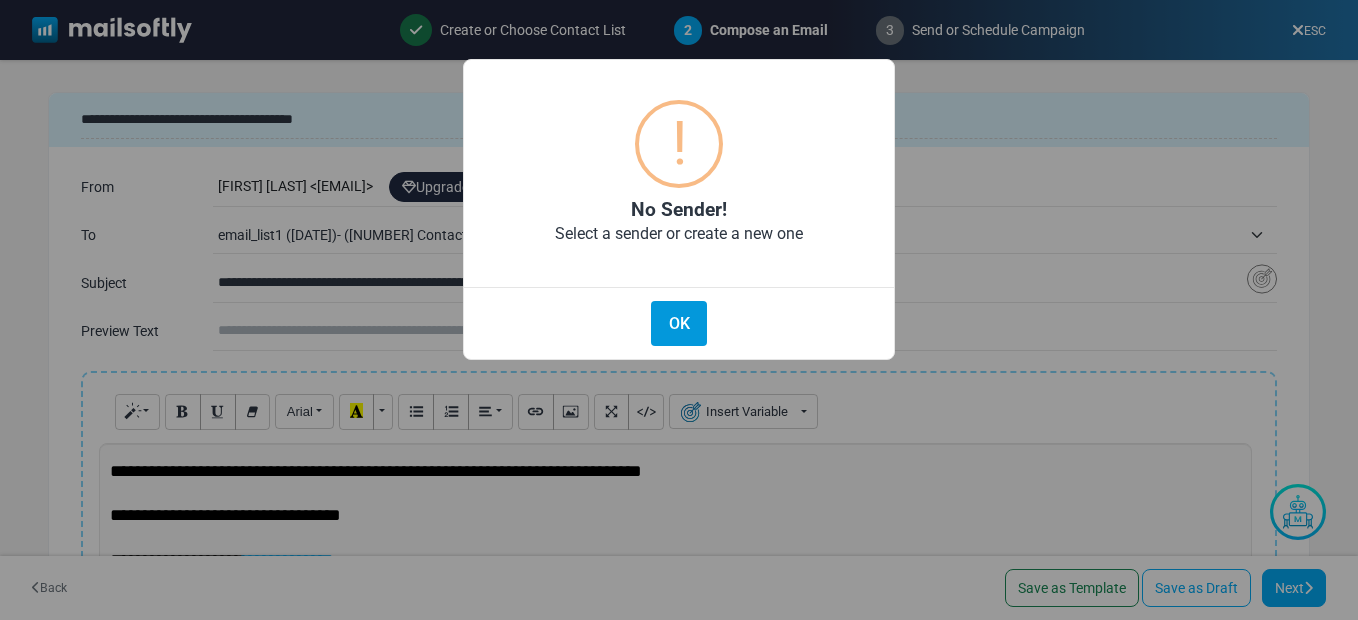 click on "OK" at bounding box center (679, 323) 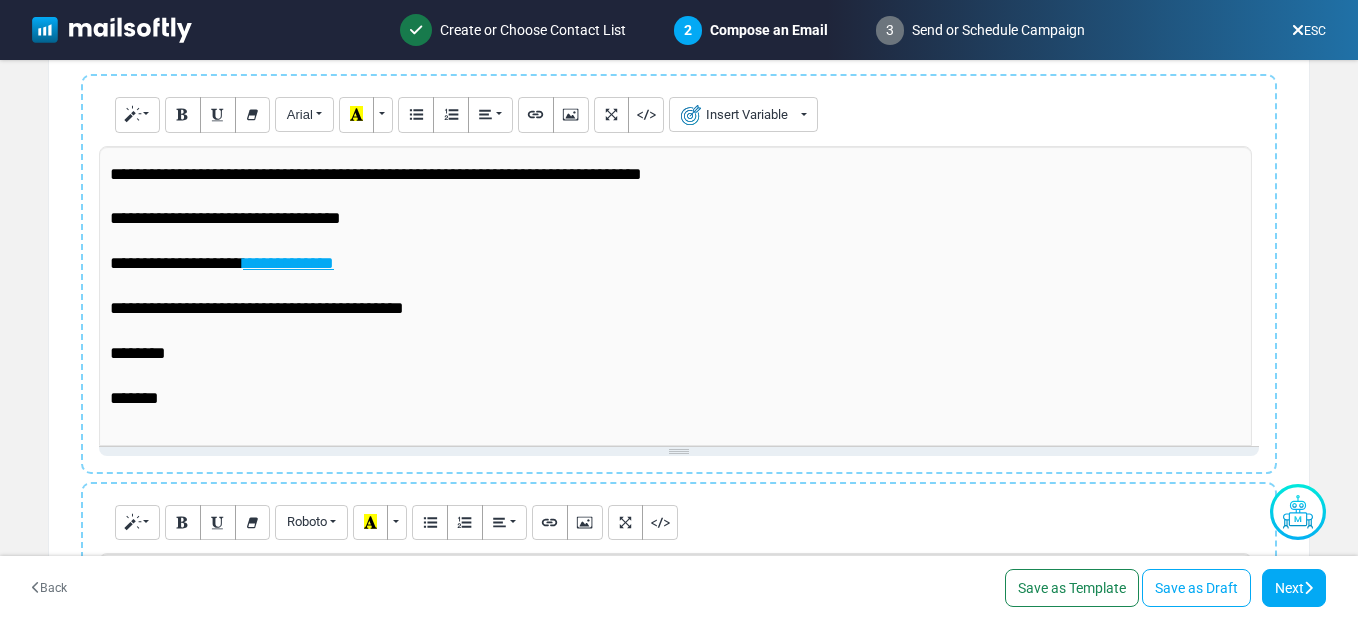 scroll, scrollTop: 300, scrollLeft: 0, axis: vertical 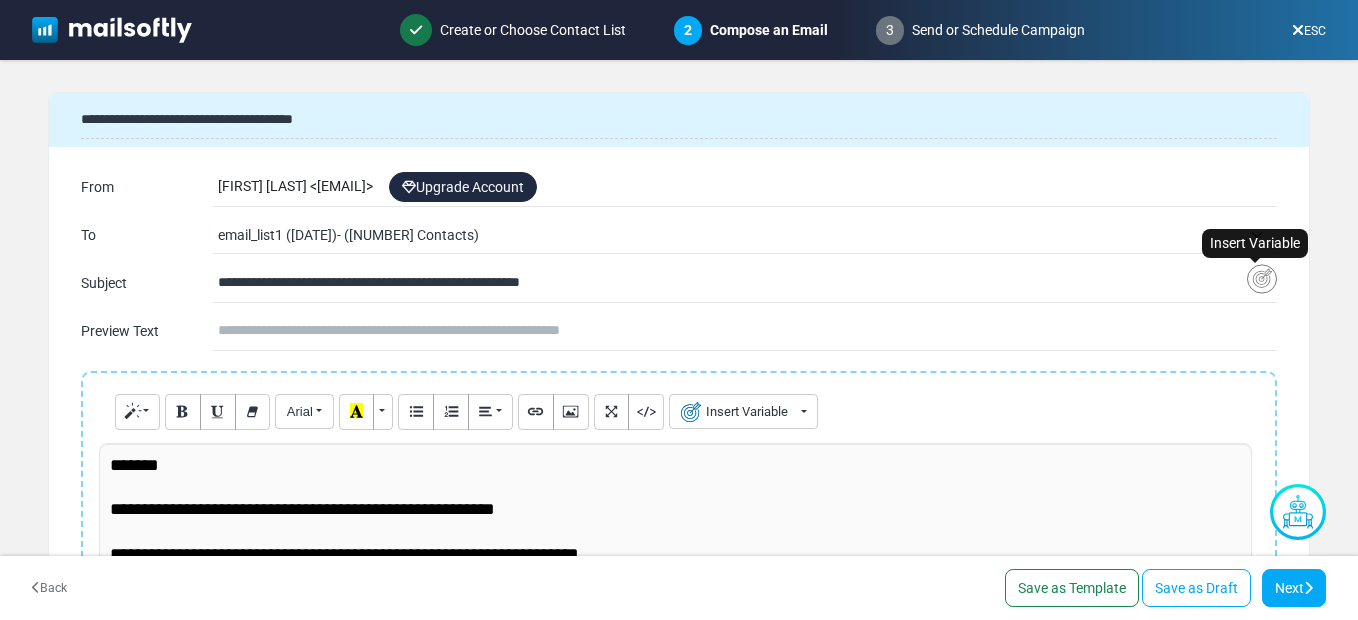 click at bounding box center (1262, 279) 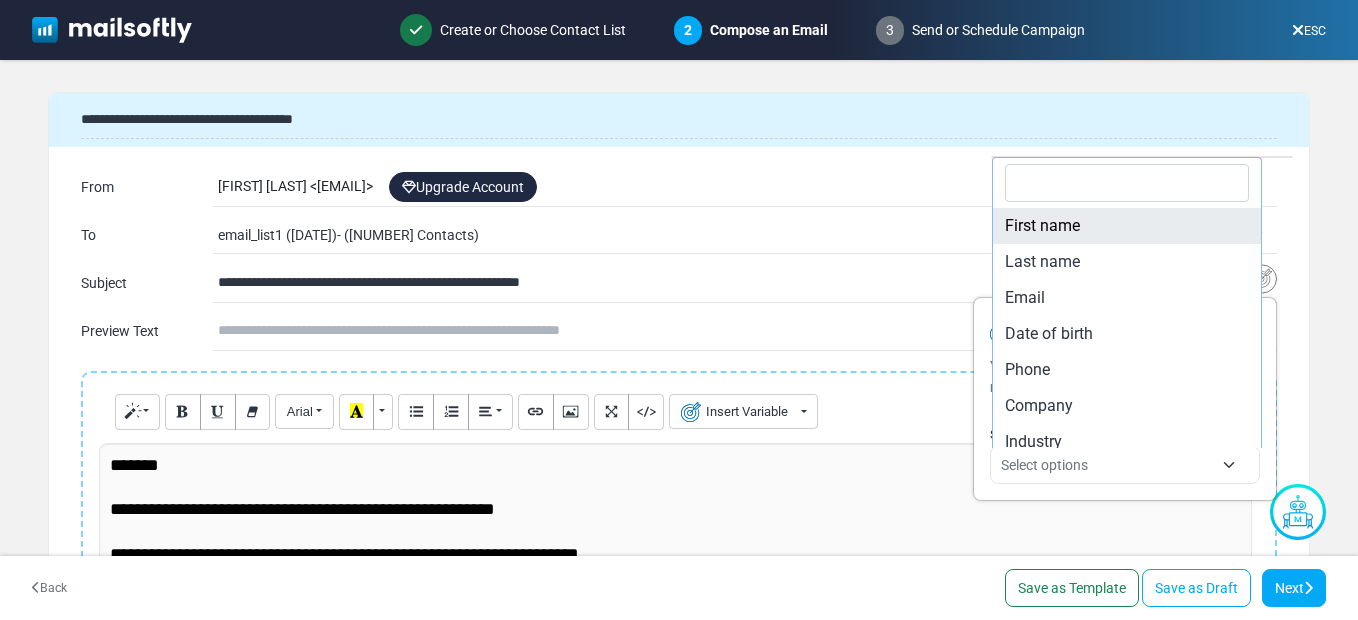 click on "Select options" at bounding box center (1107, 465) 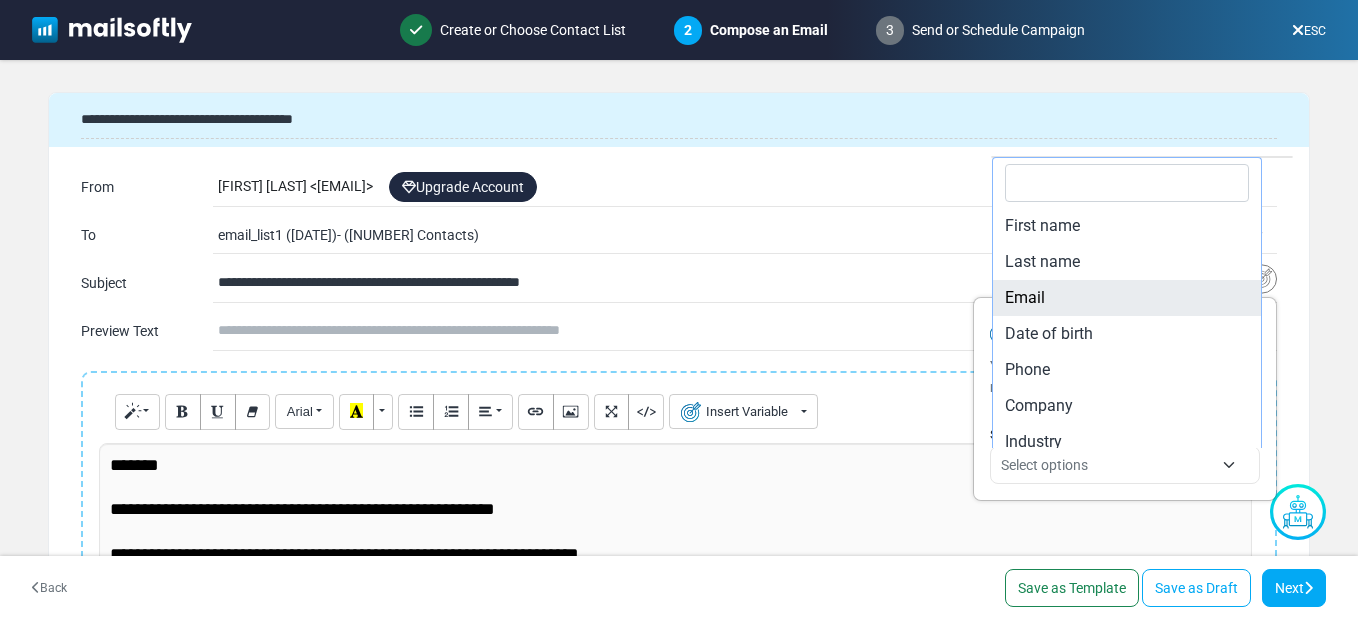 type on "**********" 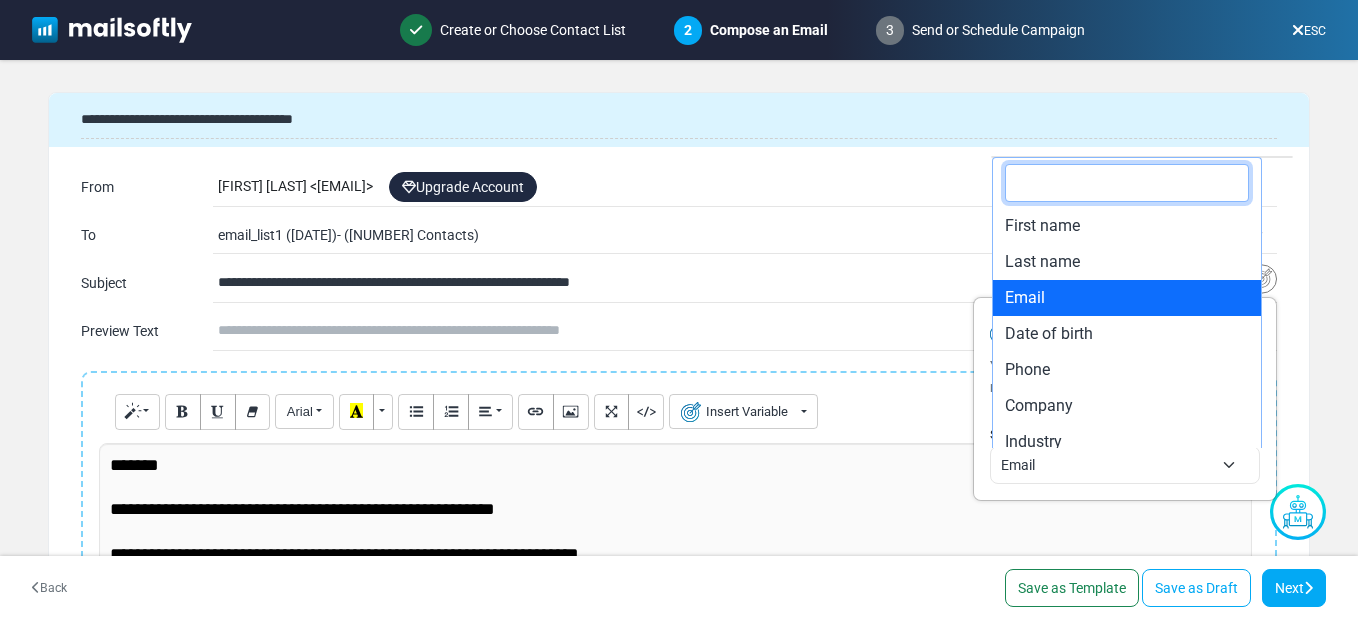 click on "Email" at bounding box center [1107, 465] 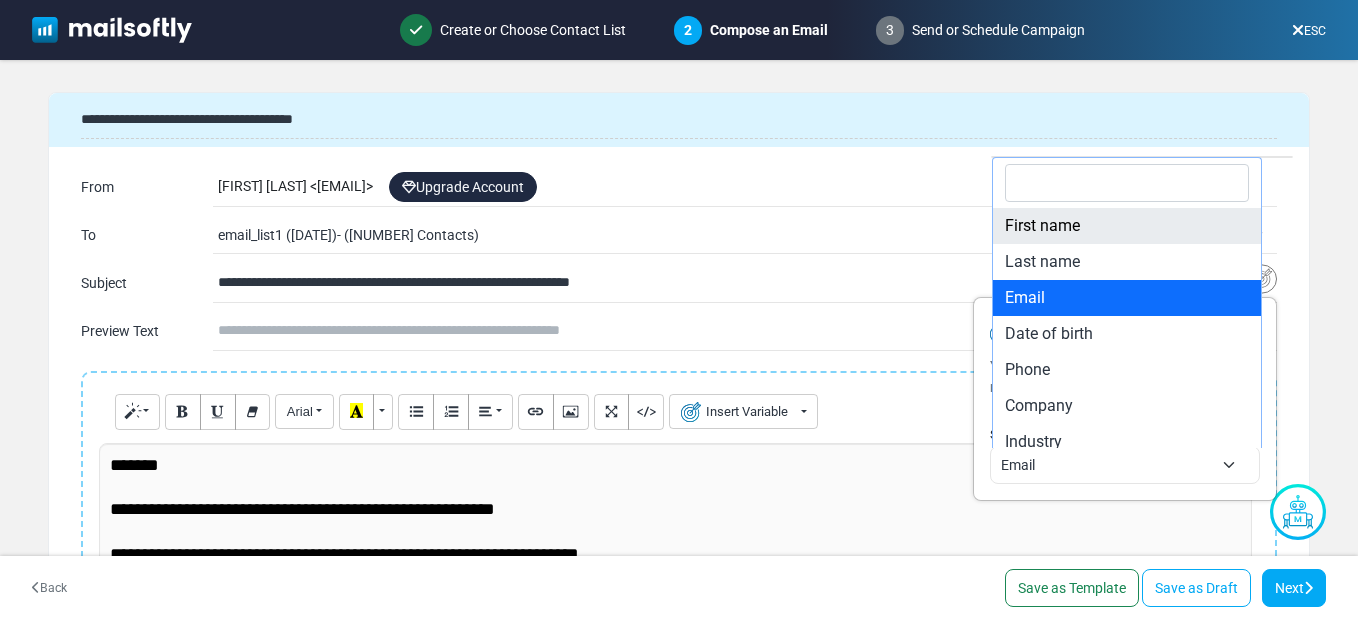 type on "**********" 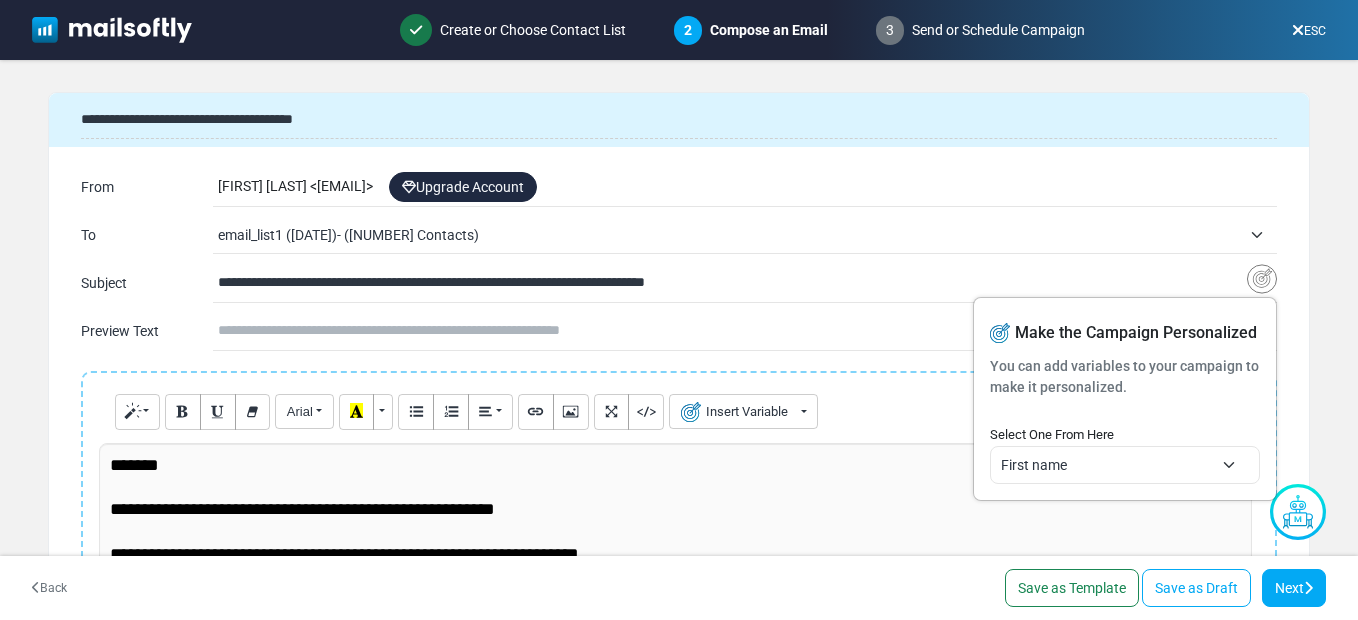 click on "**********" at bounding box center [732, 283] 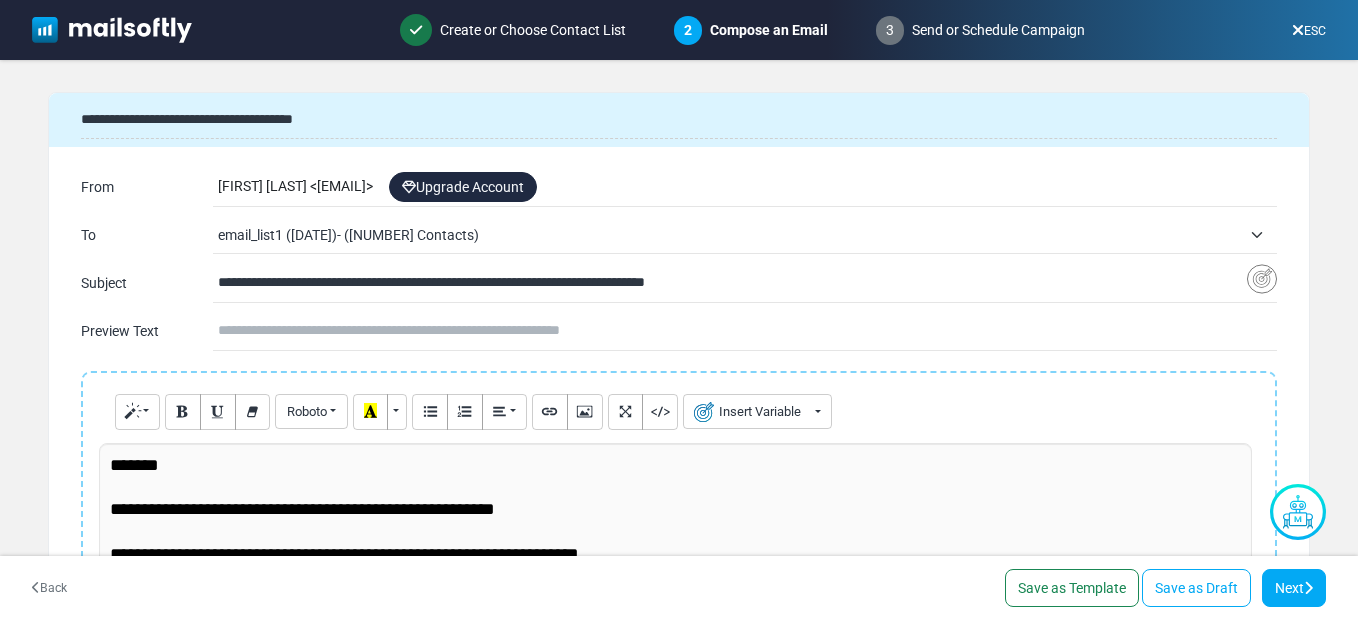 drag, startPoint x: 615, startPoint y: 283, endPoint x: 473, endPoint y: 291, distance: 142.22517 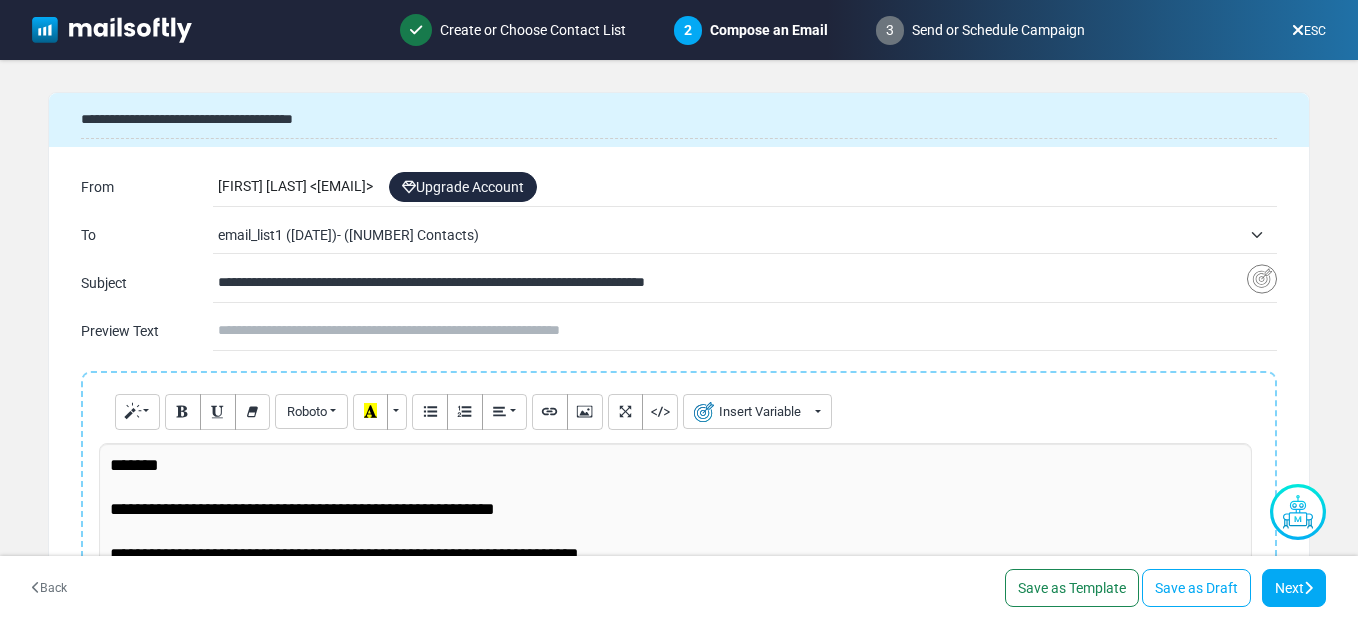 click on "**********" at bounding box center (732, 283) 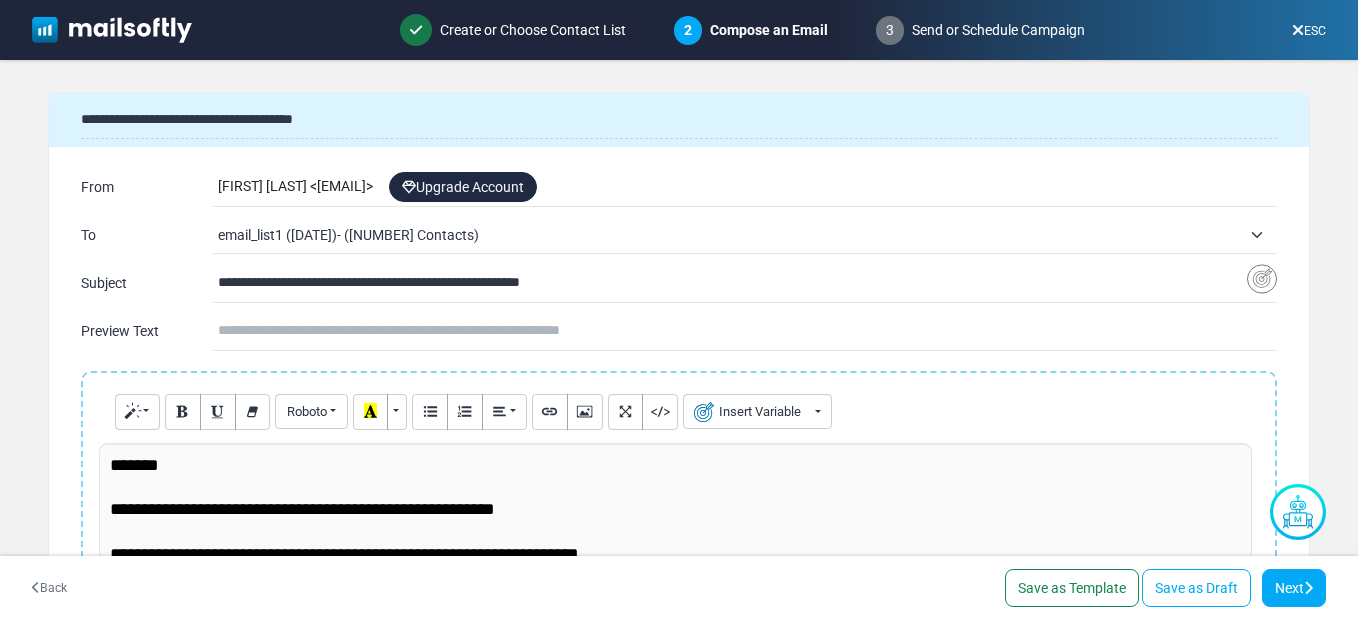 click on "**********" at bounding box center [732, 283] 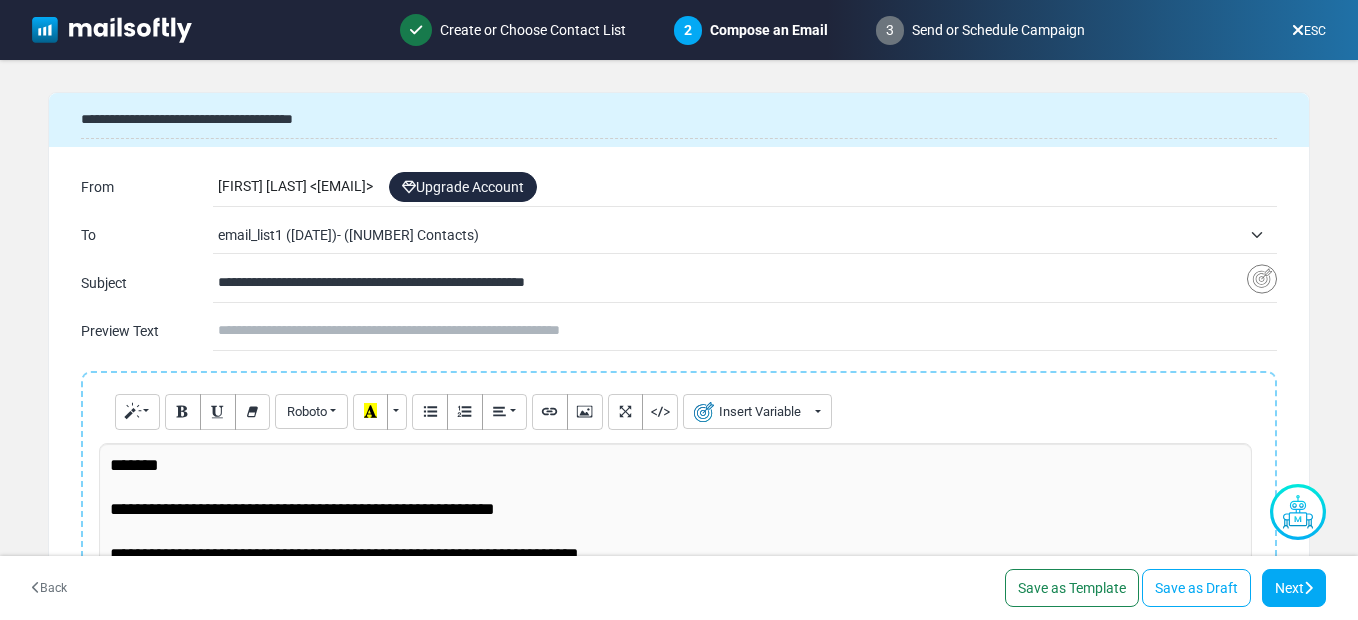 click on "**********" at bounding box center (679, 259) 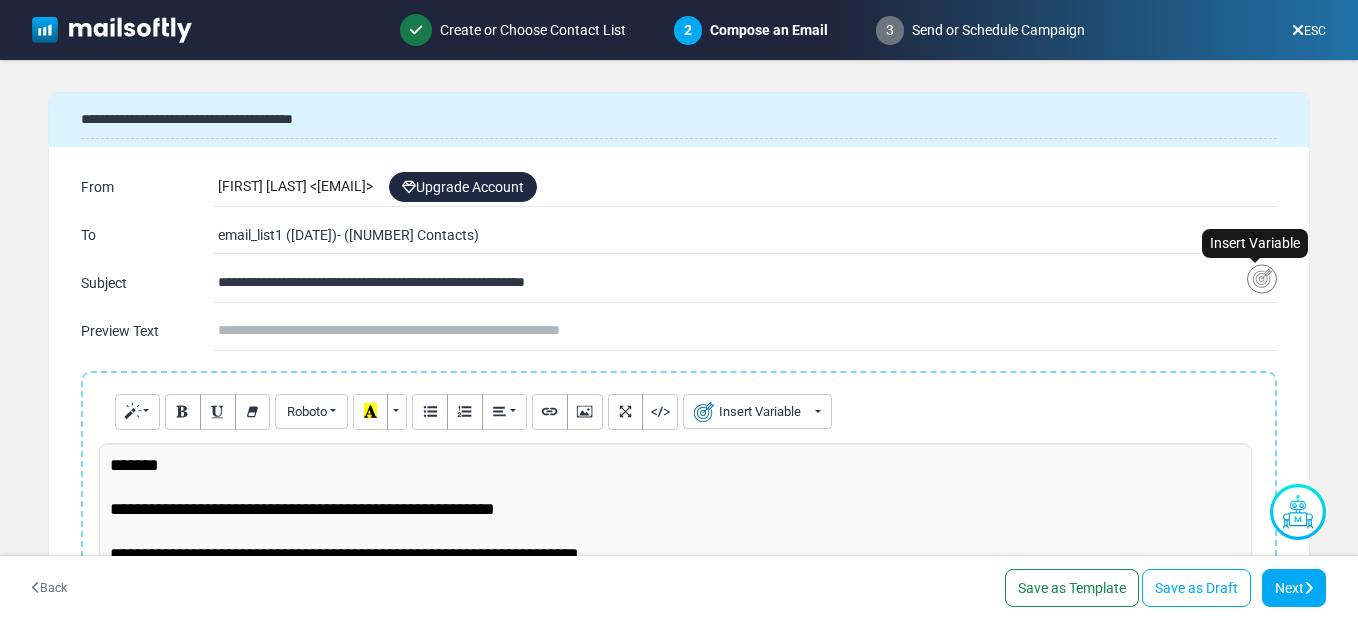 click at bounding box center [1262, 279] 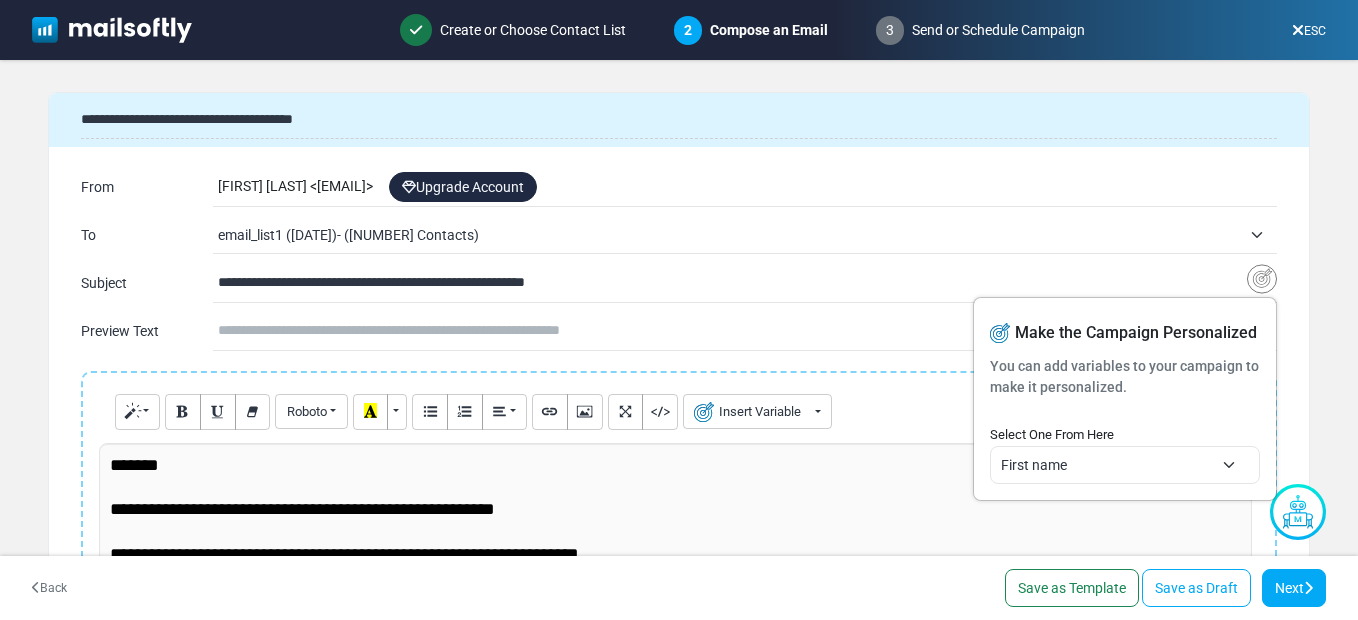 click on "**********" at bounding box center (1125, 399) 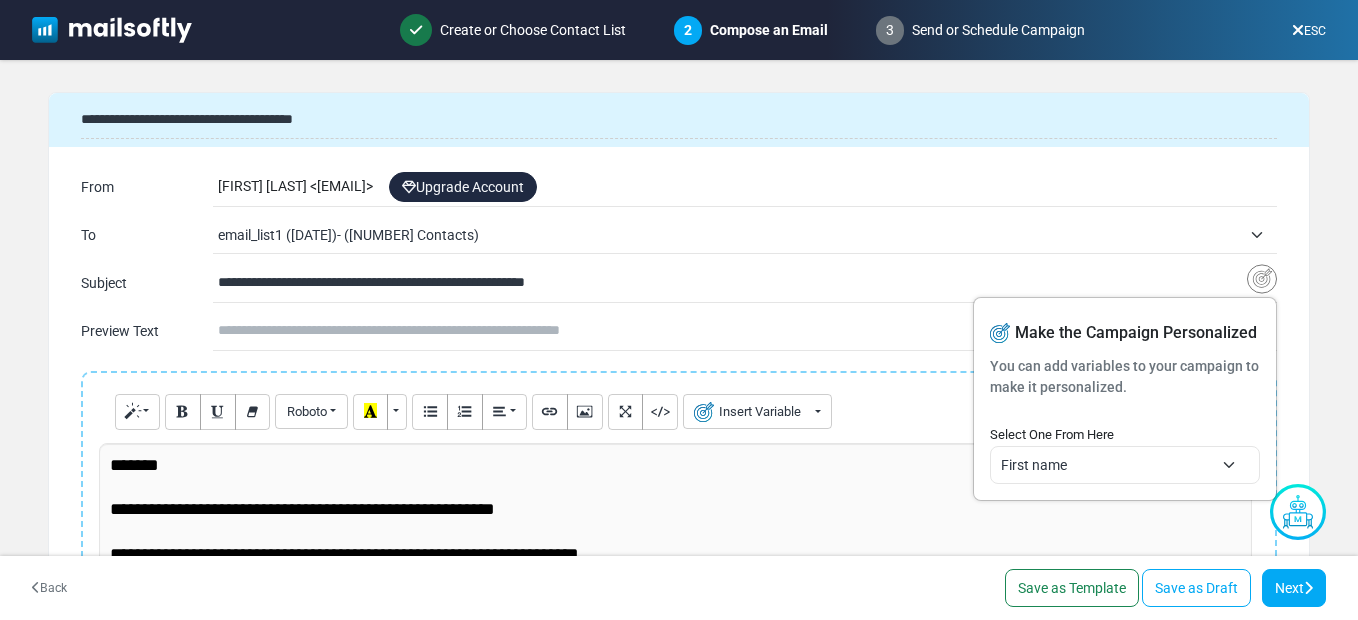 click on "First name" at bounding box center [1107, 465] 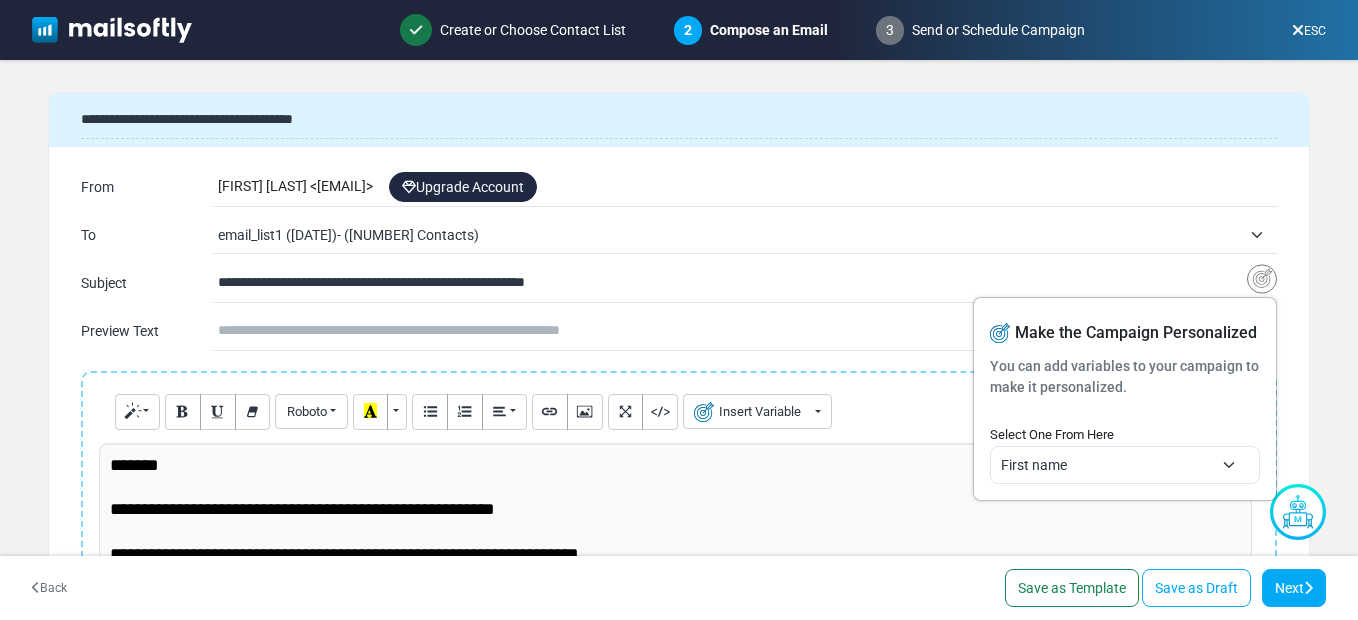 click on "First name" at bounding box center [1107, 465] 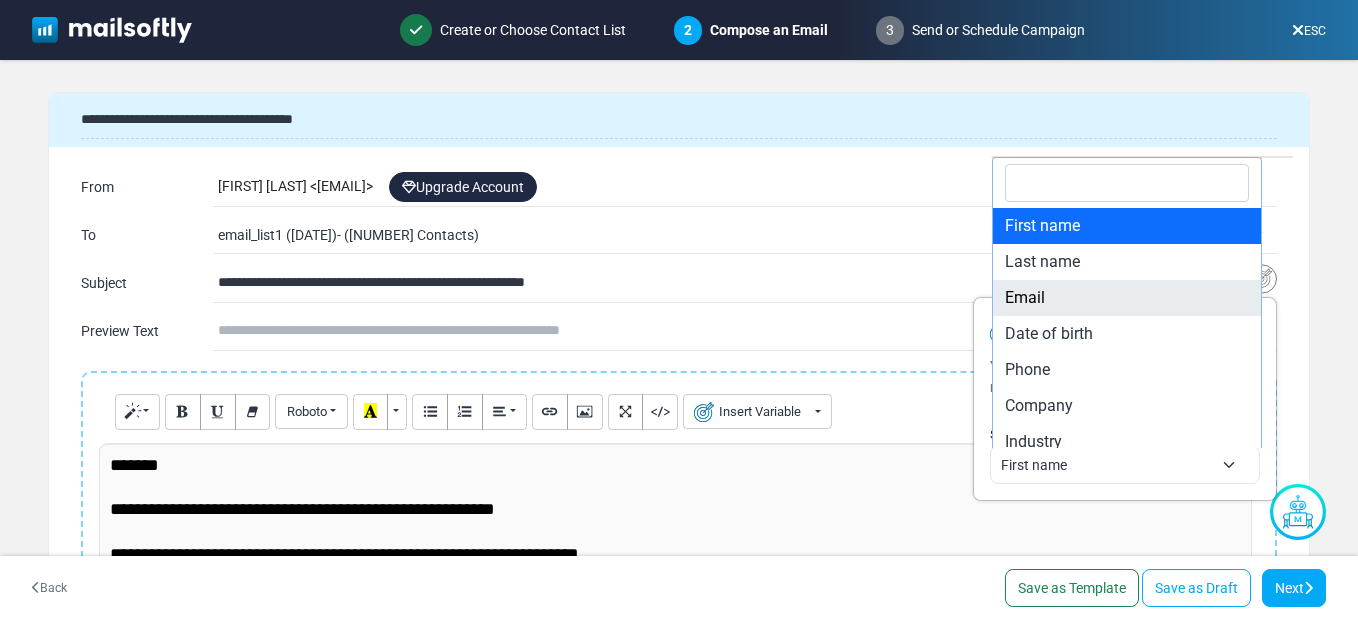 type on "**********" 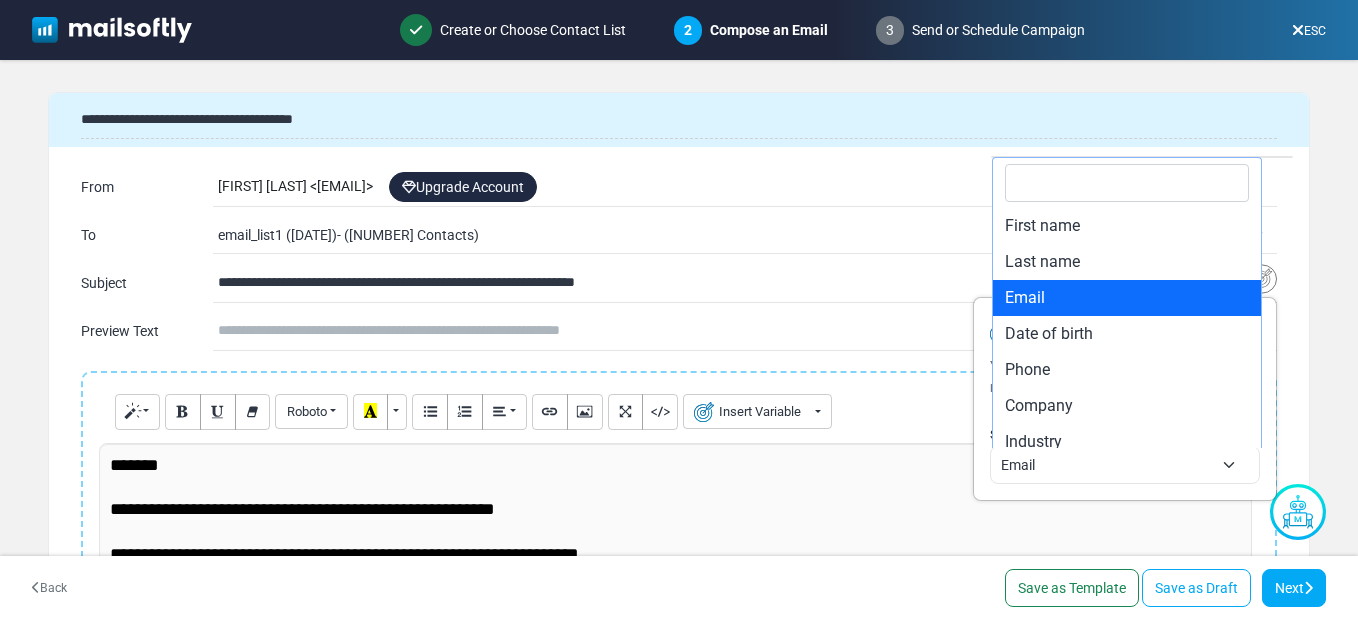 click on "Email" at bounding box center [1107, 465] 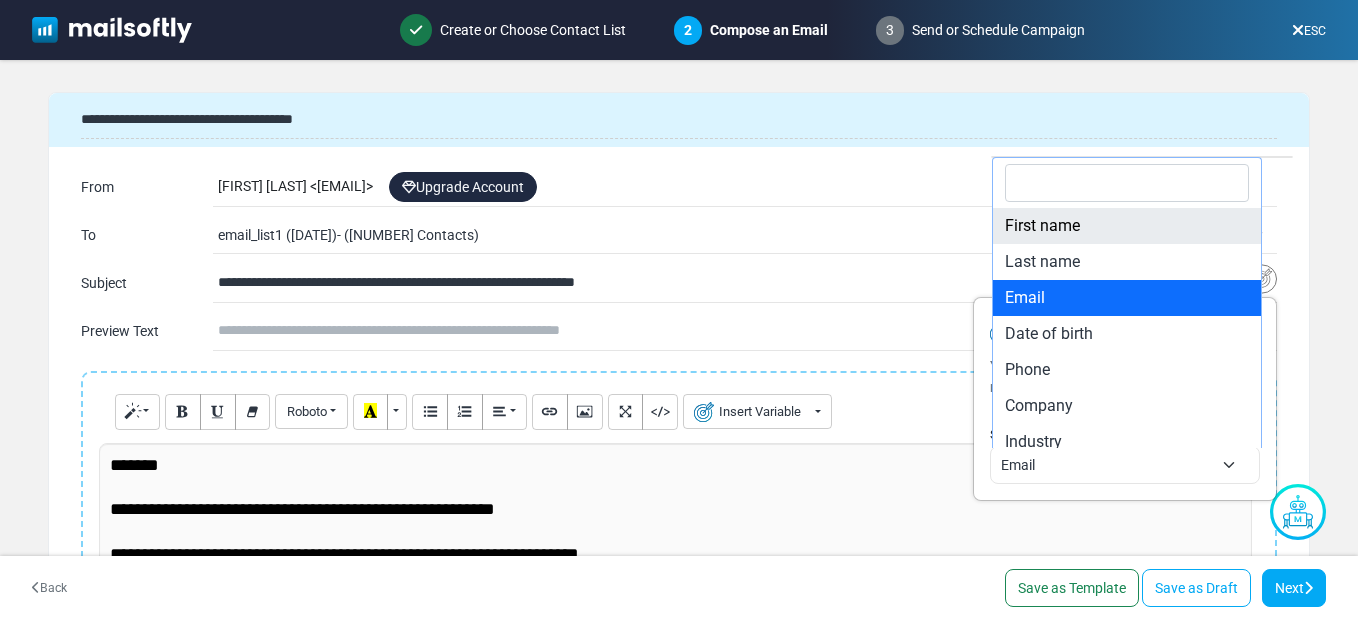 type on "**********" 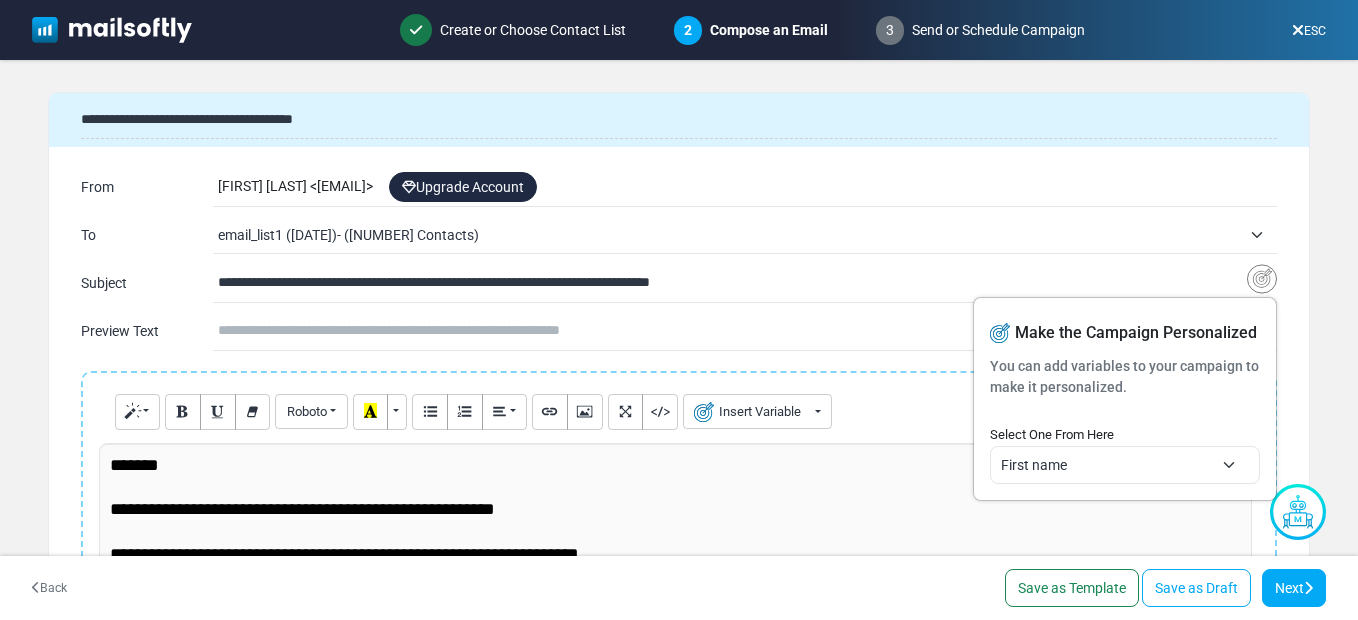 drag, startPoint x: 829, startPoint y: 288, endPoint x: 677, endPoint y: 290, distance: 152.01315 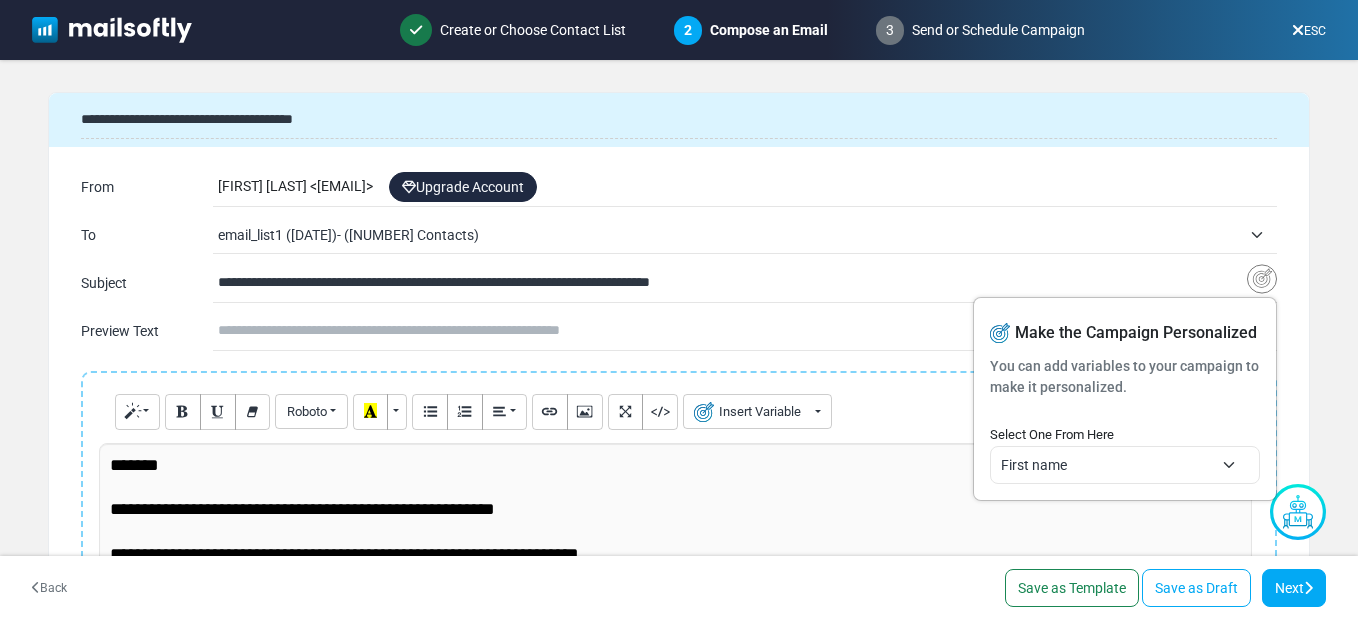 click on "**********" at bounding box center (732, 283) 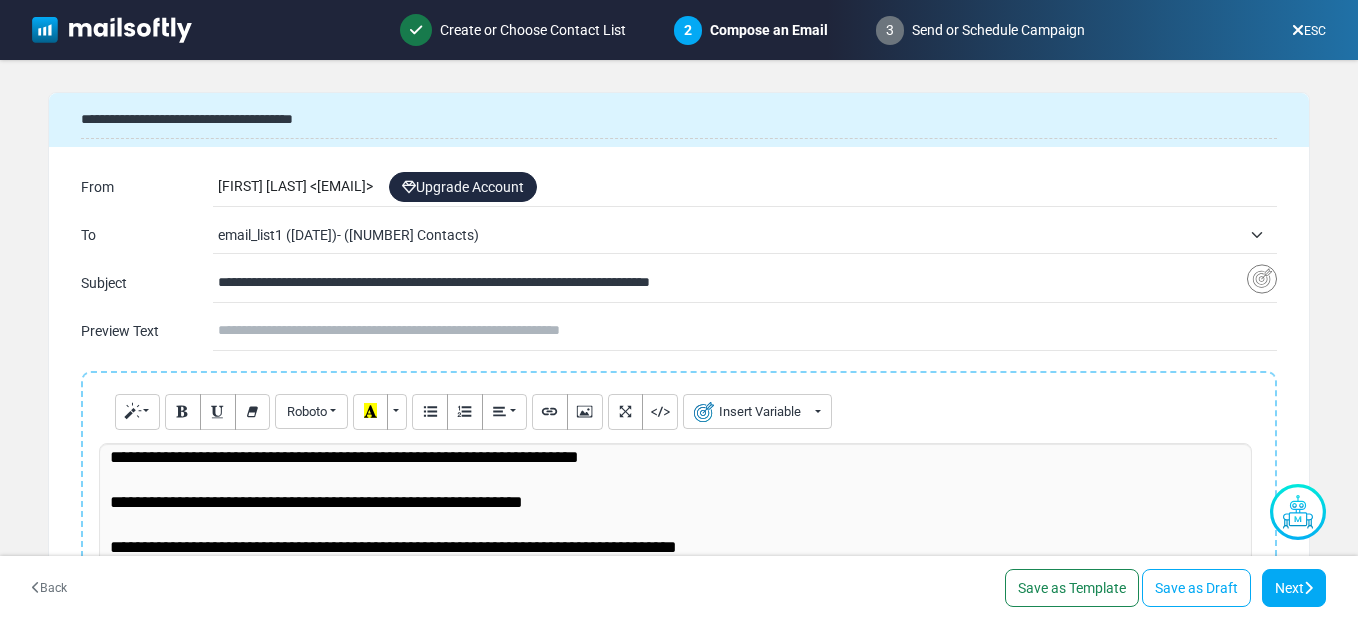 scroll, scrollTop: 0, scrollLeft: 0, axis: both 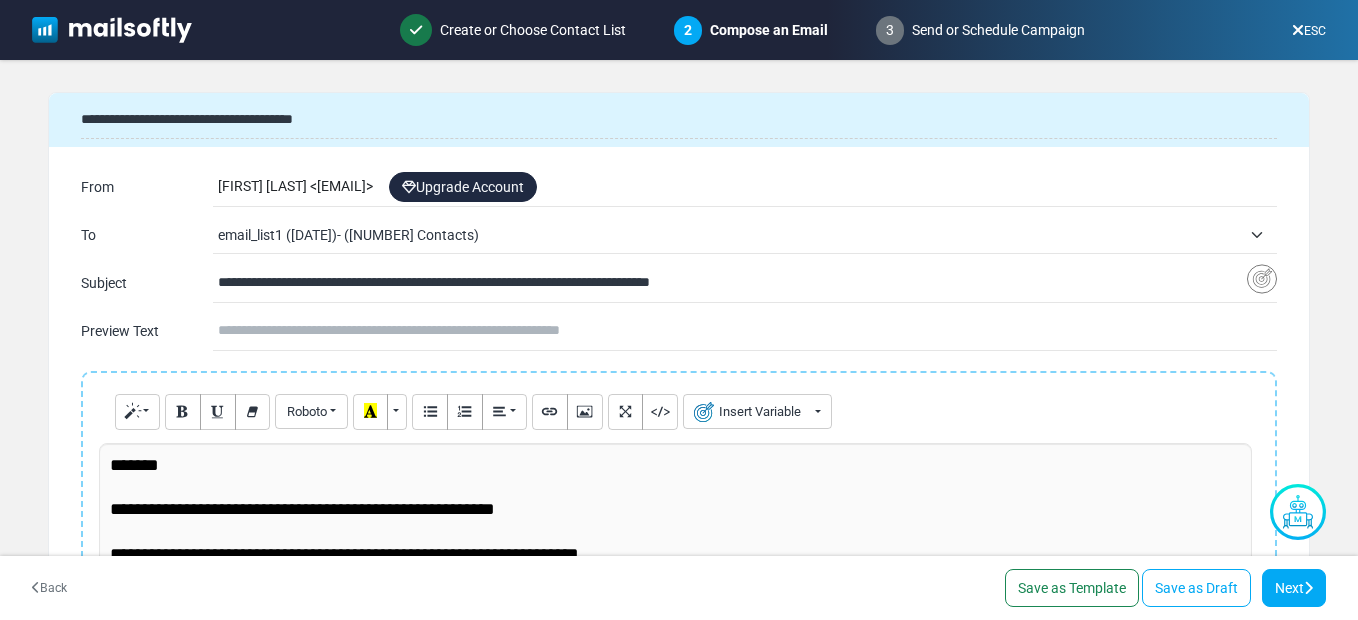drag, startPoint x: 619, startPoint y: 280, endPoint x: 1007, endPoint y: 281, distance: 388.00128 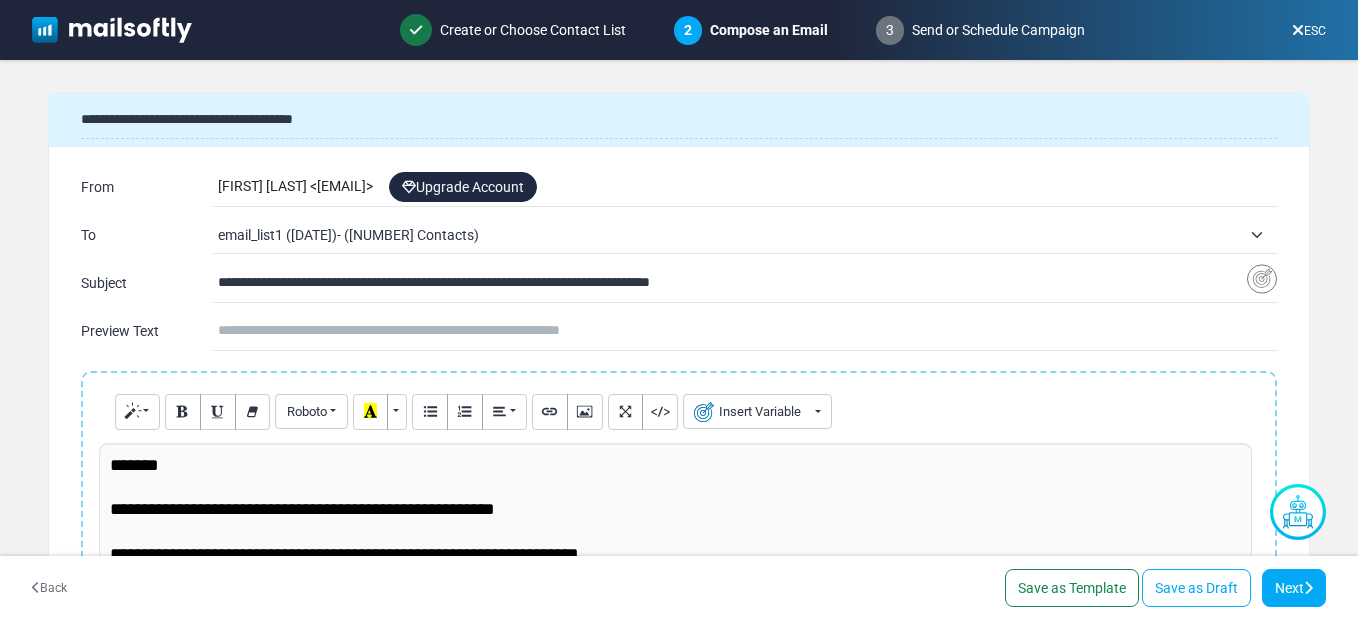 click on "**********" at bounding box center (732, 283) 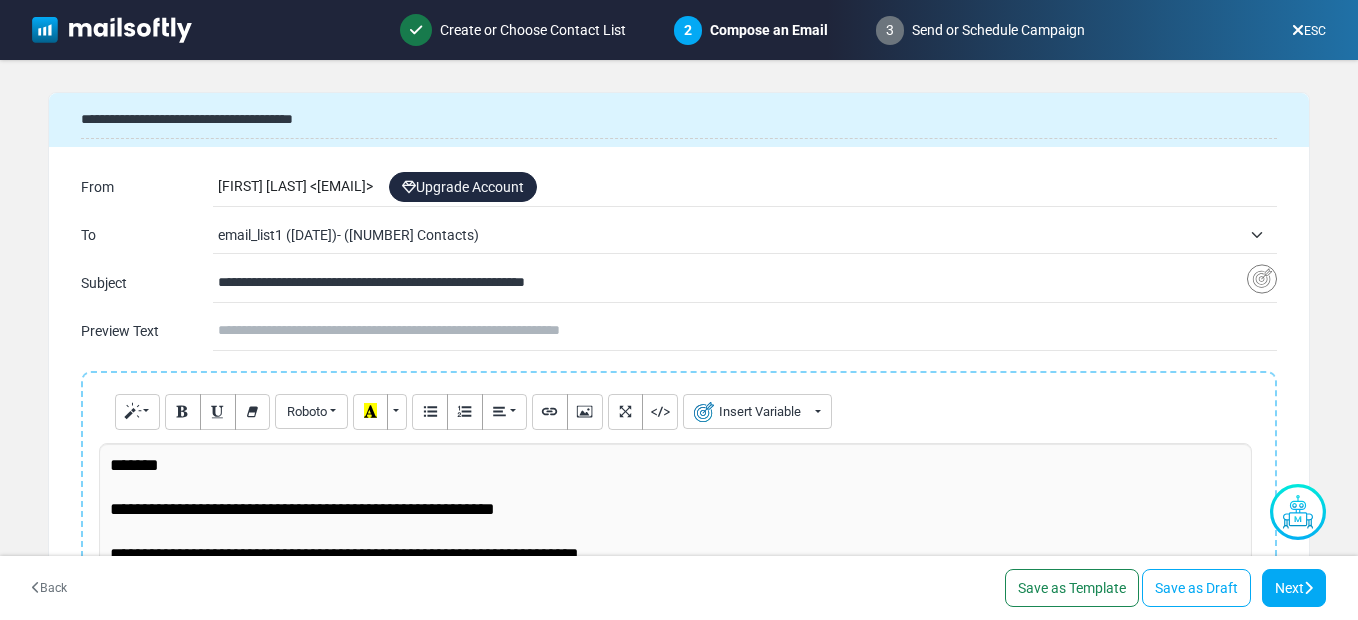 type on "**********" 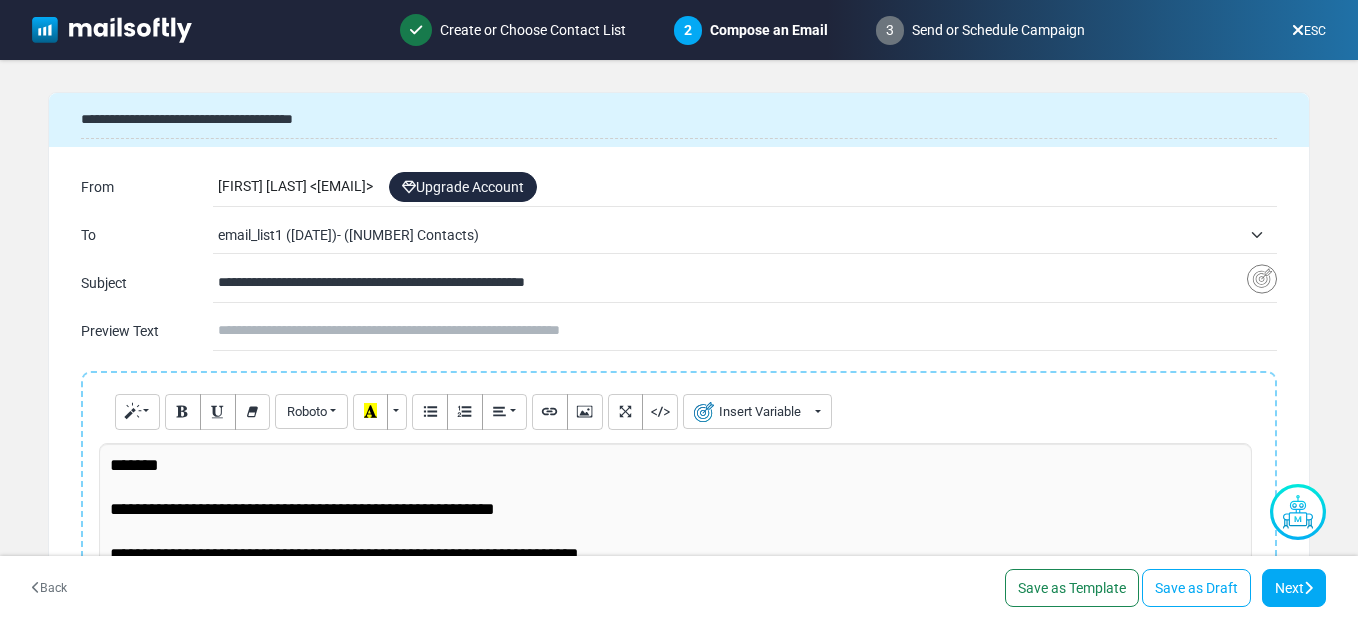 click at bounding box center (747, 331) 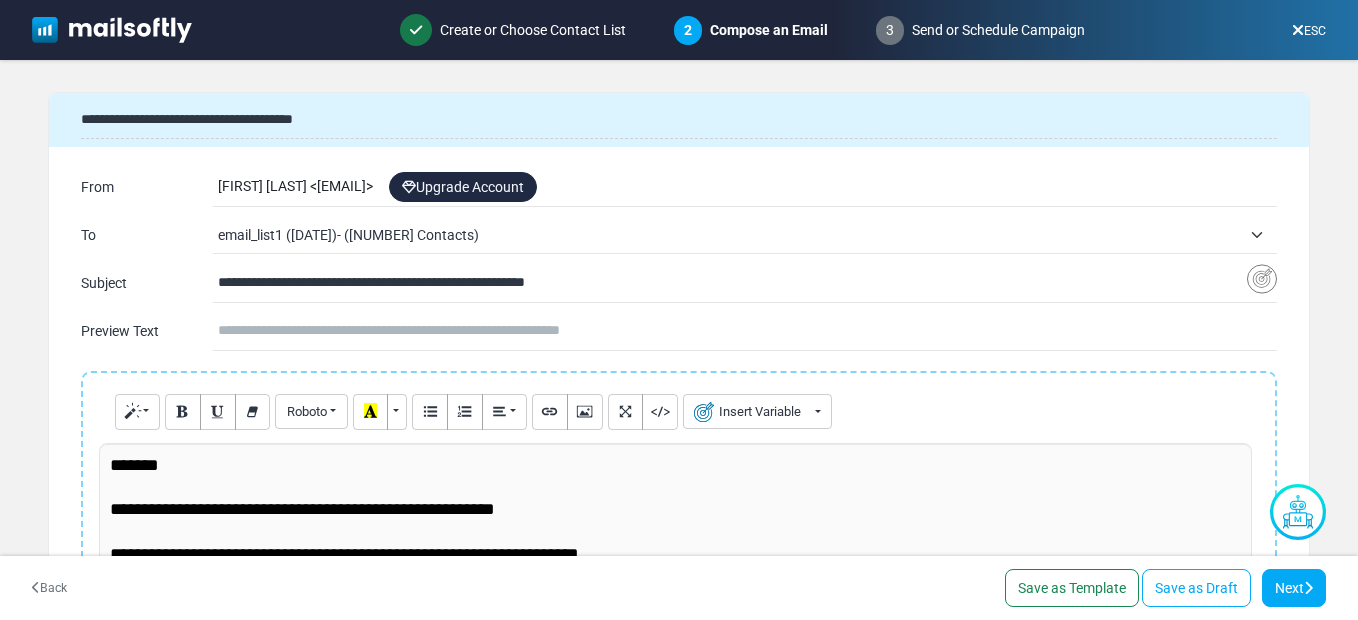 type on "**********" 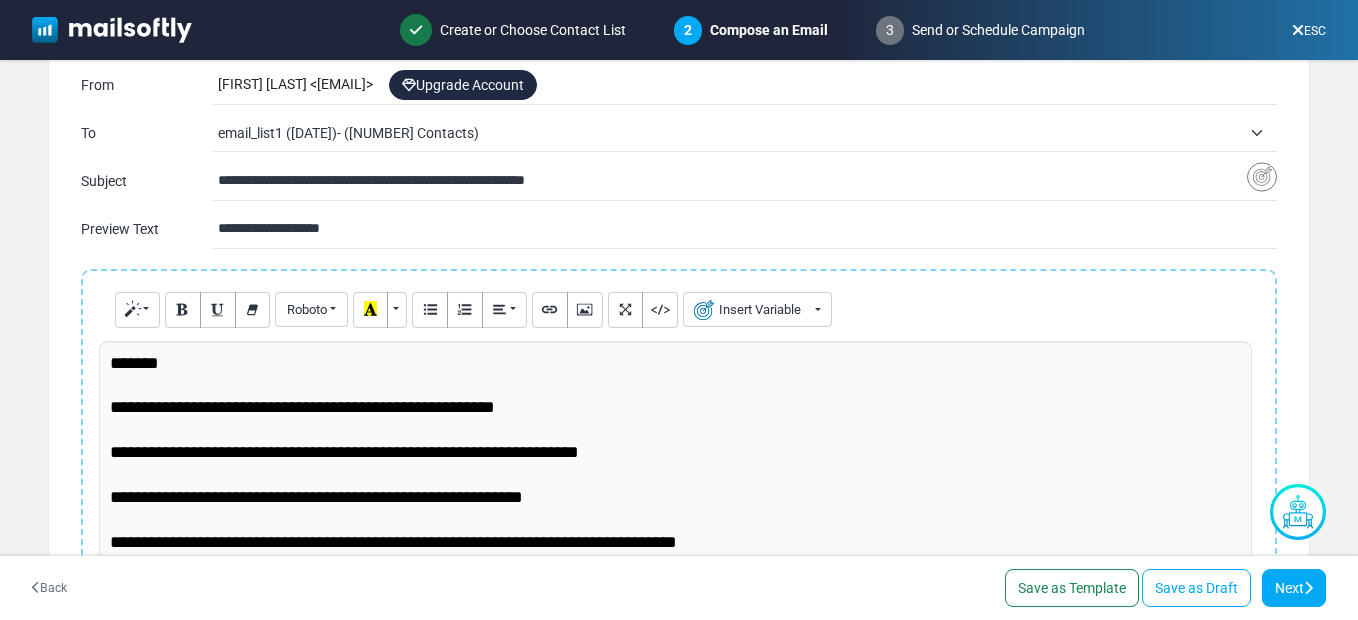 scroll, scrollTop: 200, scrollLeft: 0, axis: vertical 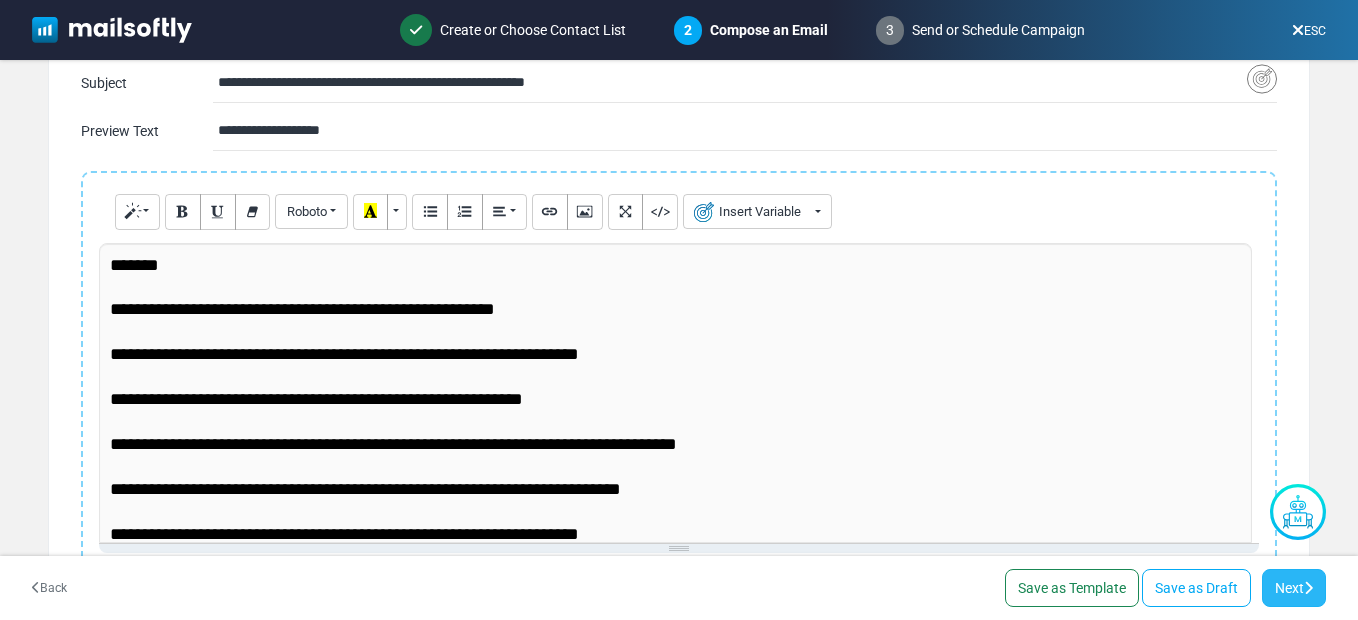 click on "Next" at bounding box center [1294, 588] 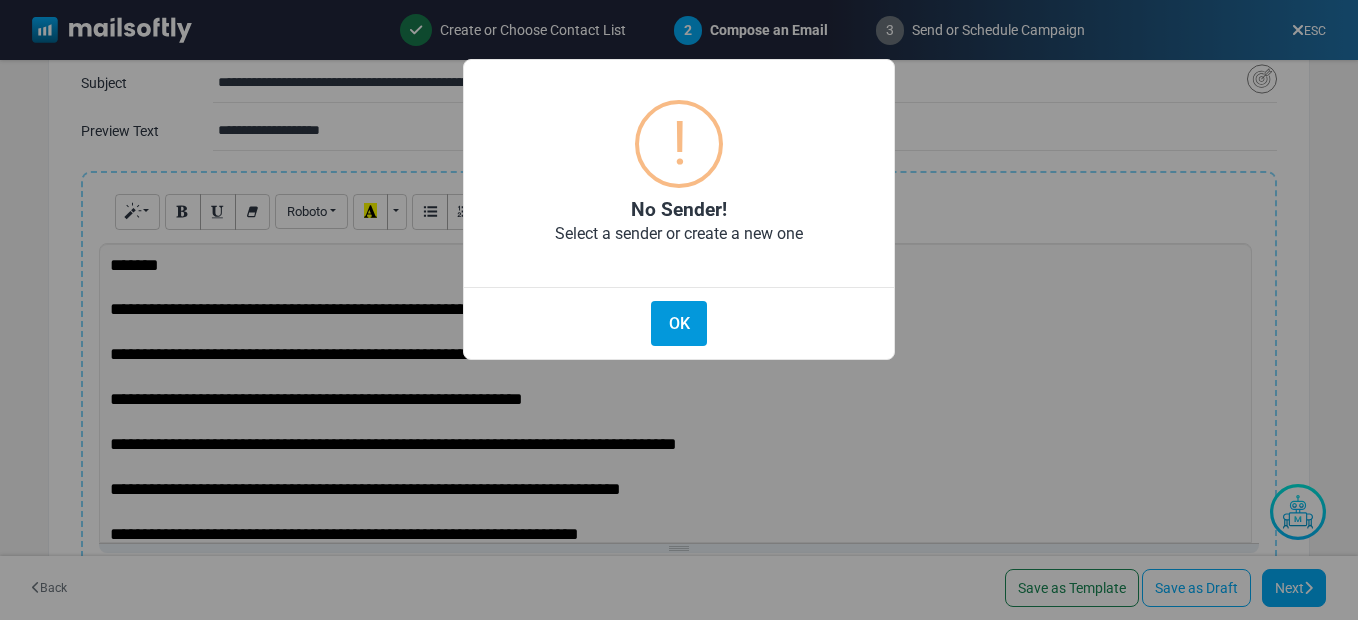 click on "OK" at bounding box center (679, 323) 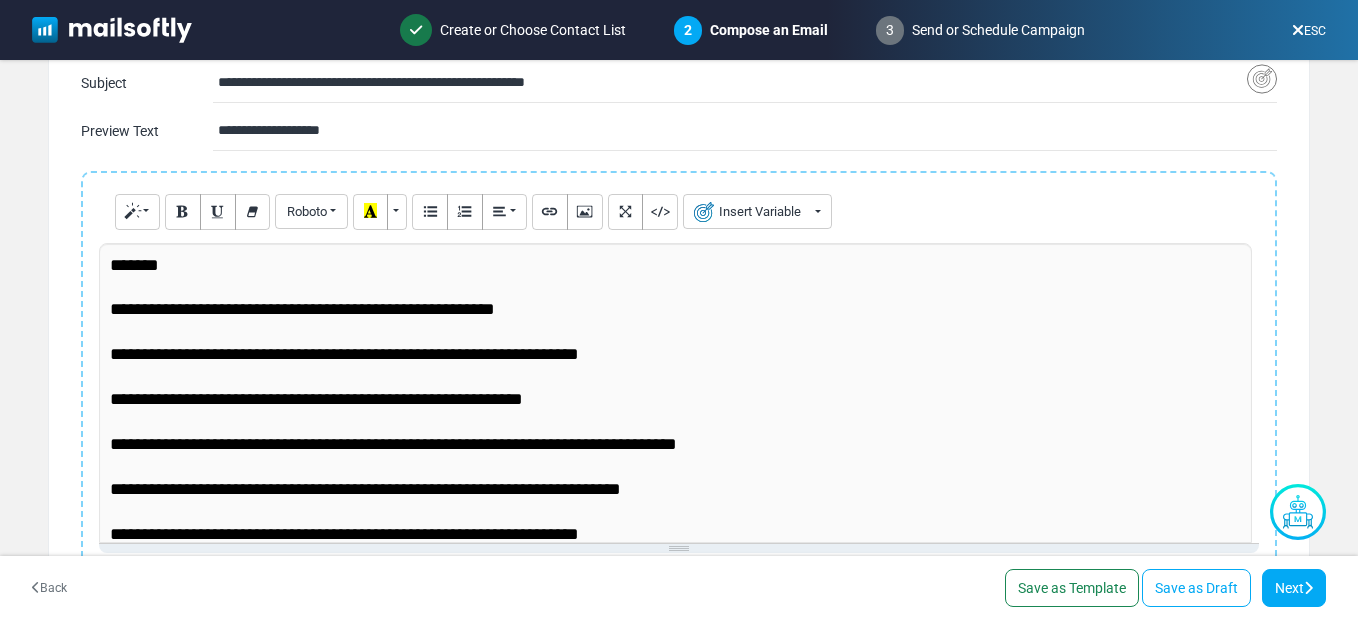 drag, startPoint x: 368, startPoint y: 127, endPoint x: 36, endPoint y: 68, distance: 337.20172 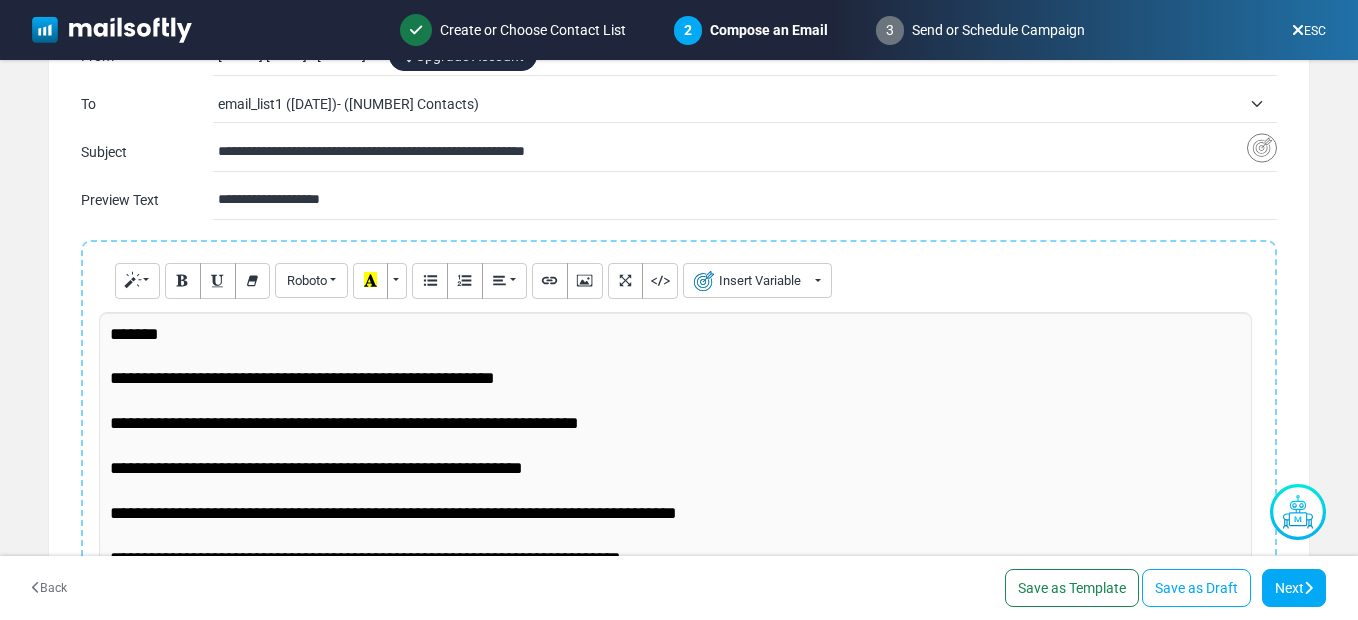 drag, startPoint x: 6, startPoint y: 166, endPoint x: 149, endPoint y: 134, distance: 146.53668 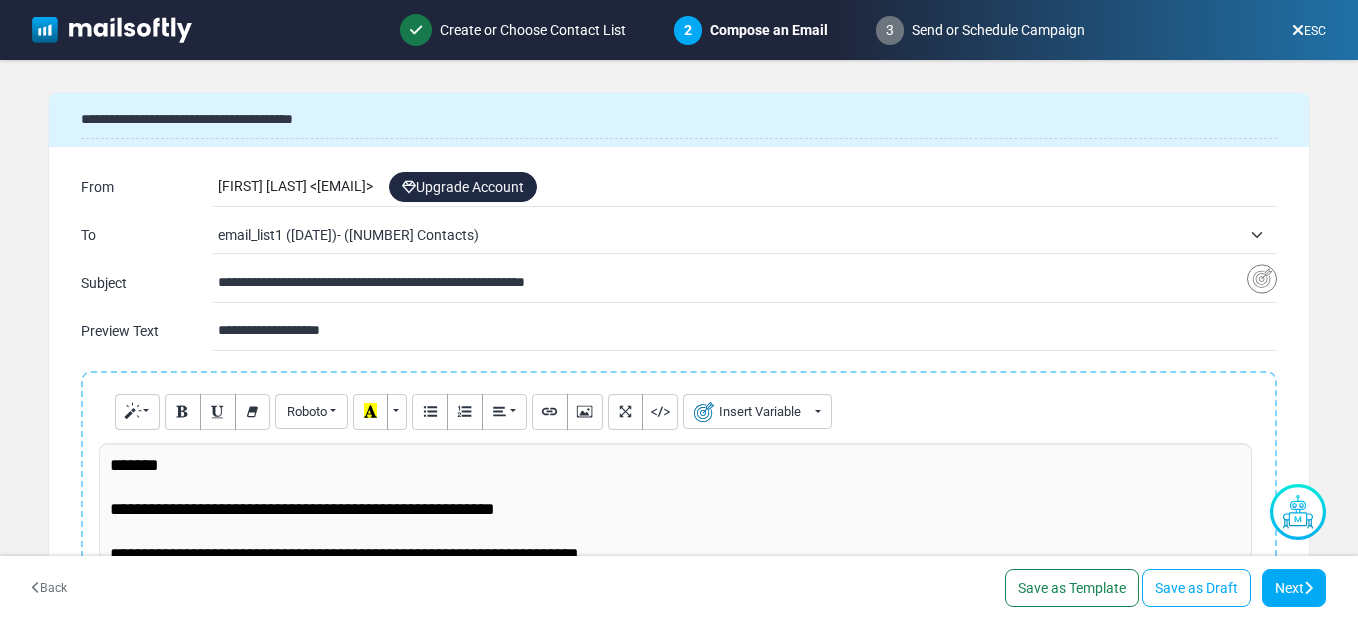 click on "David Barnes < davitrus77-gmail@cc.mailsends.net >
Upgrade Account" at bounding box center (747, 187) 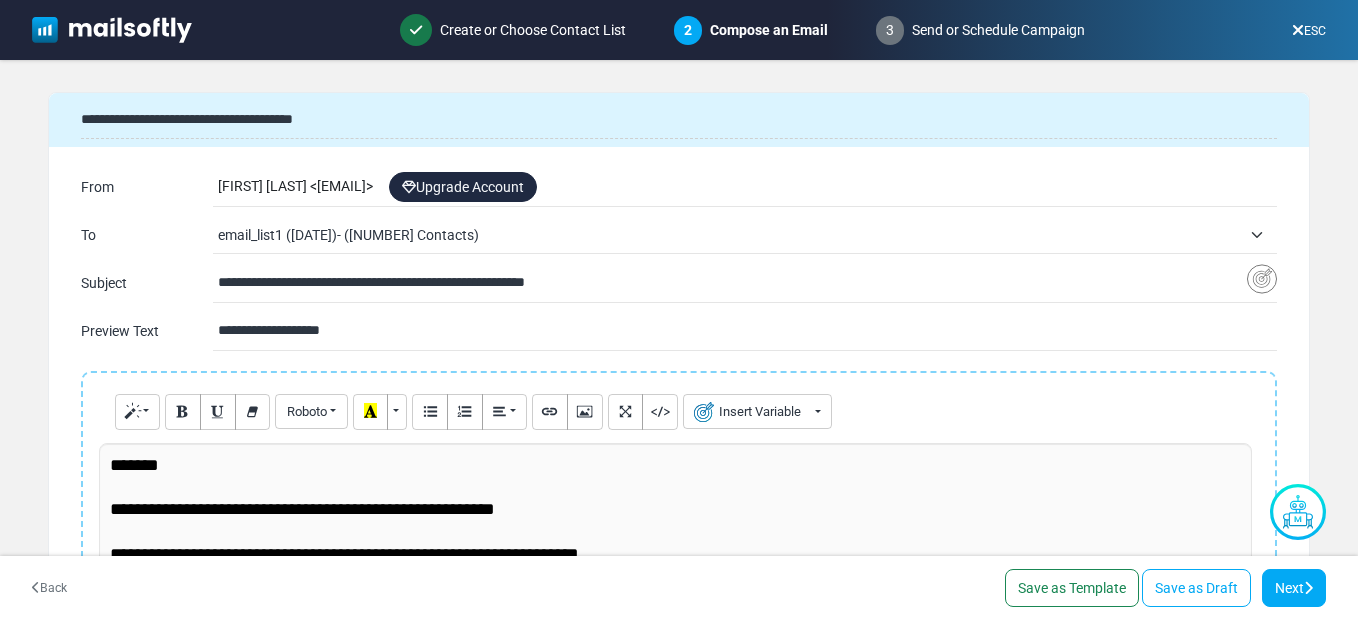 click on "David Barnes < davitrus77-gmail@cc.mailsends.net >
Upgrade Account" at bounding box center (747, 187) 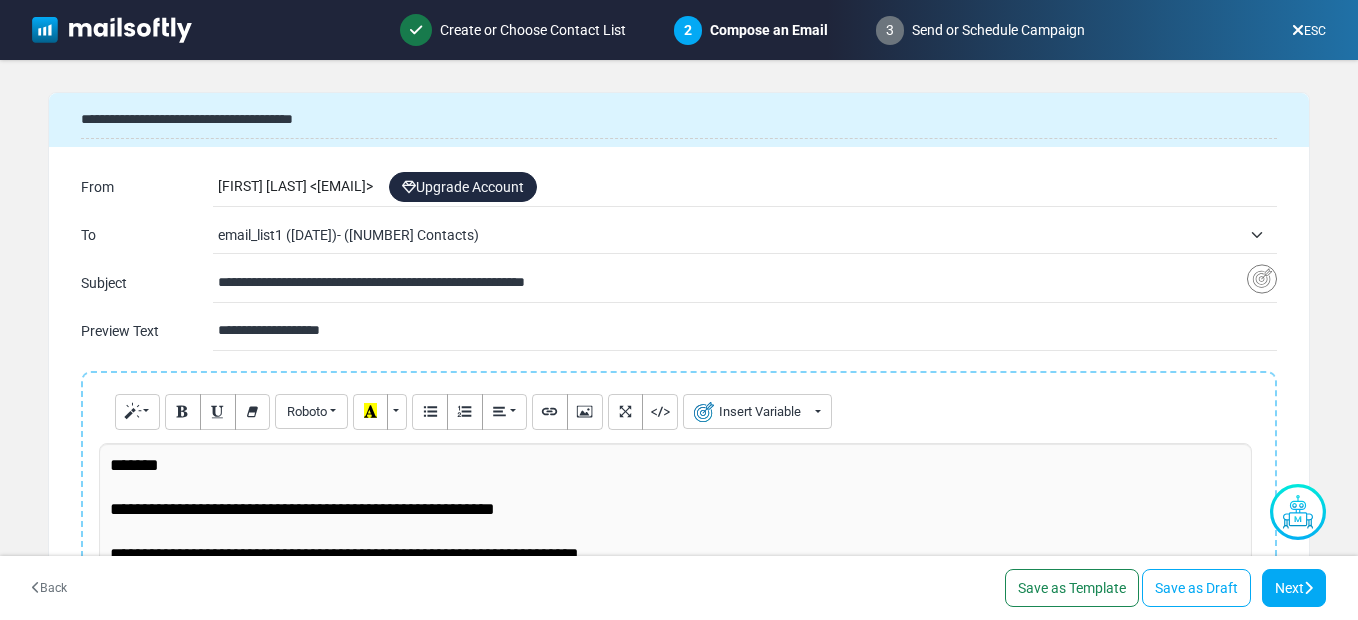 click on "David Barnes < davitrus77-gmail@cc.mailsends.net >
Upgrade Account" at bounding box center (747, 187) 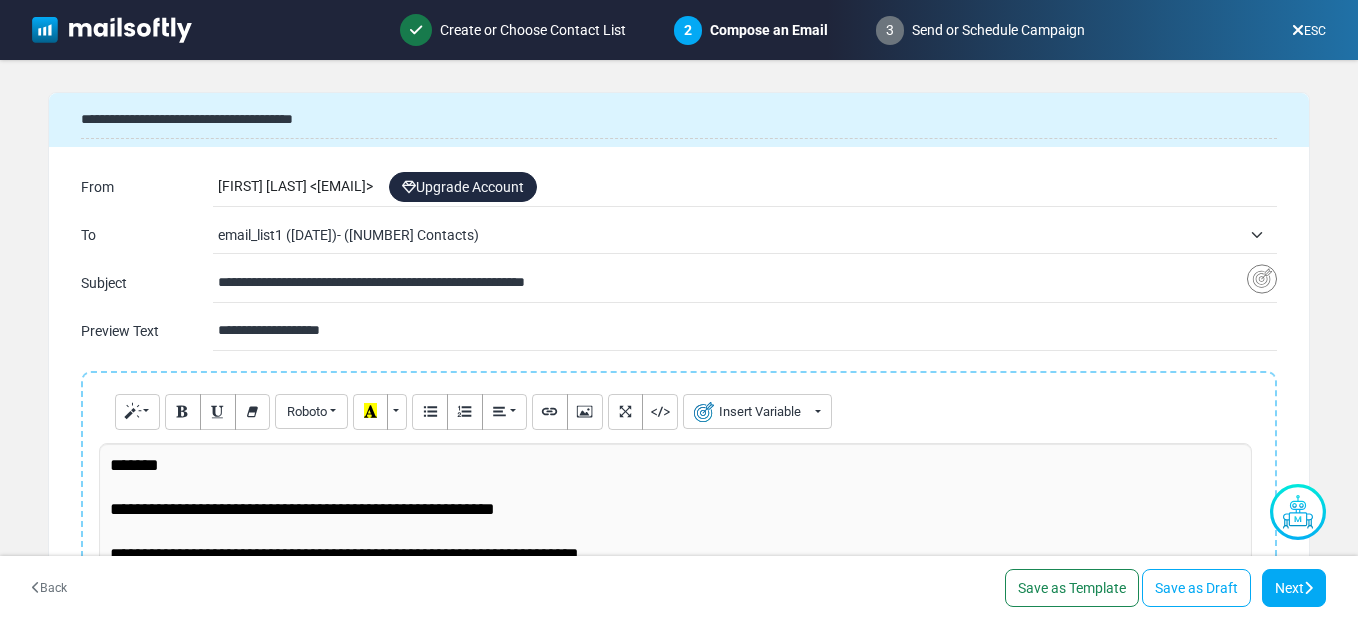 click on "David Barnes < davitrus77-gmail@cc.mailsends.net >
Upgrade Account" at bounding box center (747, 187) 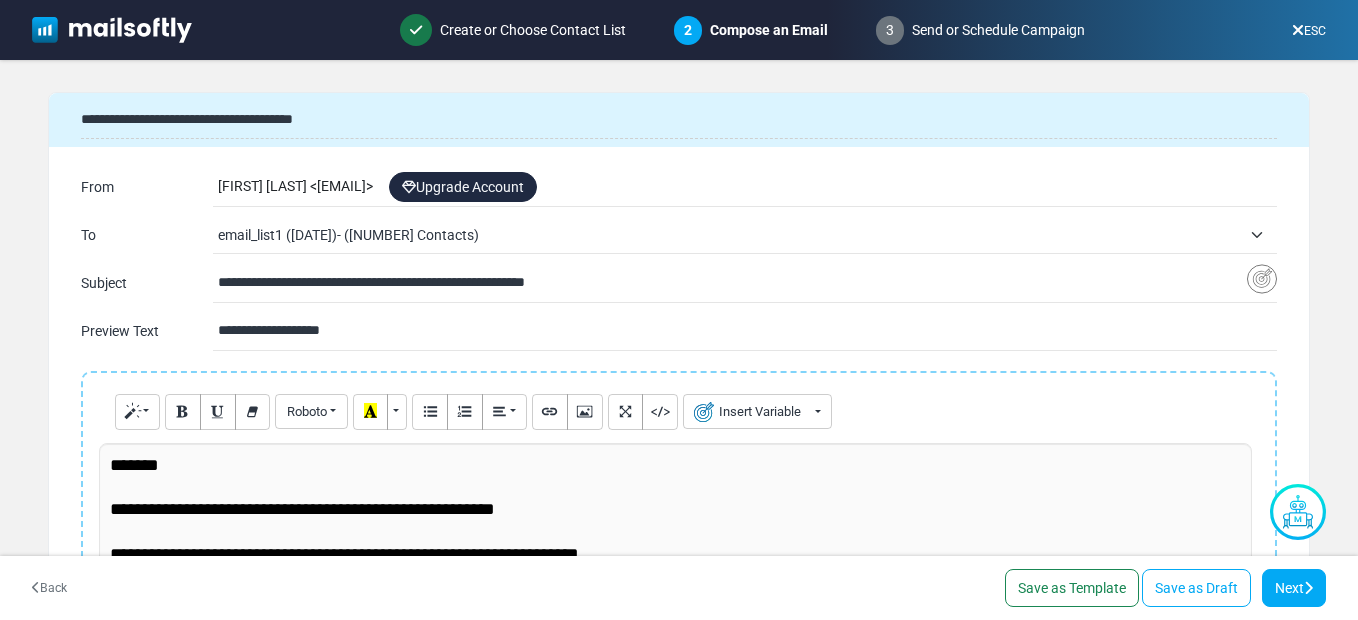 click on "David Barnes < davitrus77-gmail@cc.mailsends.net >
Upgrade Account" at bounding box center [747, 187] 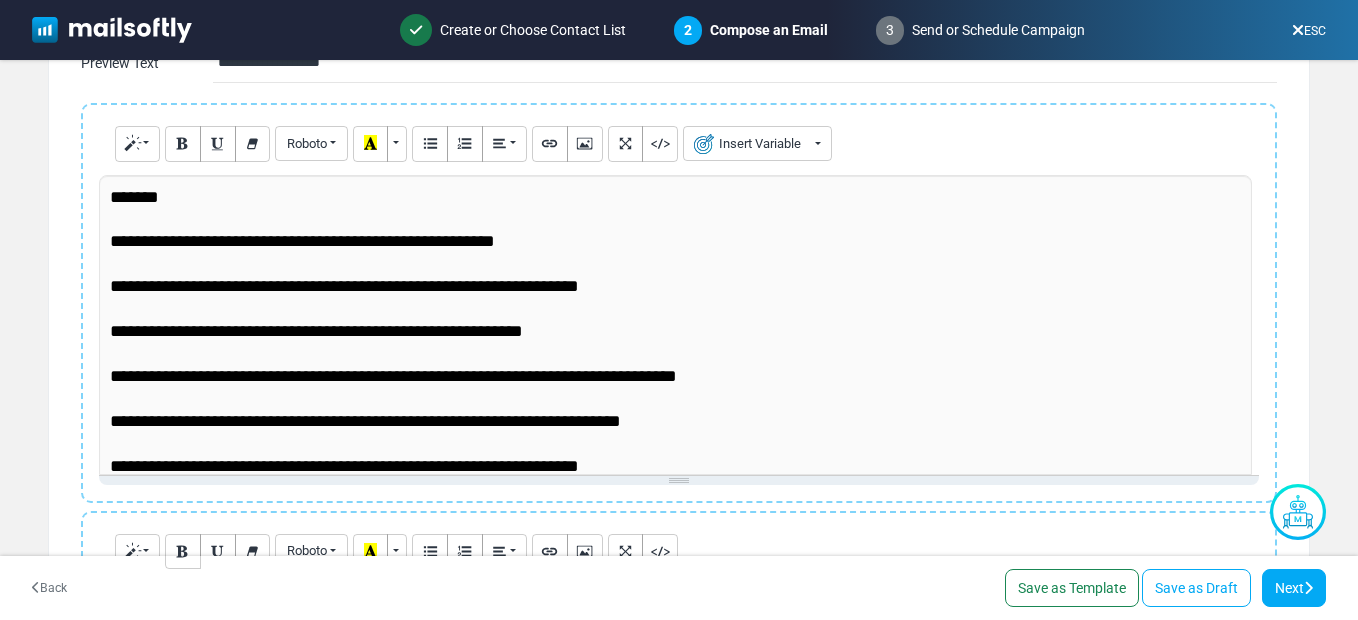 scroll, scrollTop: 300, scrollLeft: 0, axis: vertical 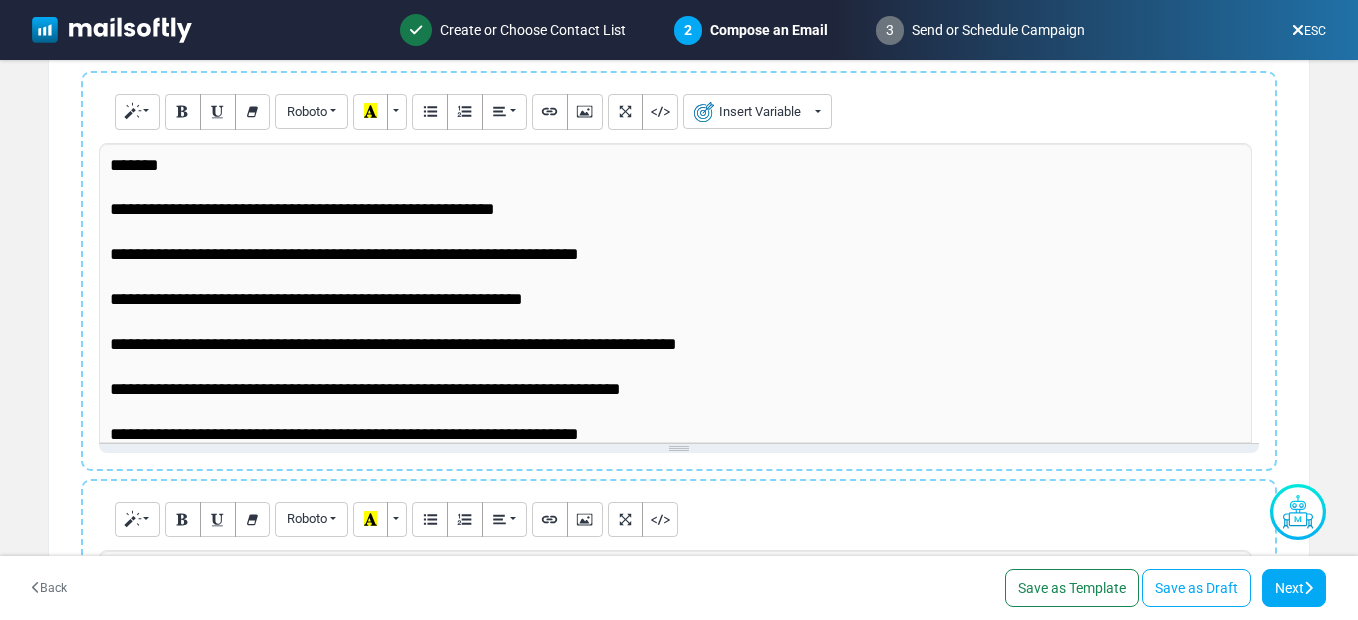 click on "3
Send or Schedule Campaign" at bounding box center [980, 30] 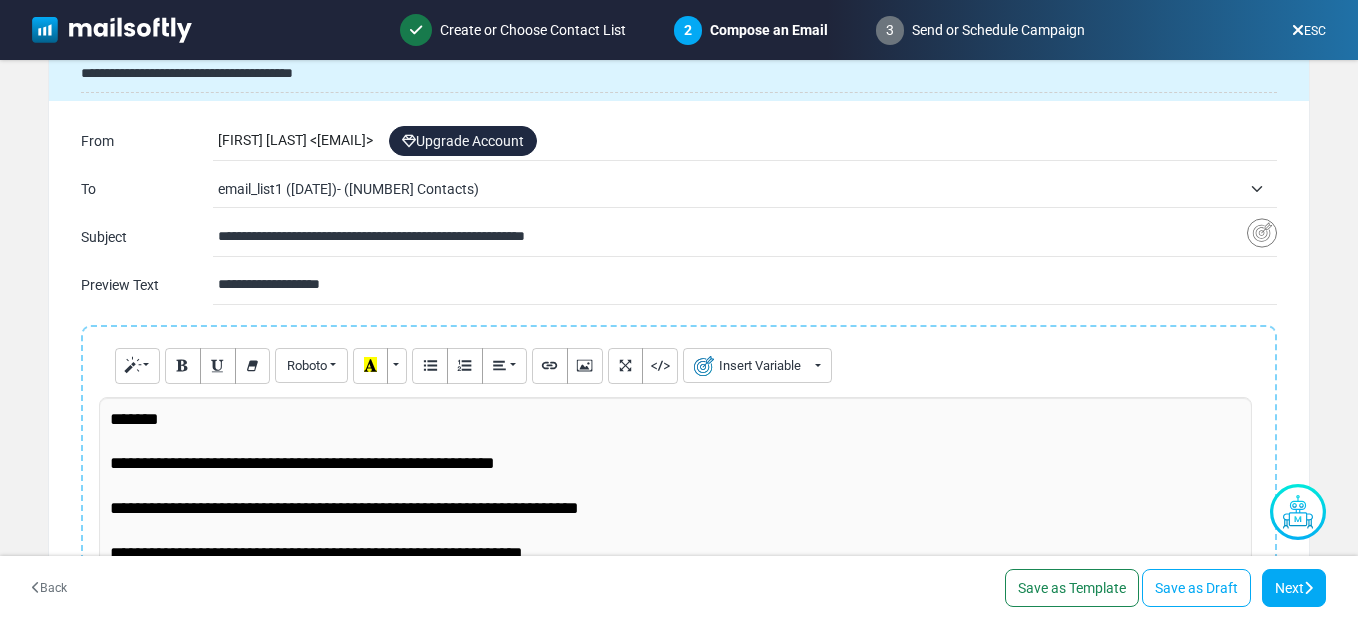 scroll, scrollTop: 0, scrollLeft: 0, axis: both 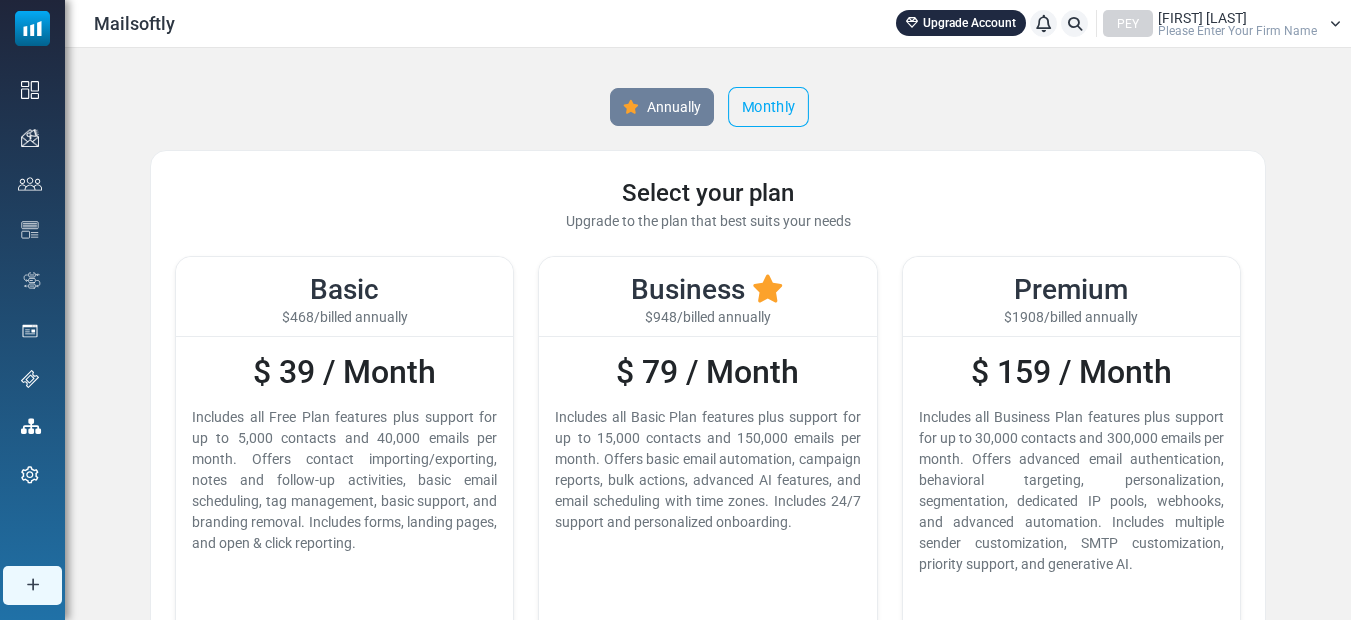 click on "Monthly" at bounding box center [768, 107] 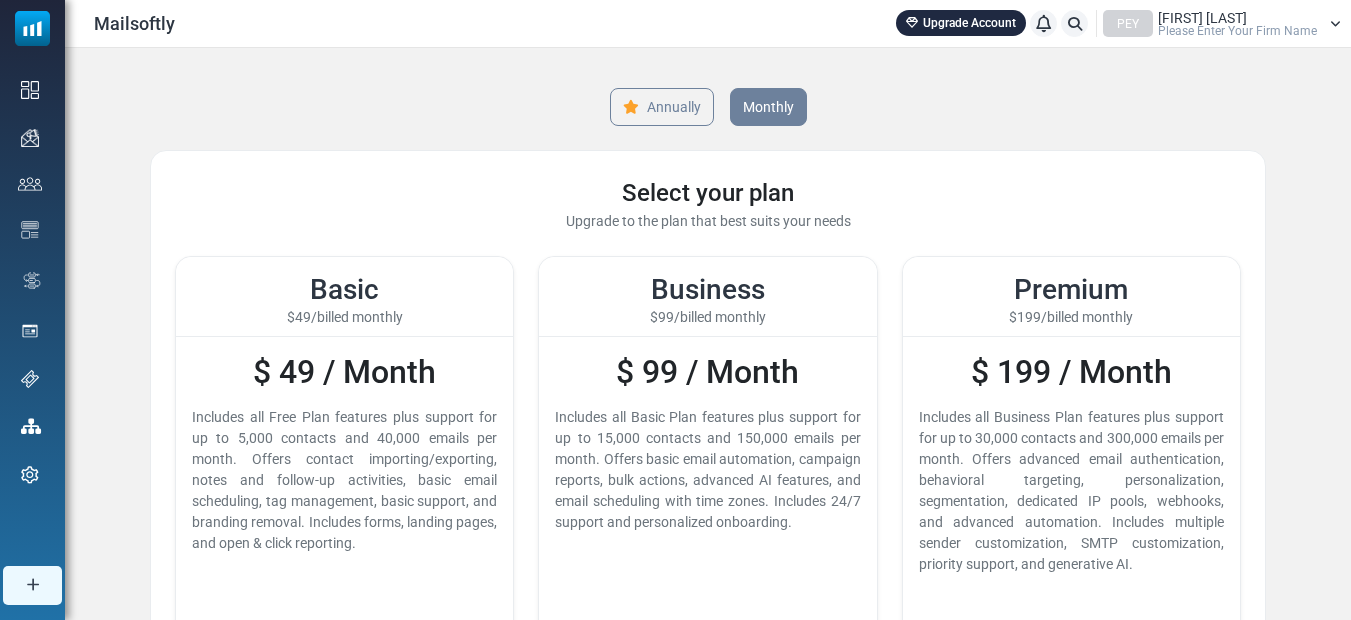 drag, startPoint x: 281, startPoint y: 435, endPoint x: 465, endPoint y: 544, distance: 213.8621 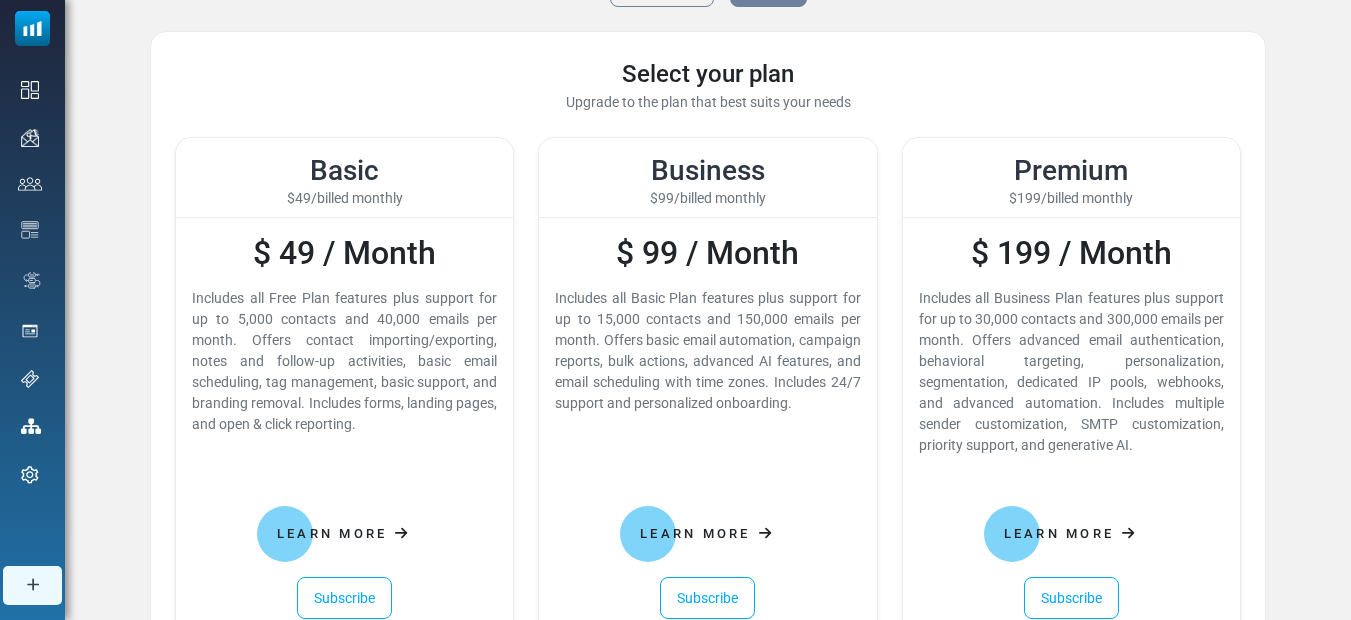 scroll, scrollTop: 0, scrollLeft: 0, axis: both 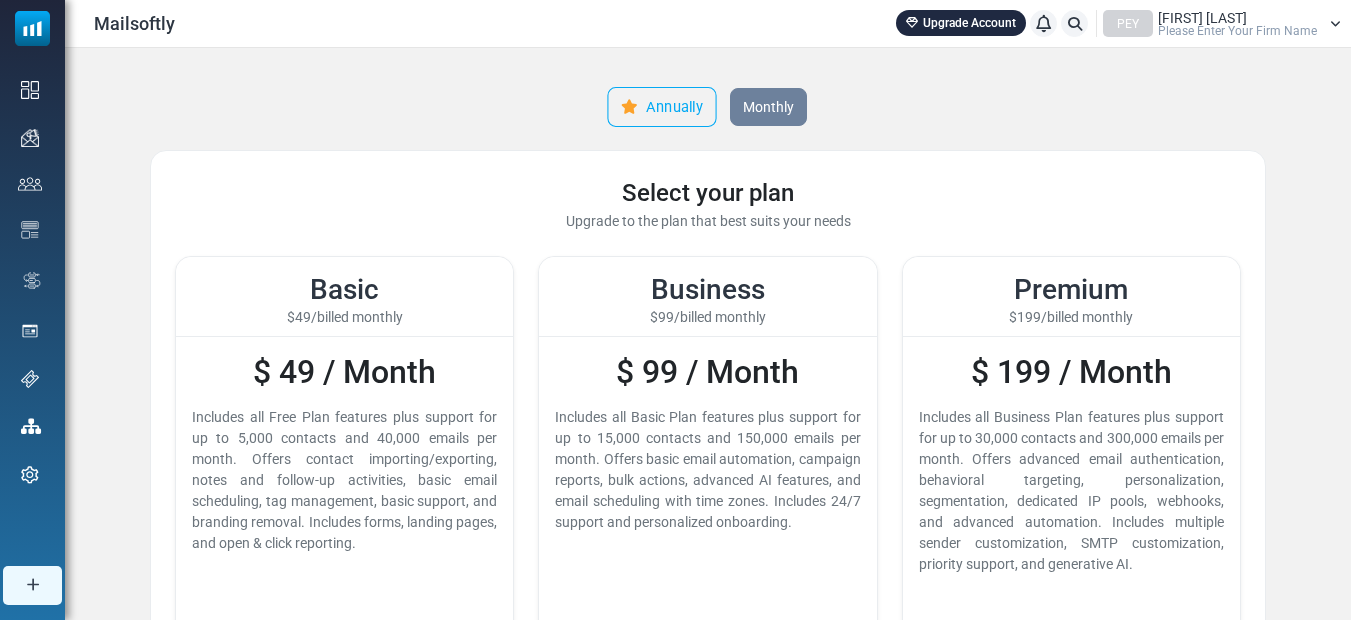 click on "Annually" at bounding box center [661, 107] 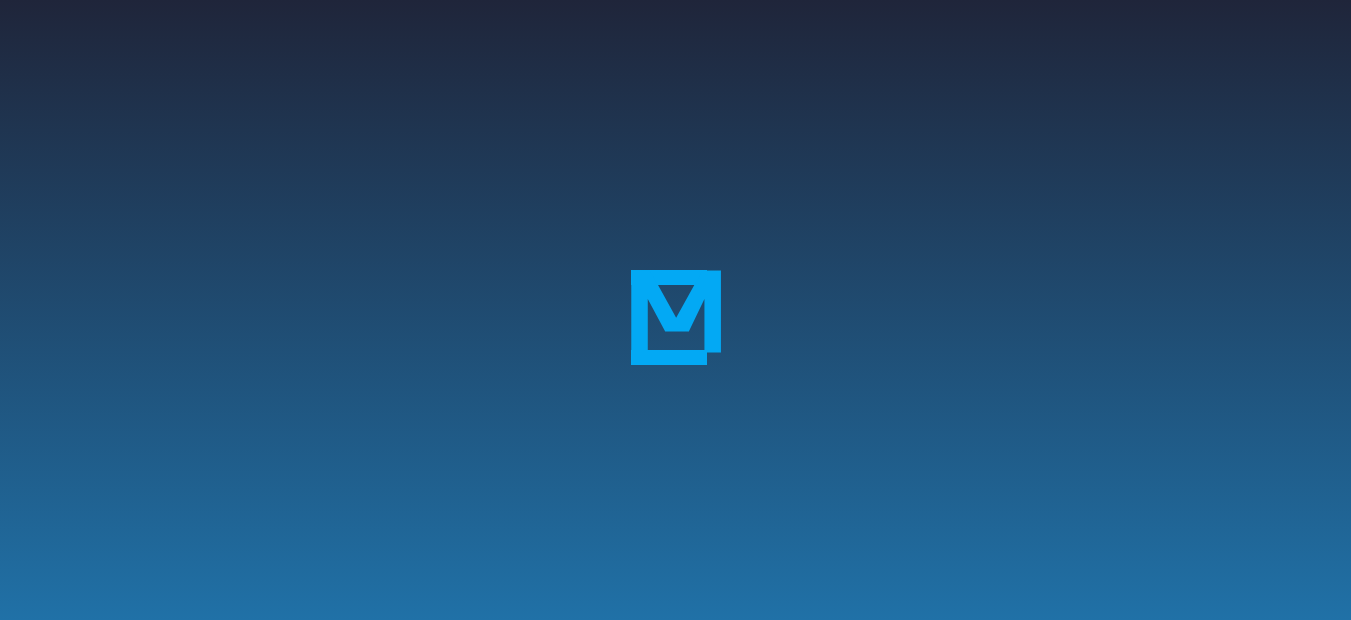 scroll, scrollTop: 0, scrollLeft: 0, axis: both 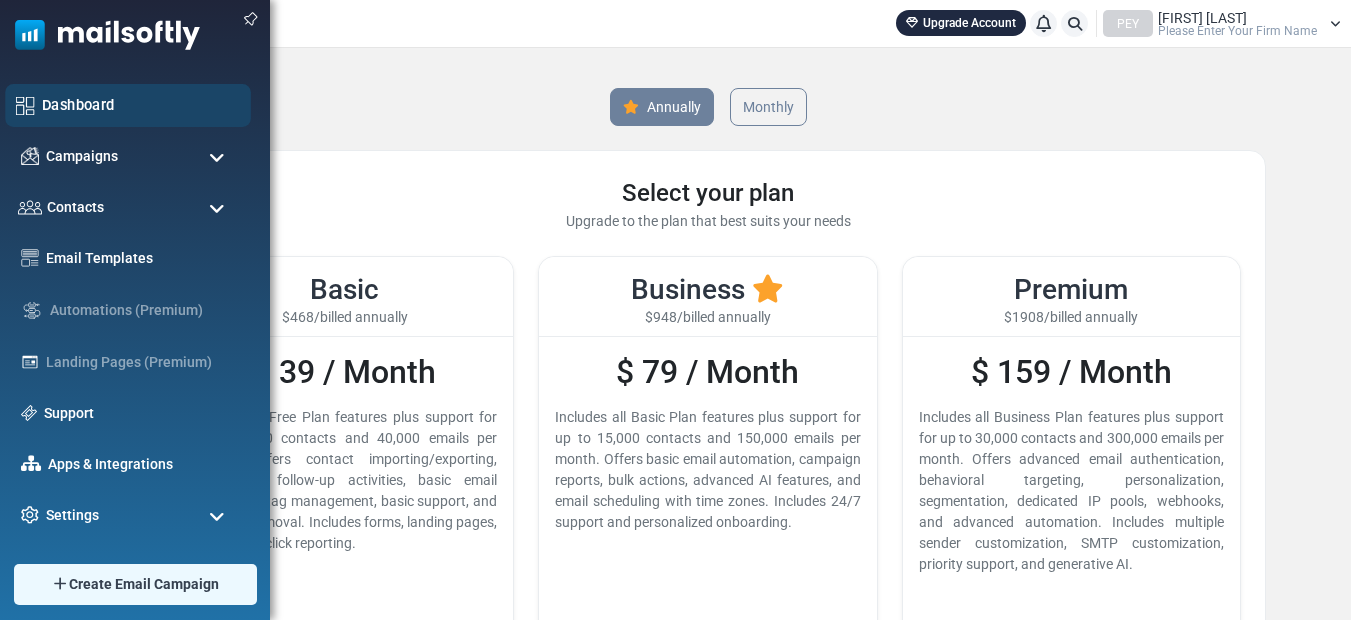 click on "Dashboard" at bounding box center [141, 105] 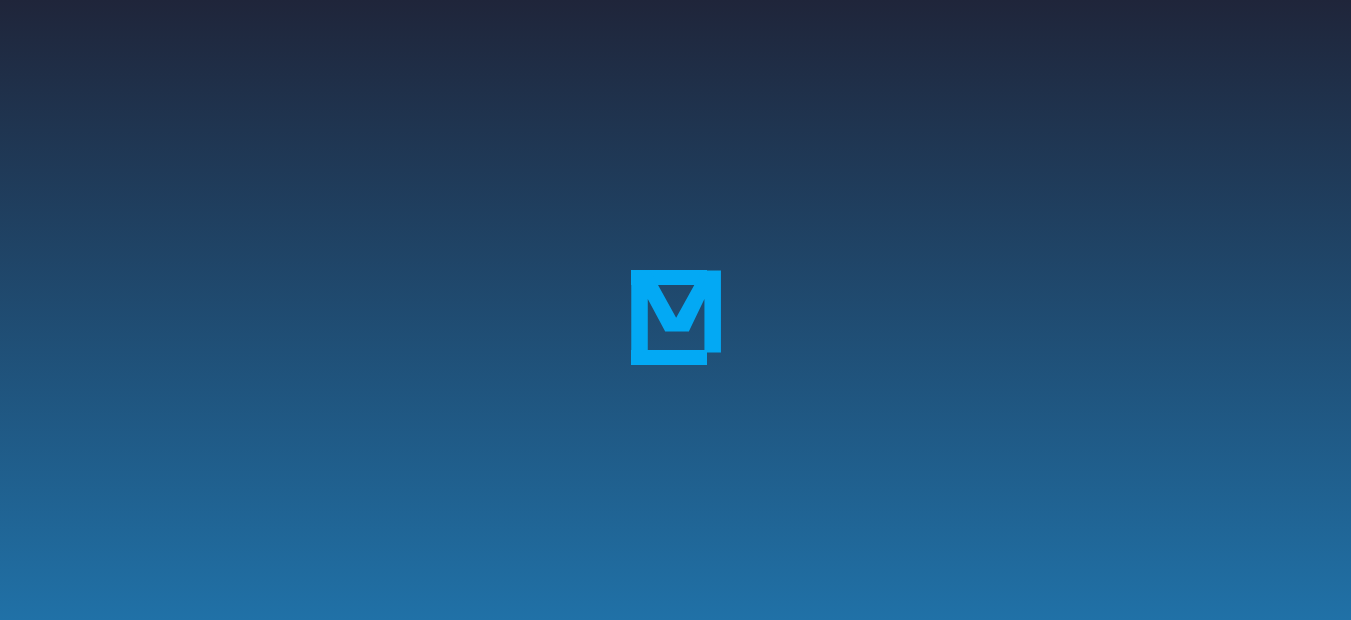 scroll, scrollTop: 0, scrollLeft: 0, axis: both 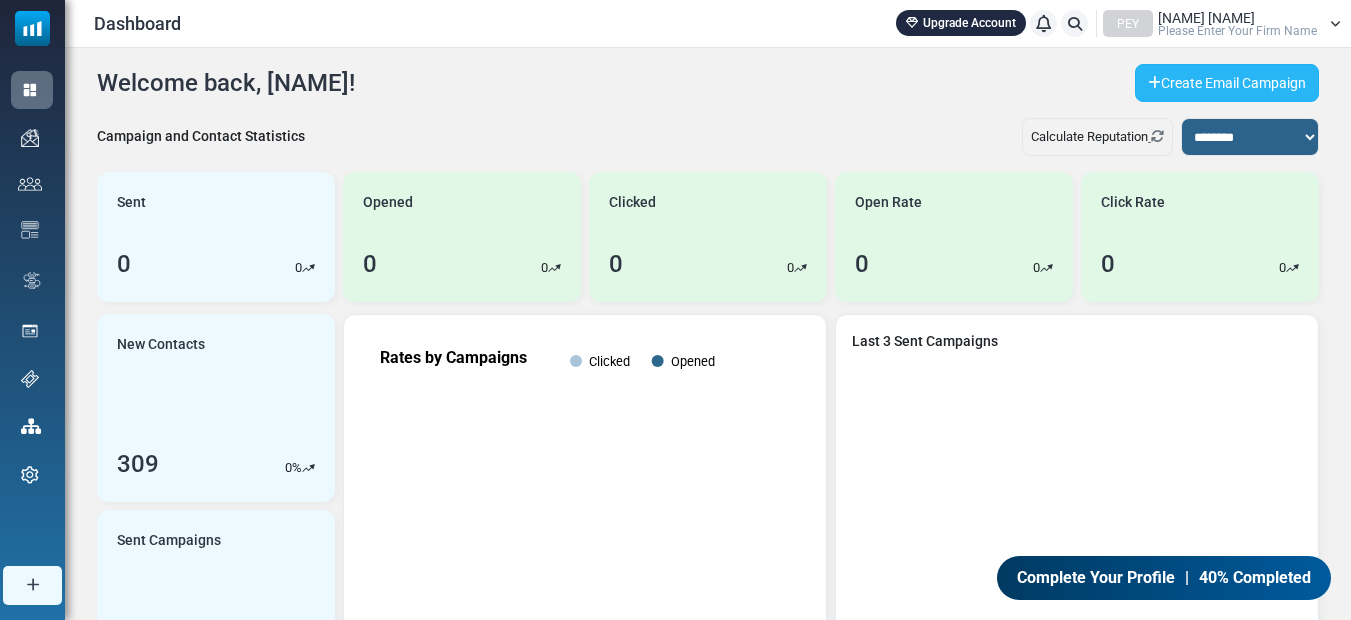 click on "Create Email Campaign" at bounding box center [1227, 83] 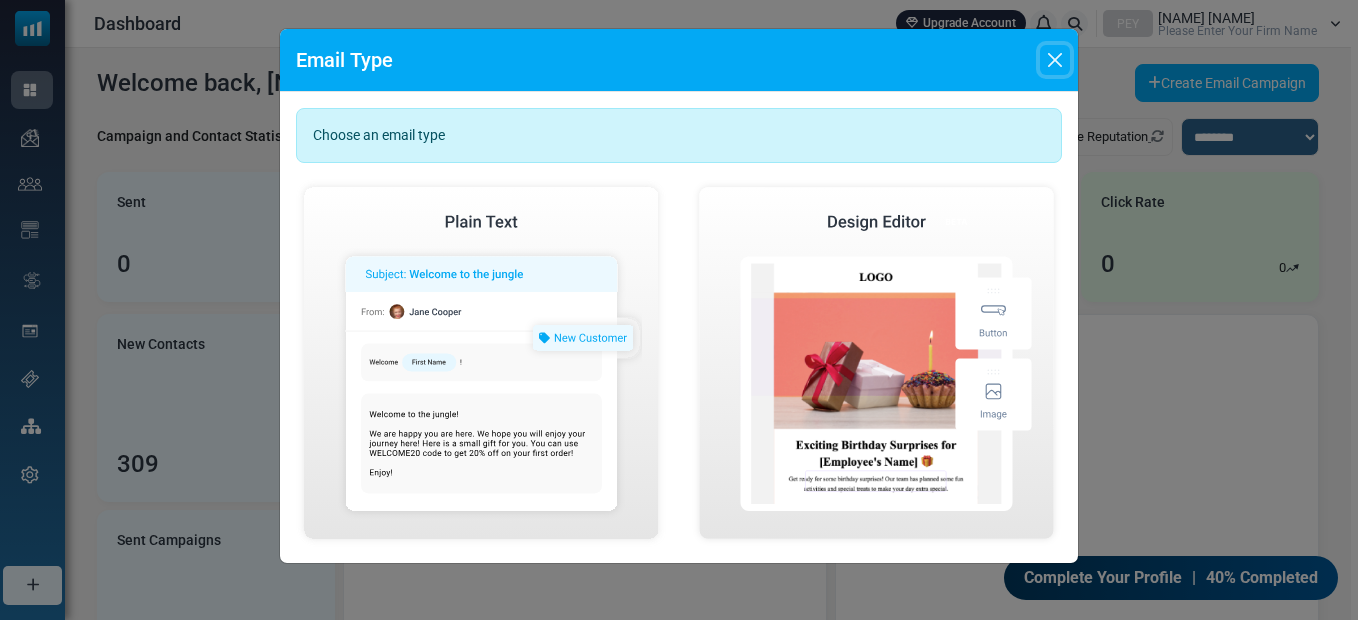 click at bounding box center [1055, 60] 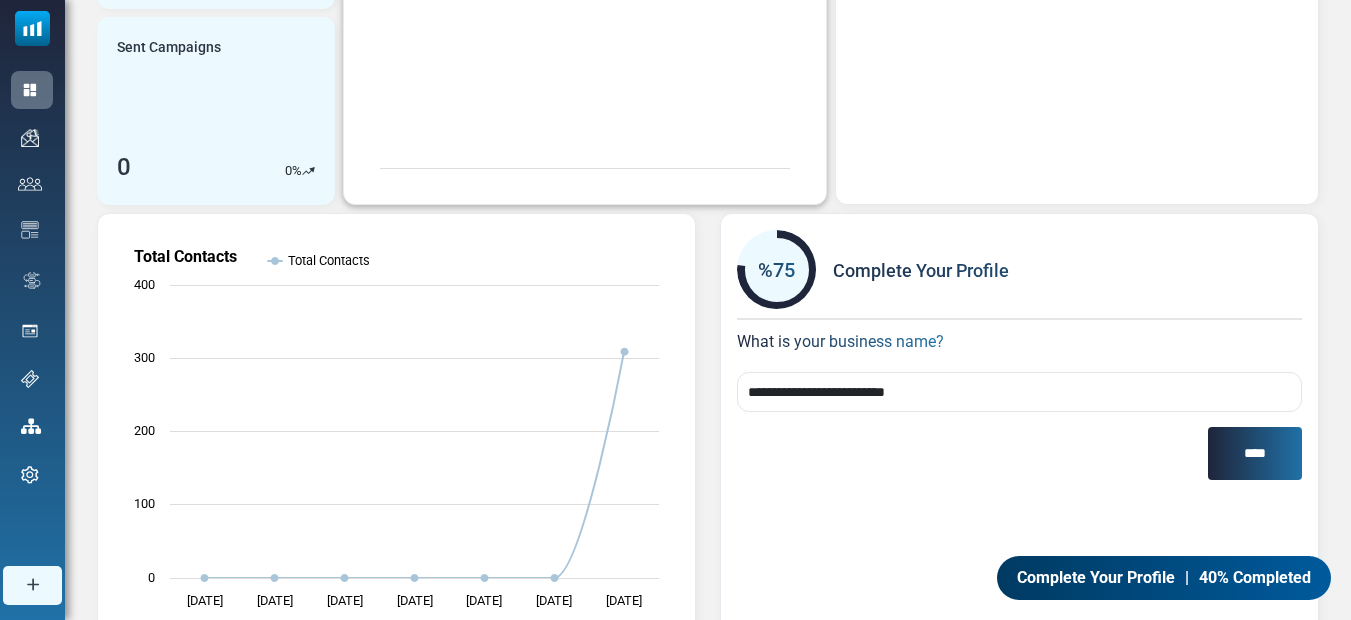 scroll, scrollTop: 500, scrollLeft: 0, axis: vertical 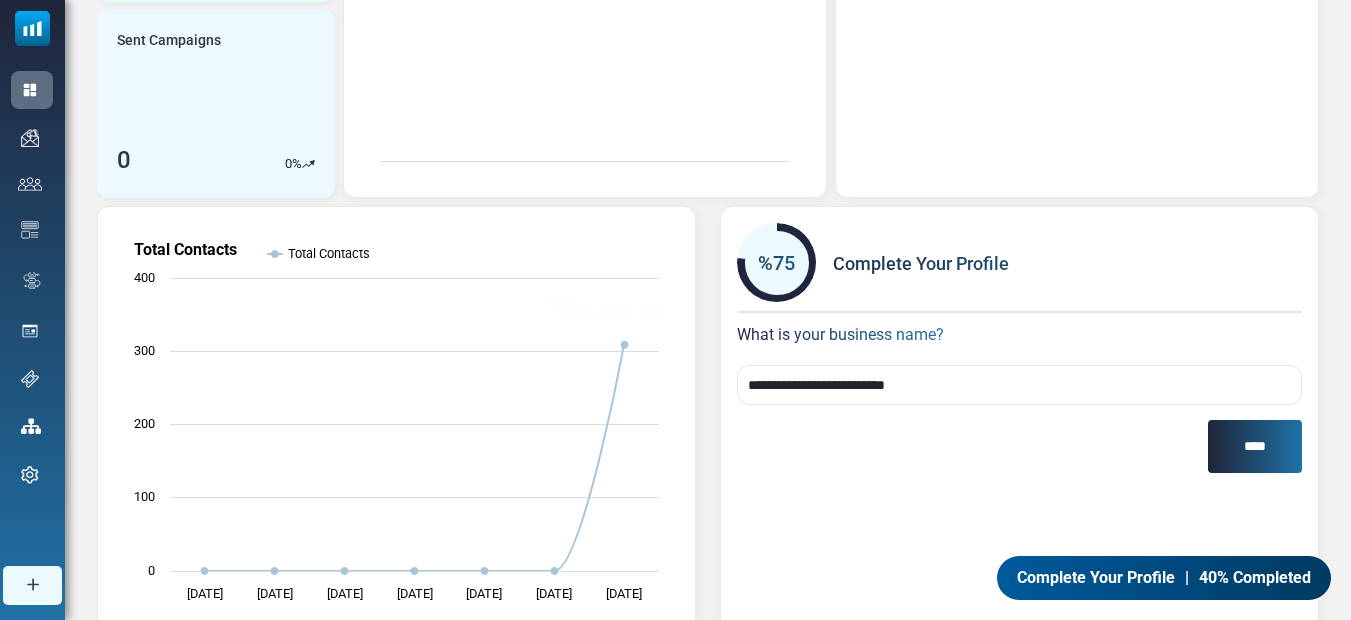 click on "Complete Your Profile" at bounding box center [1096, 578] 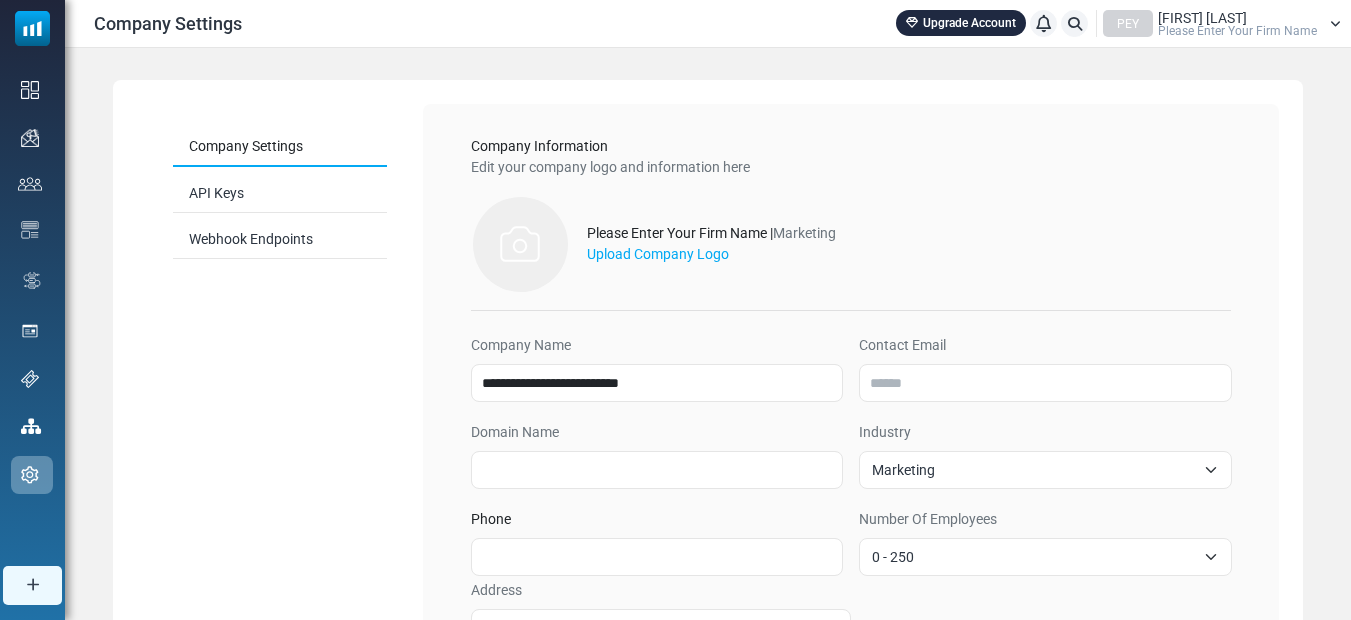 scroll, scrollTop: 0, scrollLeft: 0, axis: both 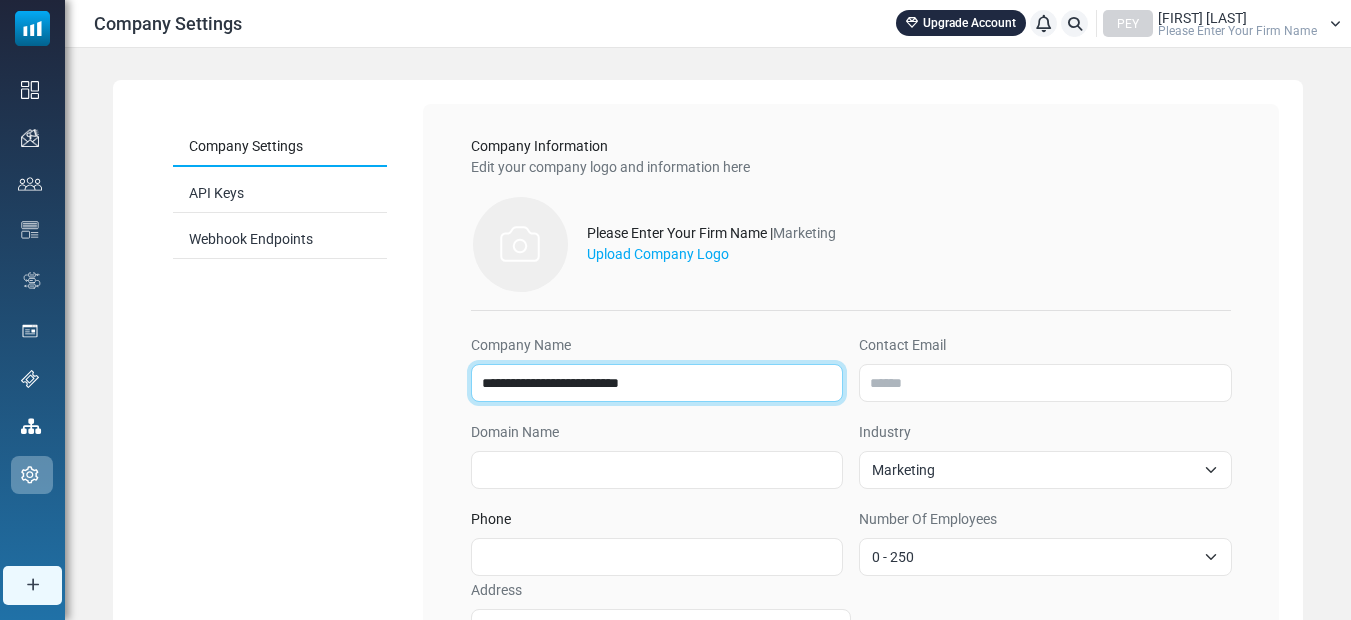 click on "**********" at bounding box center (657, 383) 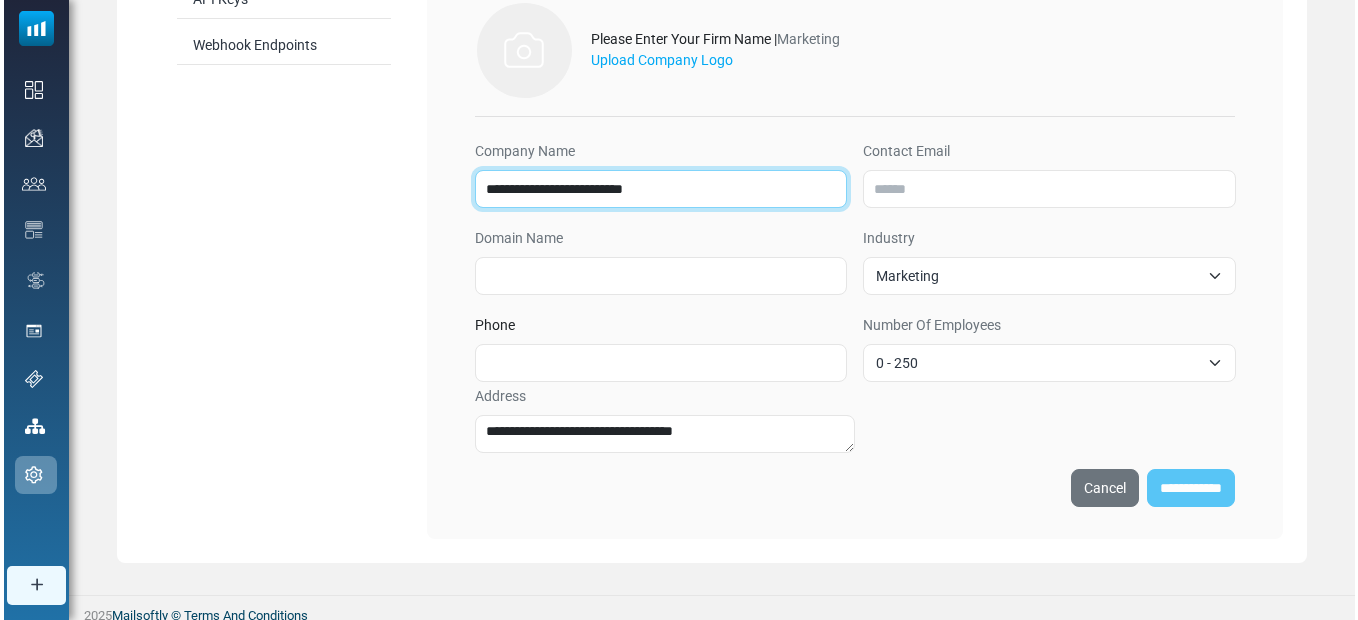 scroll, scrollTop: 200, scrollLeft: 0, axis: vertical 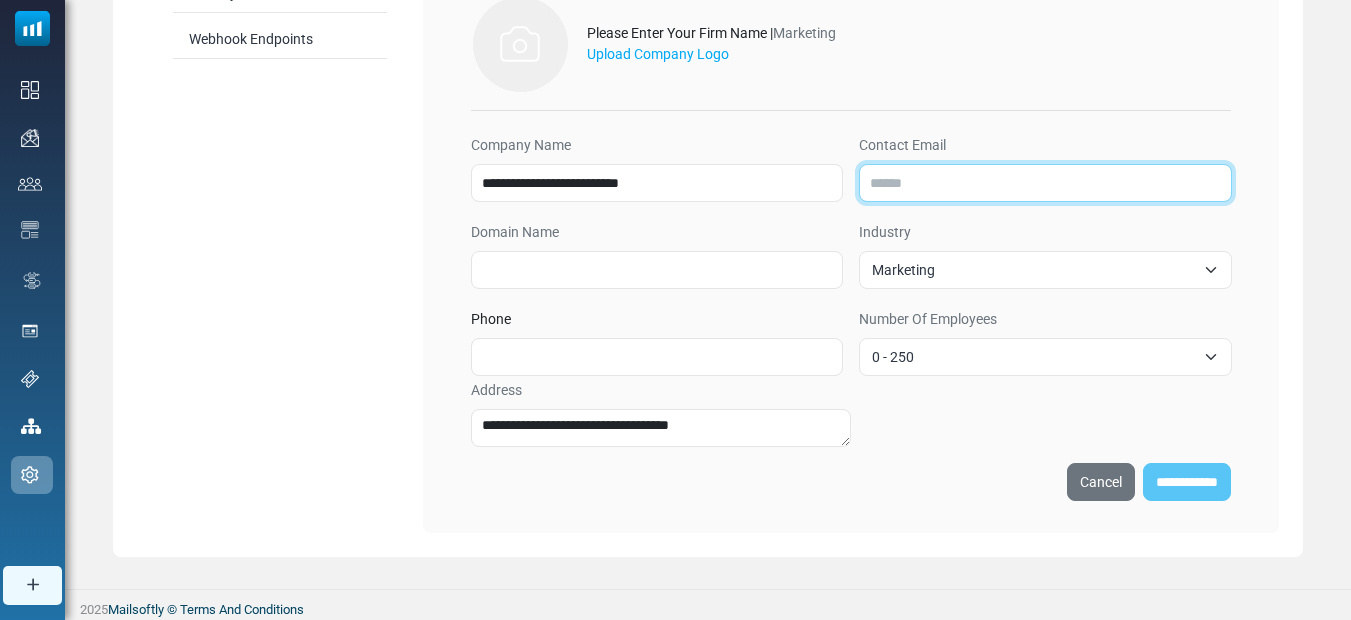 click on "Contact Email" at bounding box center (1045, 183) 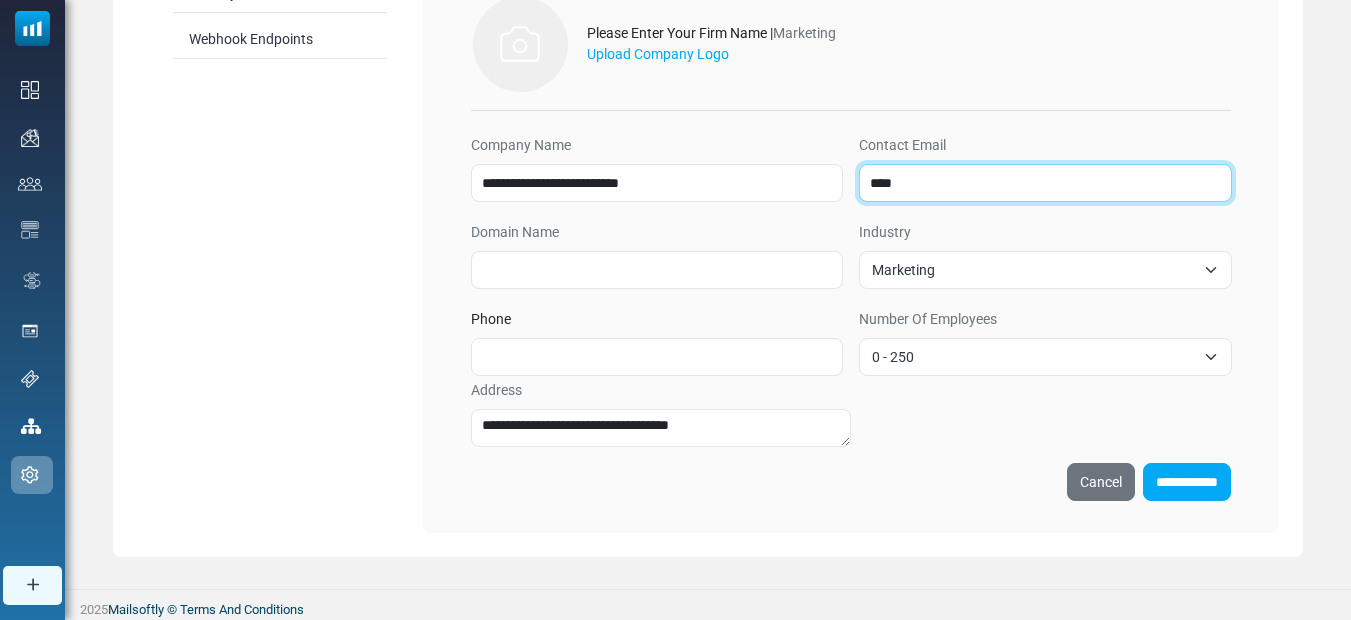 type on "**********" 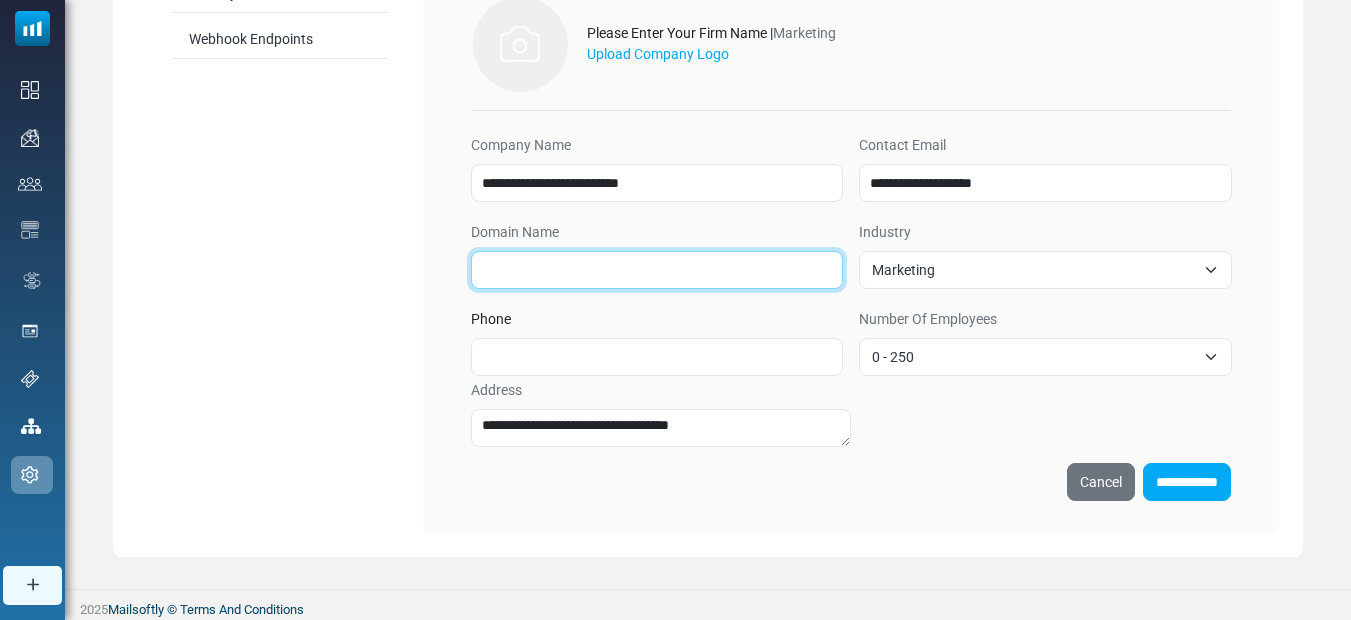 click on "Domain Name" at bounding box center (657, 270) 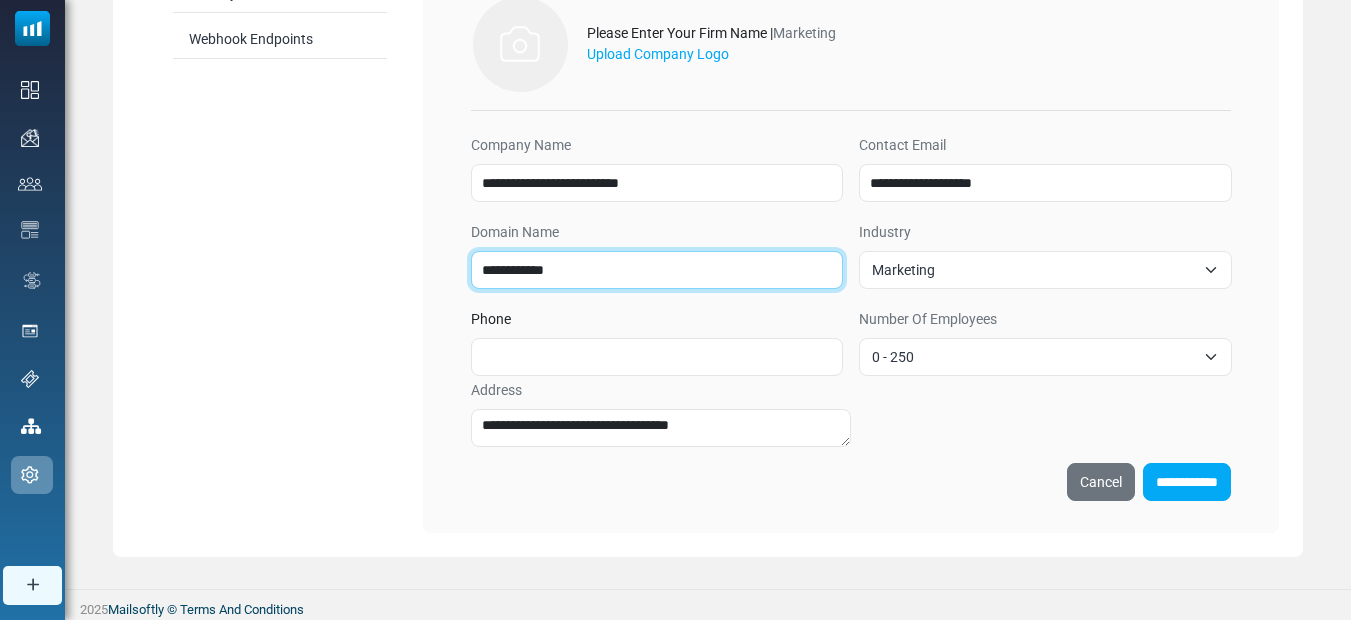 type on "**********" 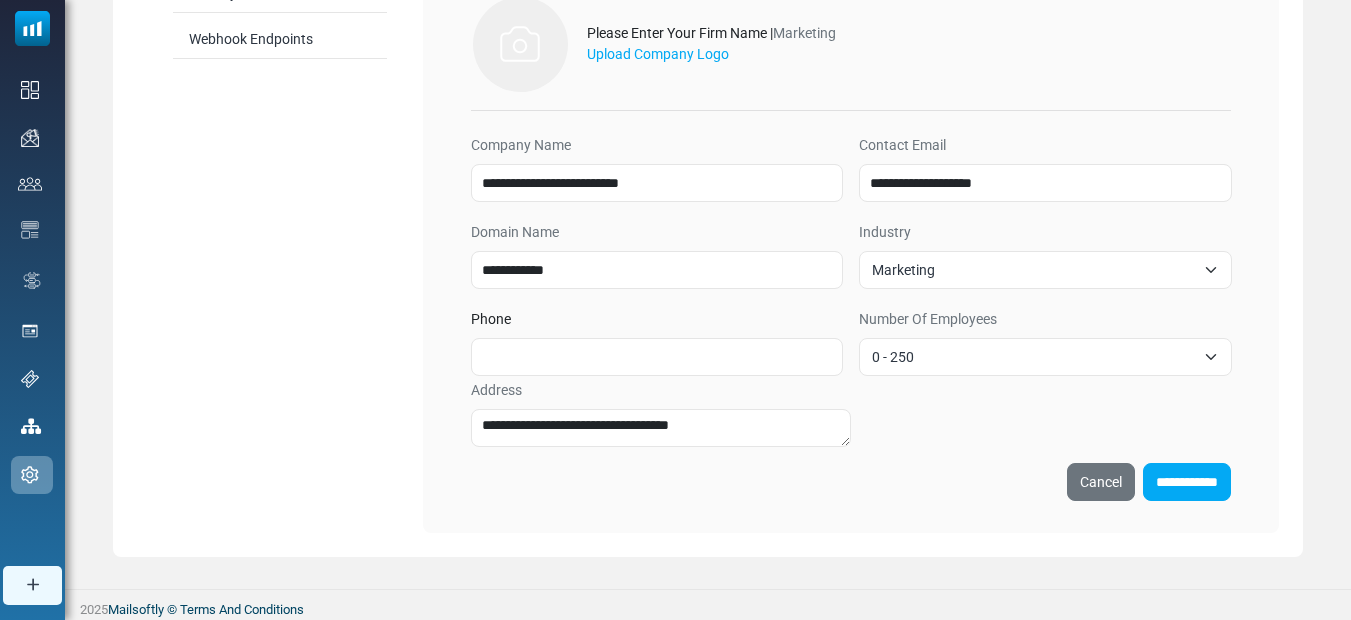 click on "**********" at bounding box center (851, 218) 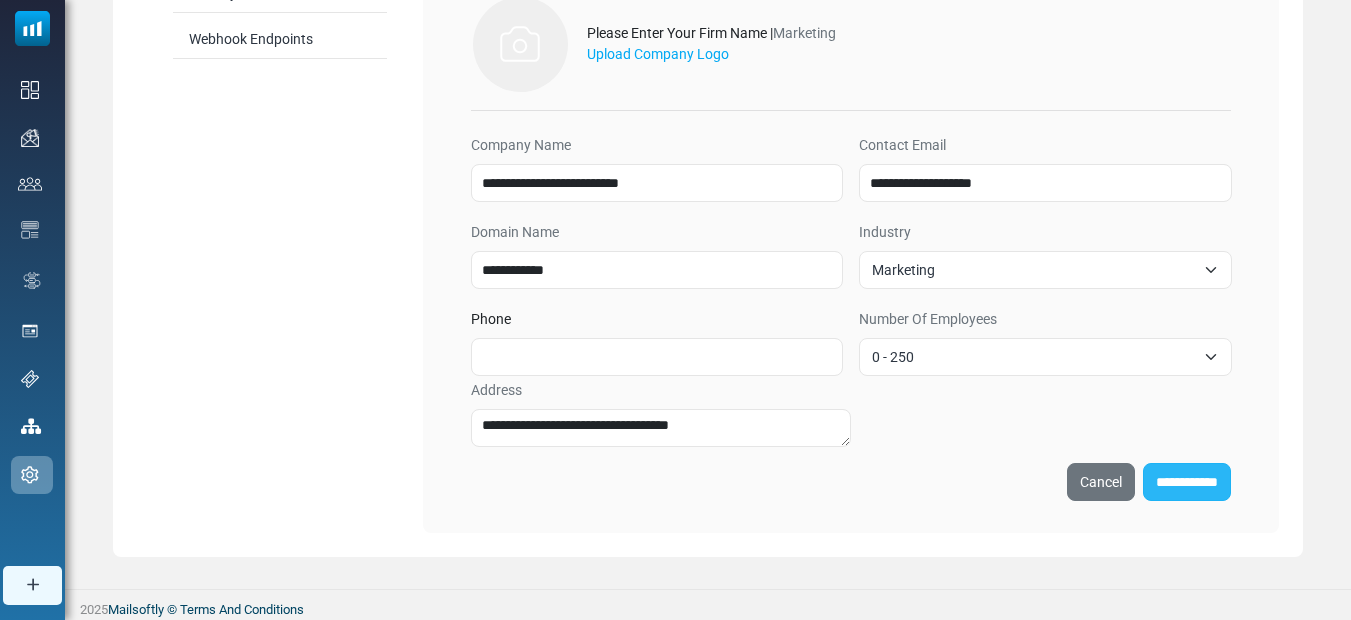 click on "**********" at bounding box center [1187, 482] 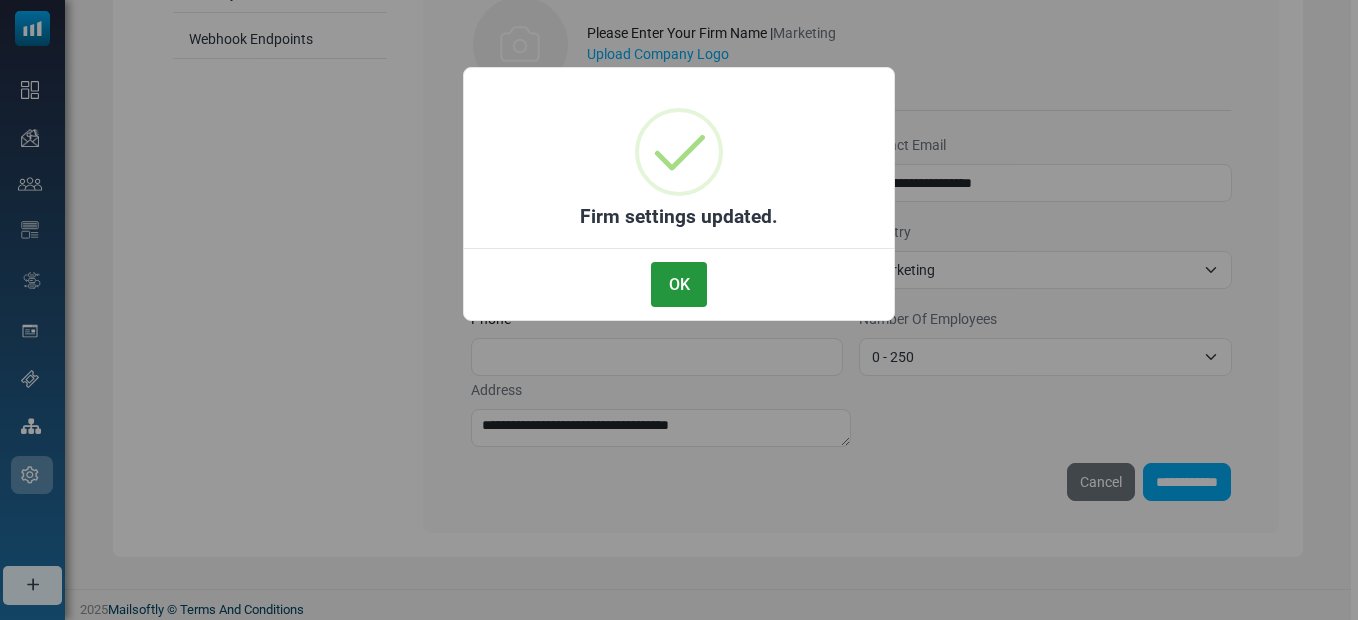 click on "OK" at bounding box center (679, 284) 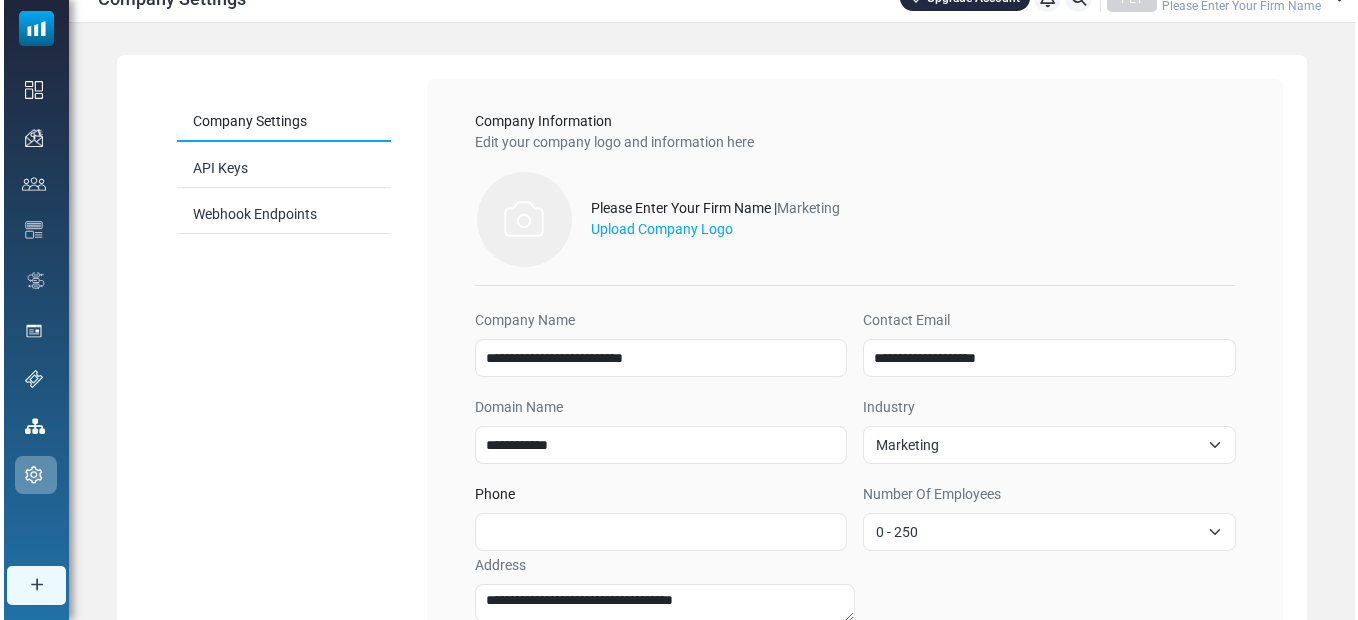 scroll, scrollTop: 0, scrollLeft: 0, axis: both 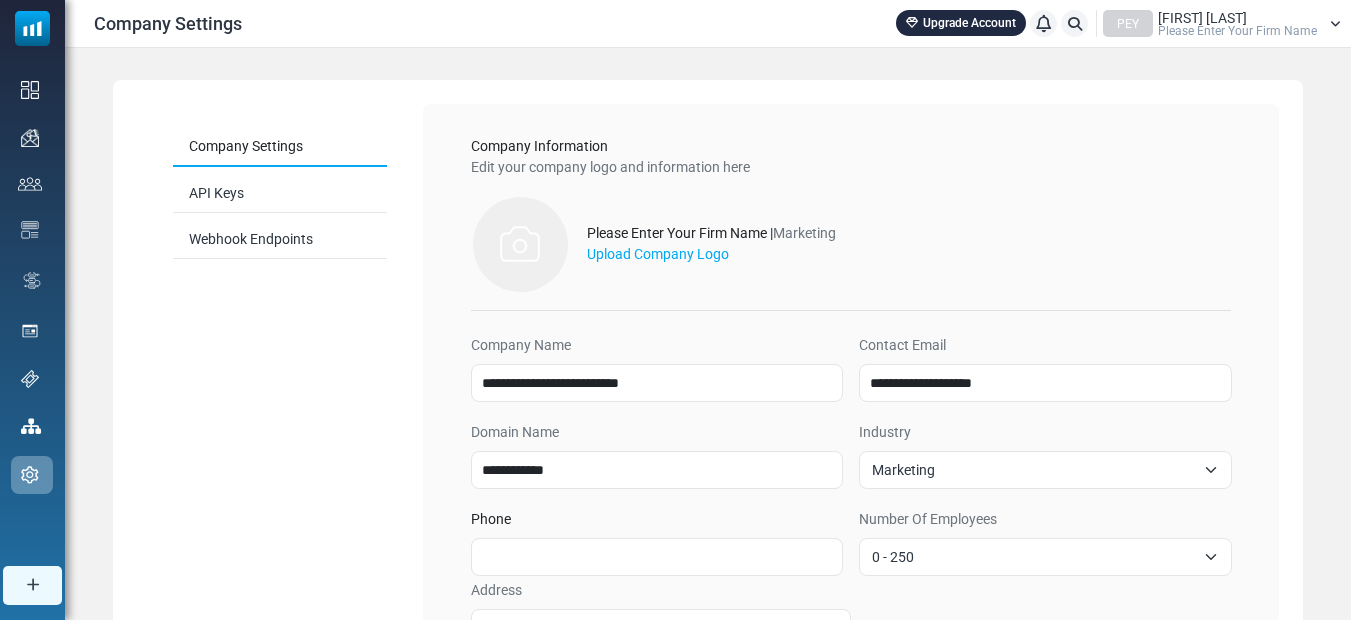 click on "Company Settings" at bounding box center [280, 147] 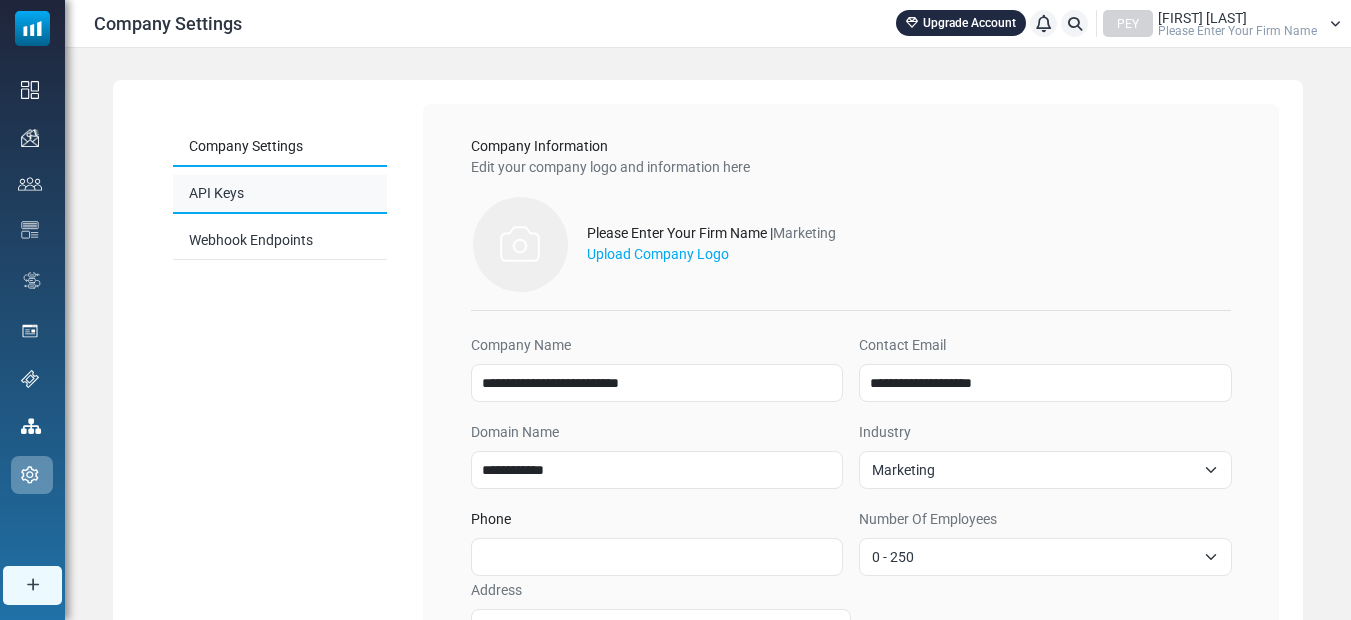 click on "API Keys" at bounding box center [280, 194] 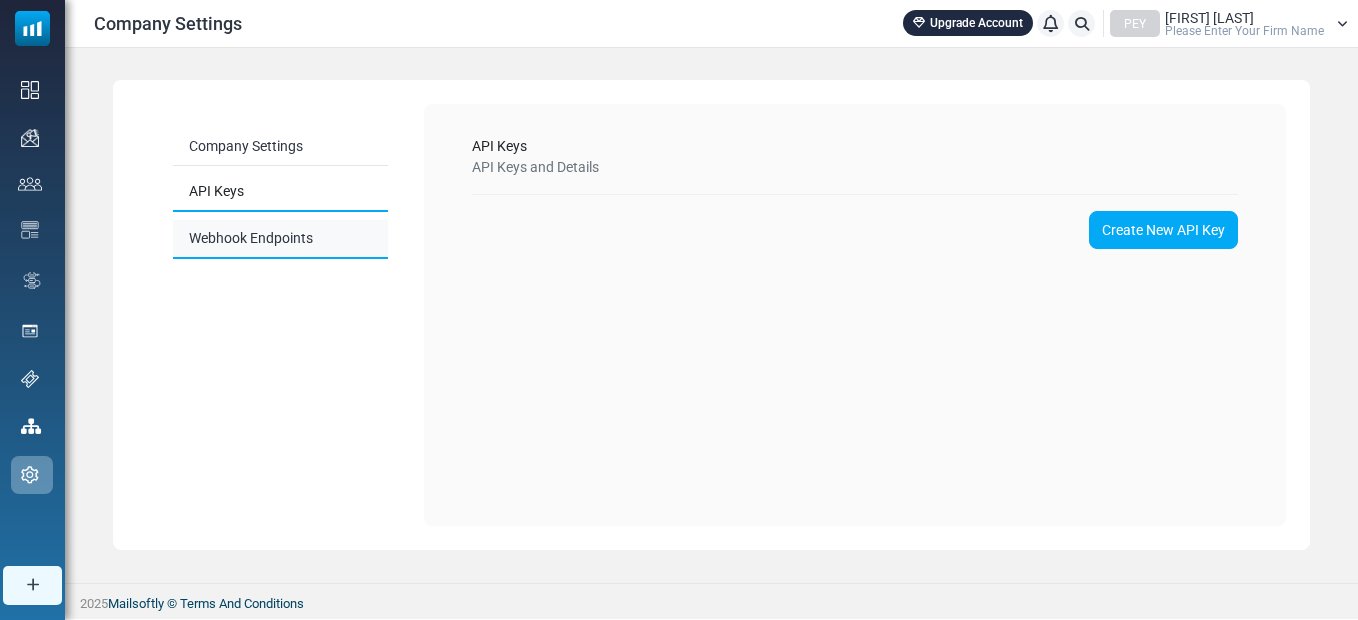 click on "Webhook Endpoints" at bounding box center (280, 239) 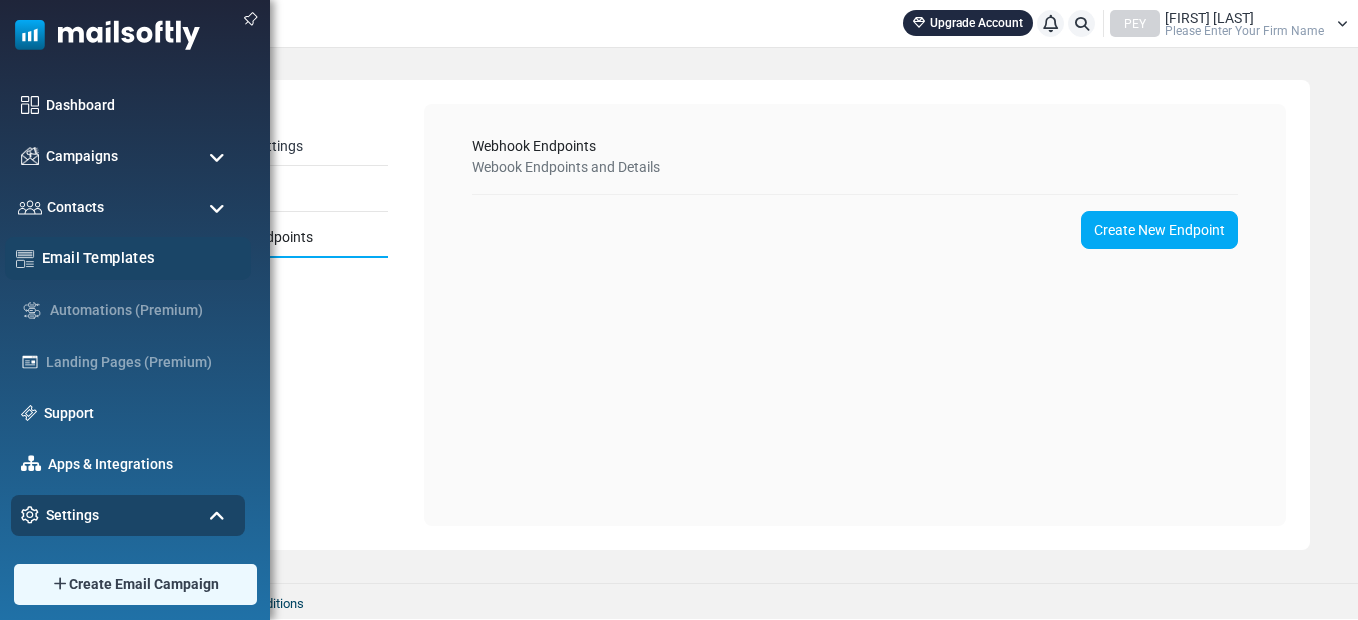 click on "Email Templates" at bounding box center (141, 258) 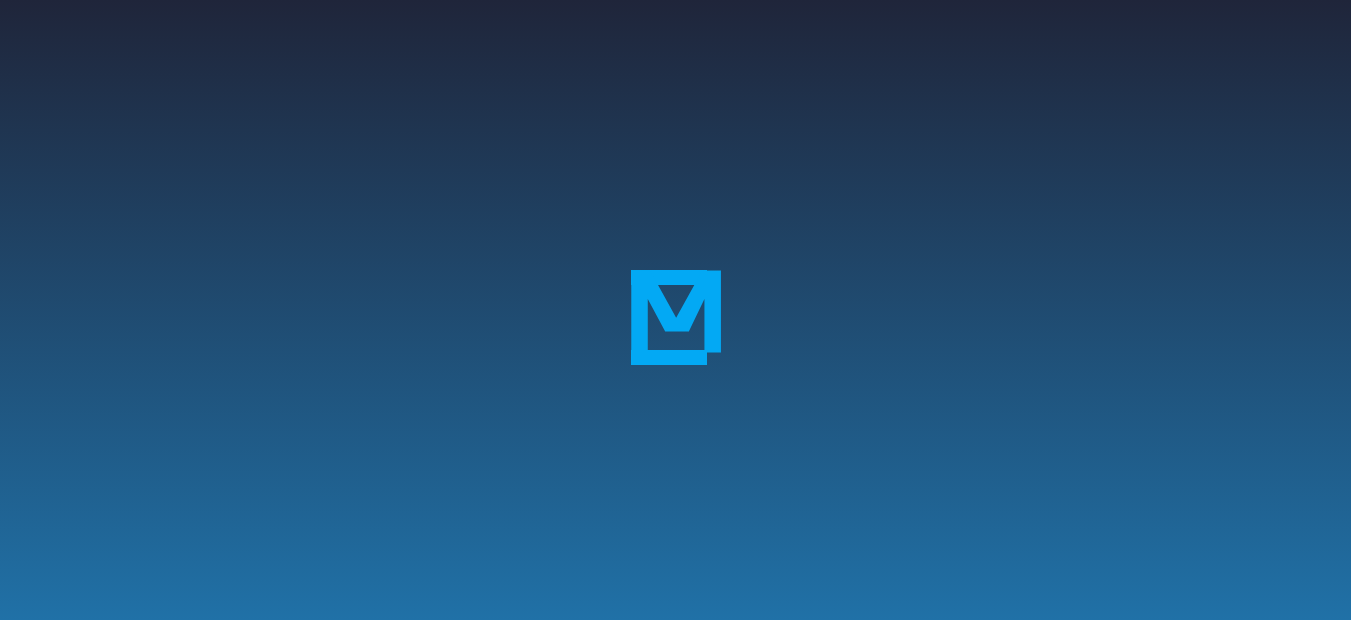 scroll, scrollTop: 0, scrollLeft: 0, axis: both 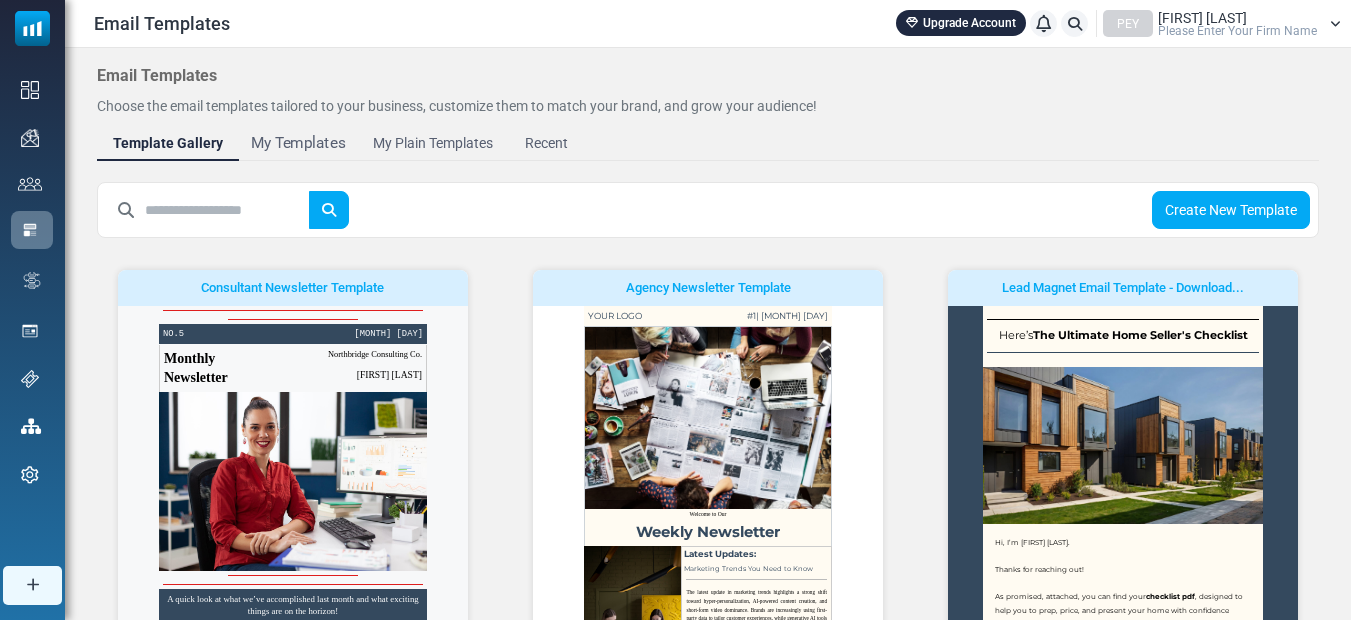 click on "My Templates" at bounding box center (298, 143) 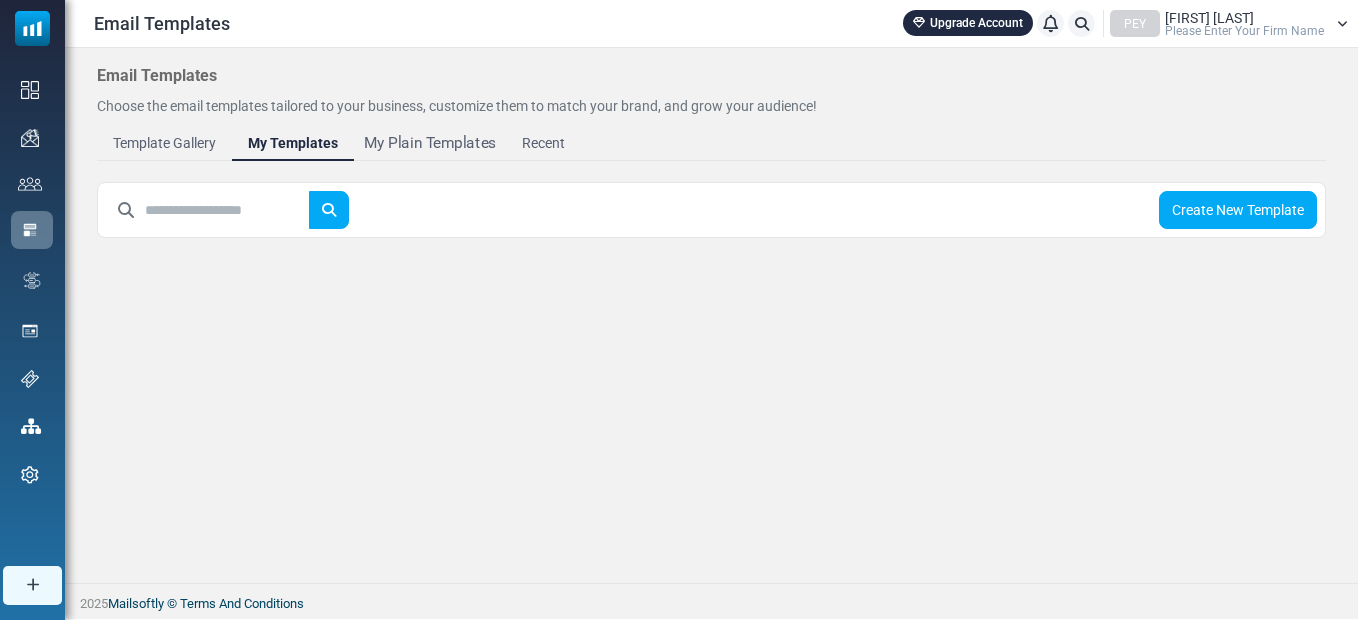 click on "My Plain Templates" at bounding box center [430, 143] 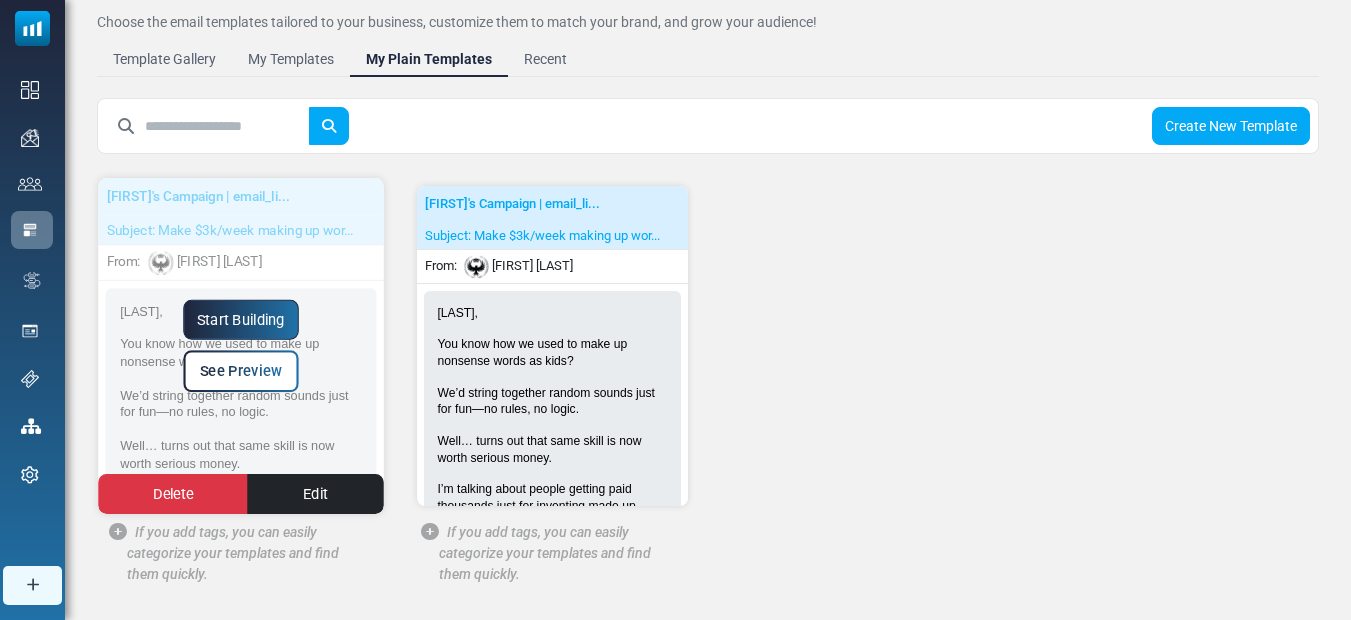 scroll, scrollTop: 0, scrollLeft: 0, axis: both 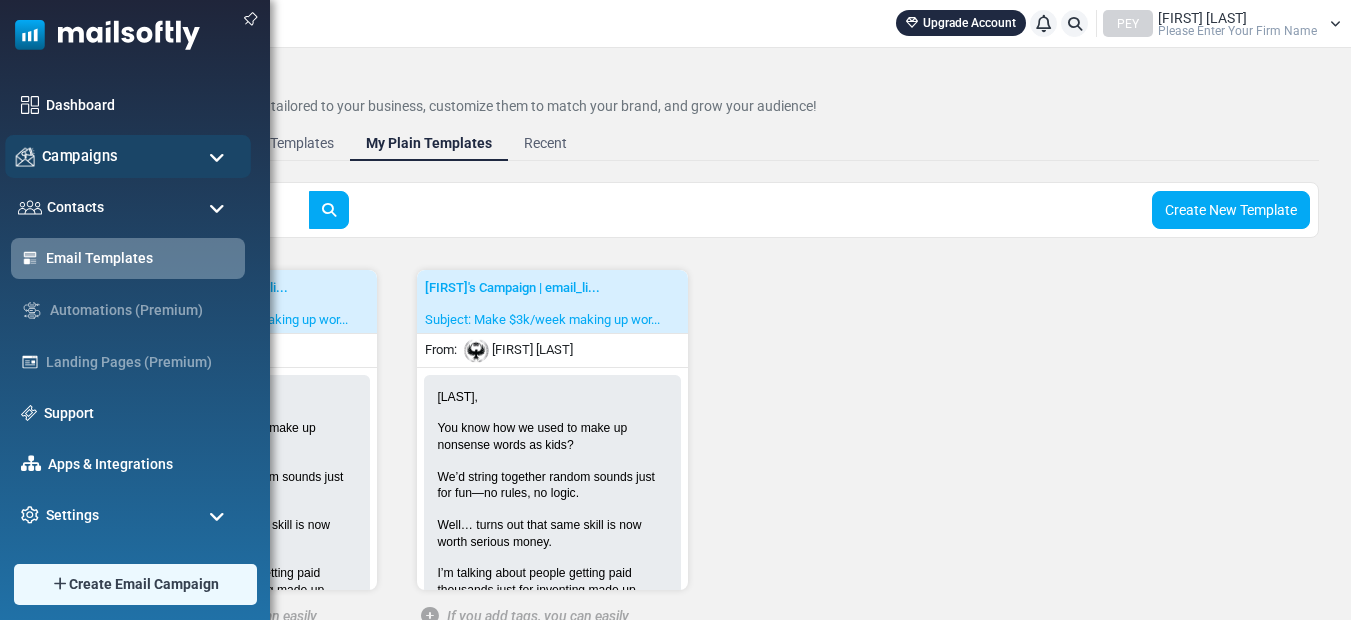 click on "Campaigns" at bounding box center [80, 156] 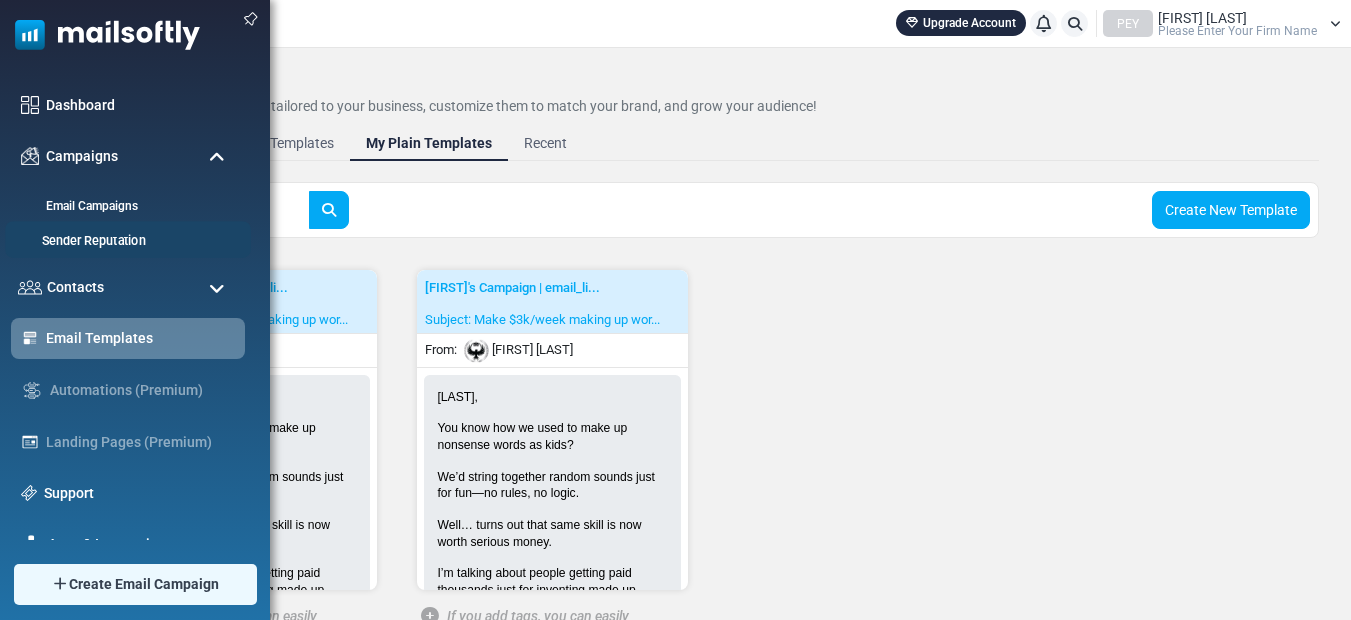 click on "Sender Reputation" at bounding box center (125, 241) 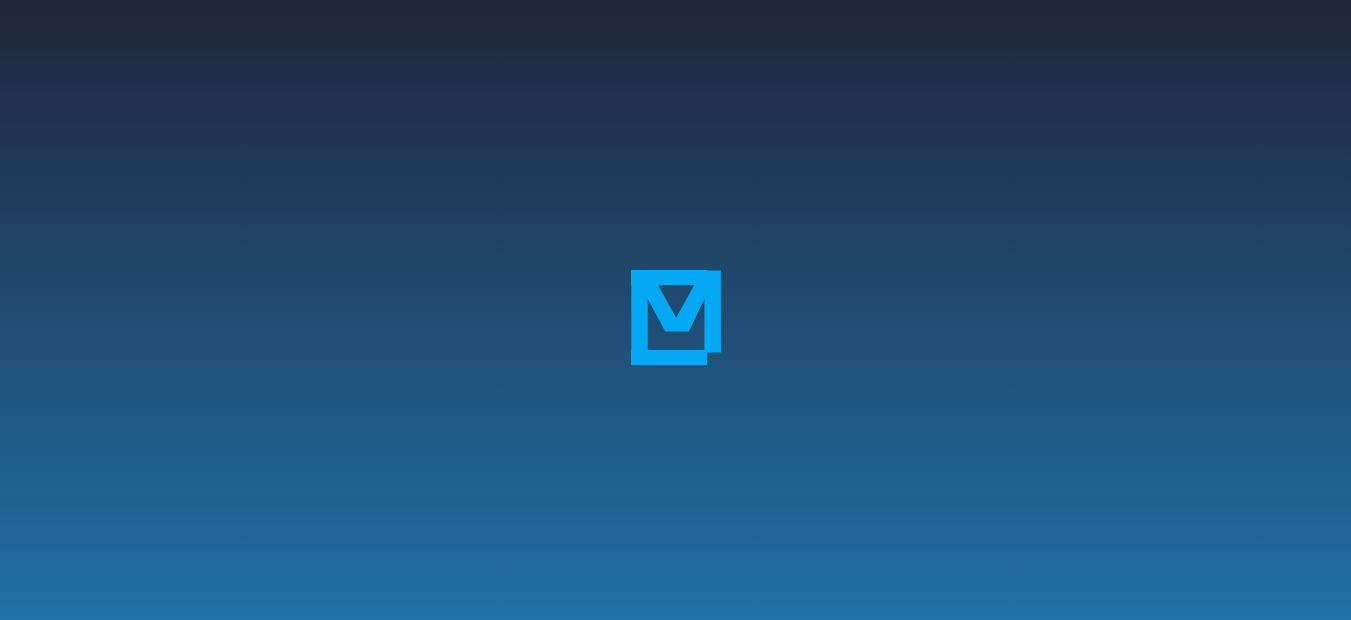 scroll, scrollTop: 0, scrollLeft: 0, axis: both 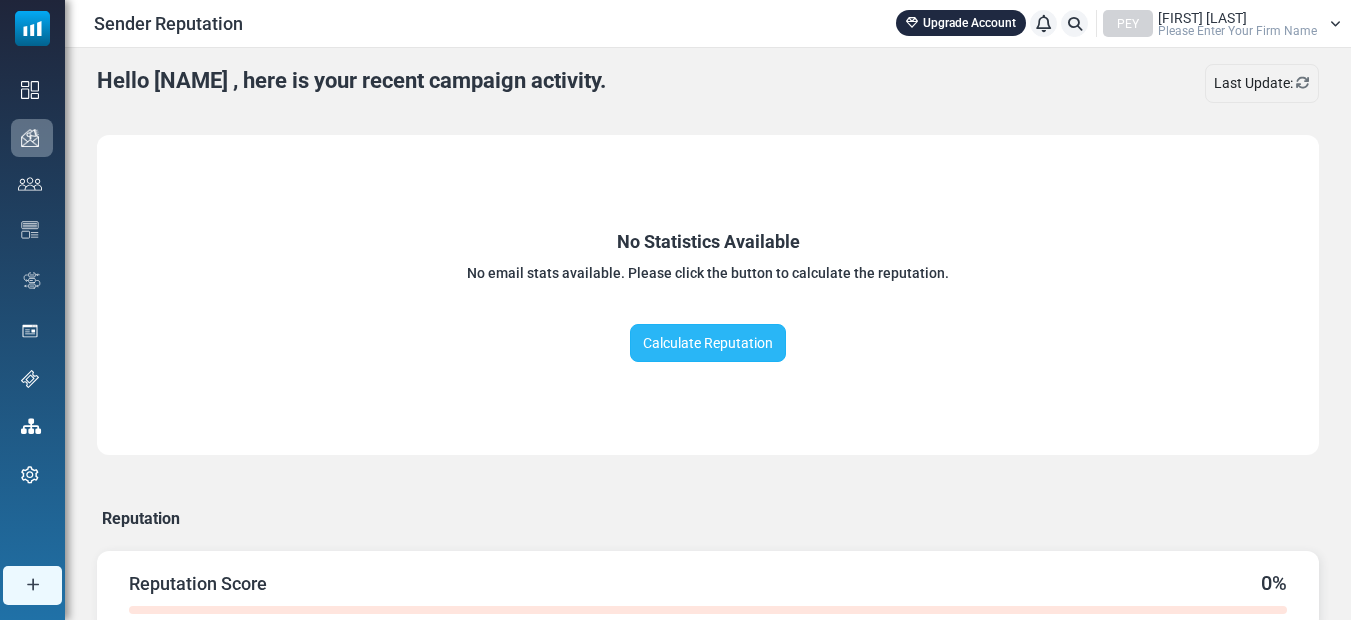 click on "Calculate Reputation" at bounding box center (708, 343) 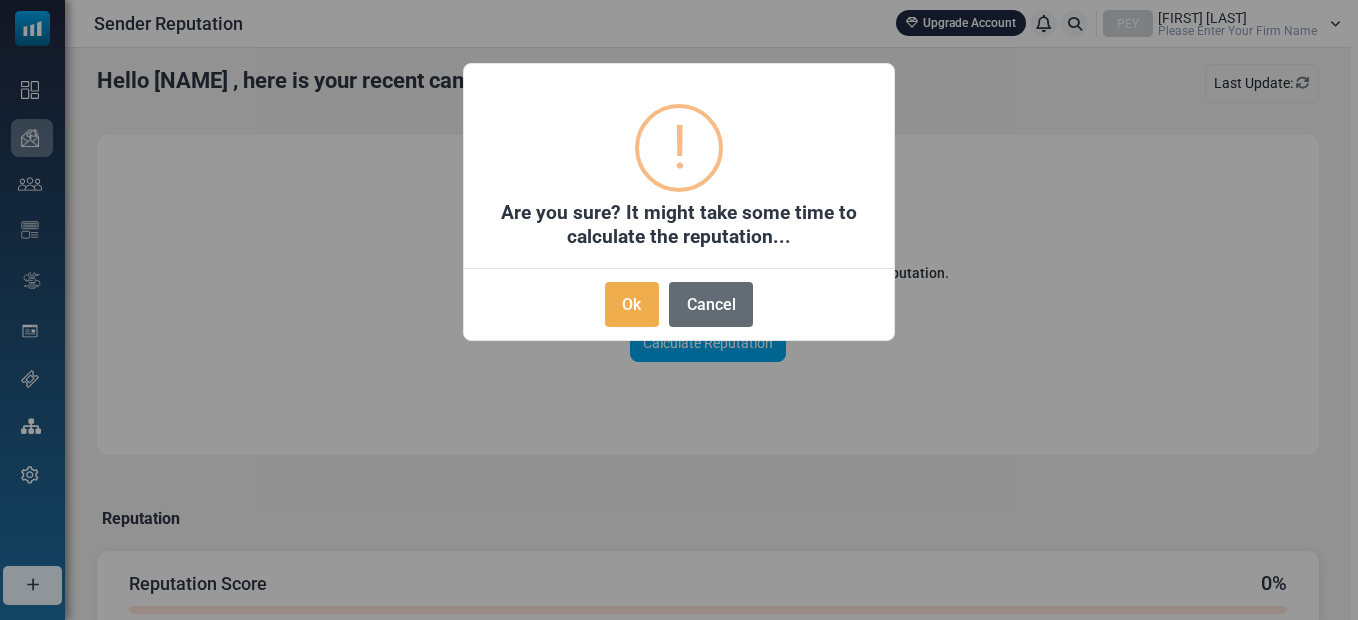 click on "Cancel" at bounding box center (711, 304) 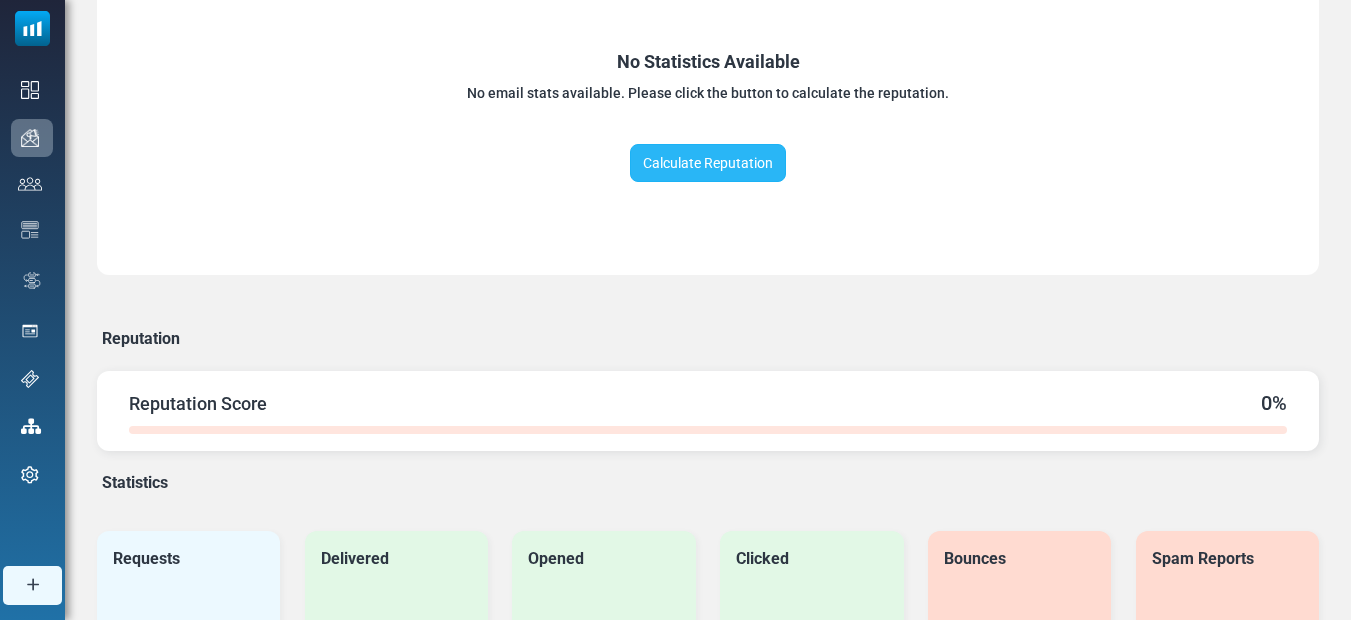 scroll, scrollTop: 0, scrollLeft: 0, axis: both 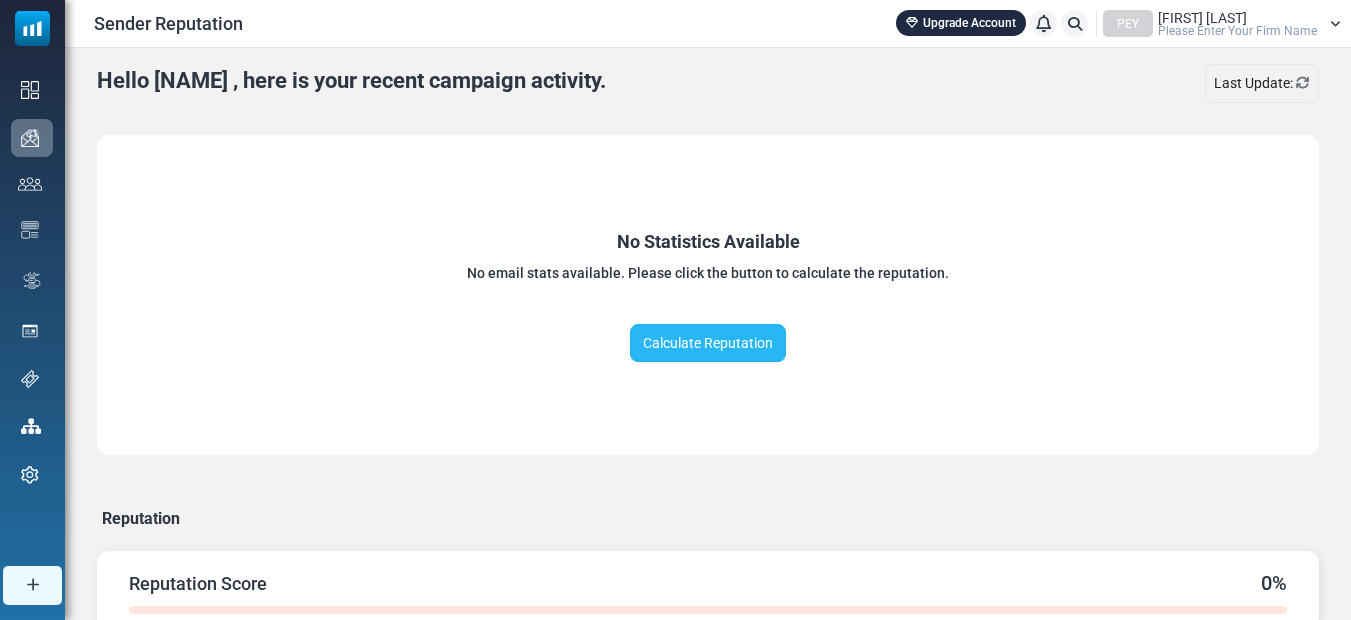 click on "Calculate Reputation" at bounding box center (708, 343) 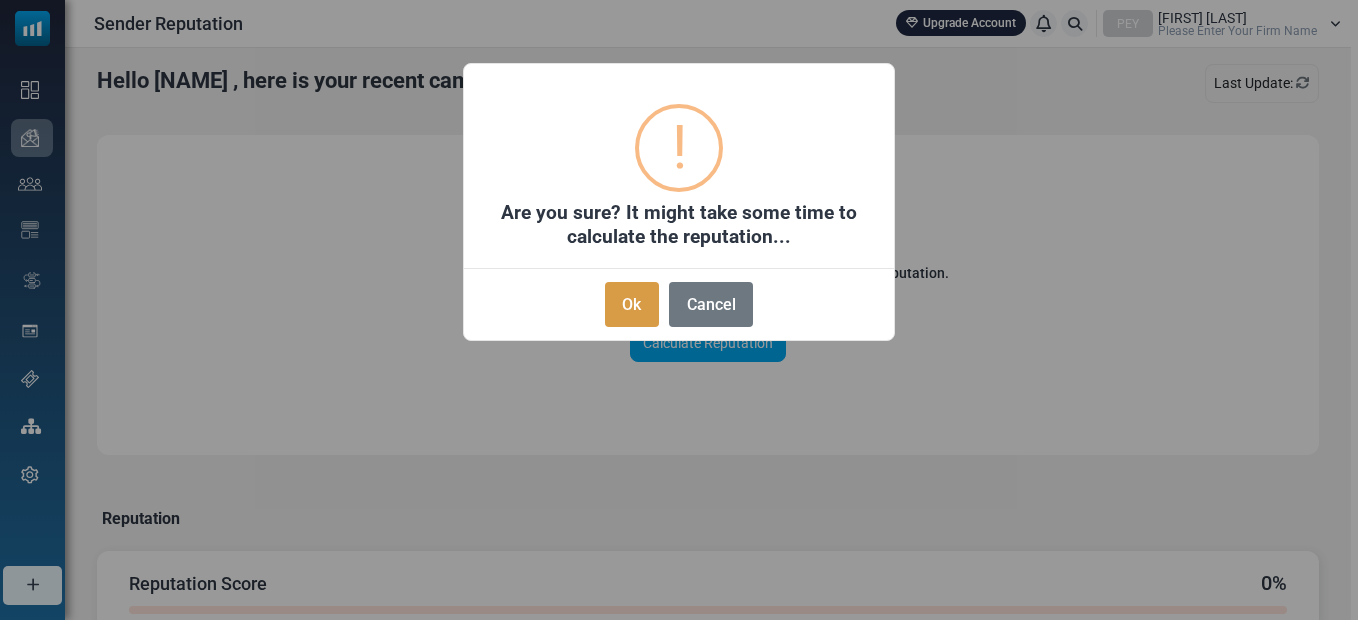 click on "Ok" at bounding box center [632, 304] 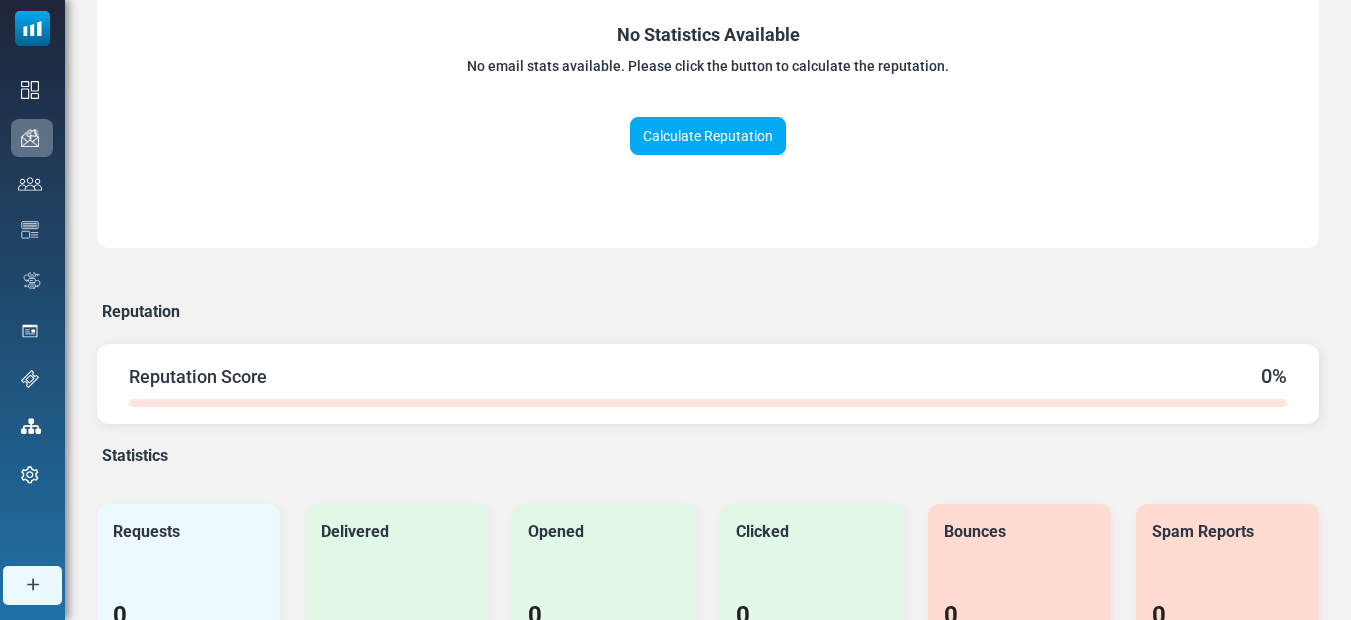 scroll, scrollTop: 0, scrollLeft: 0, axis: both 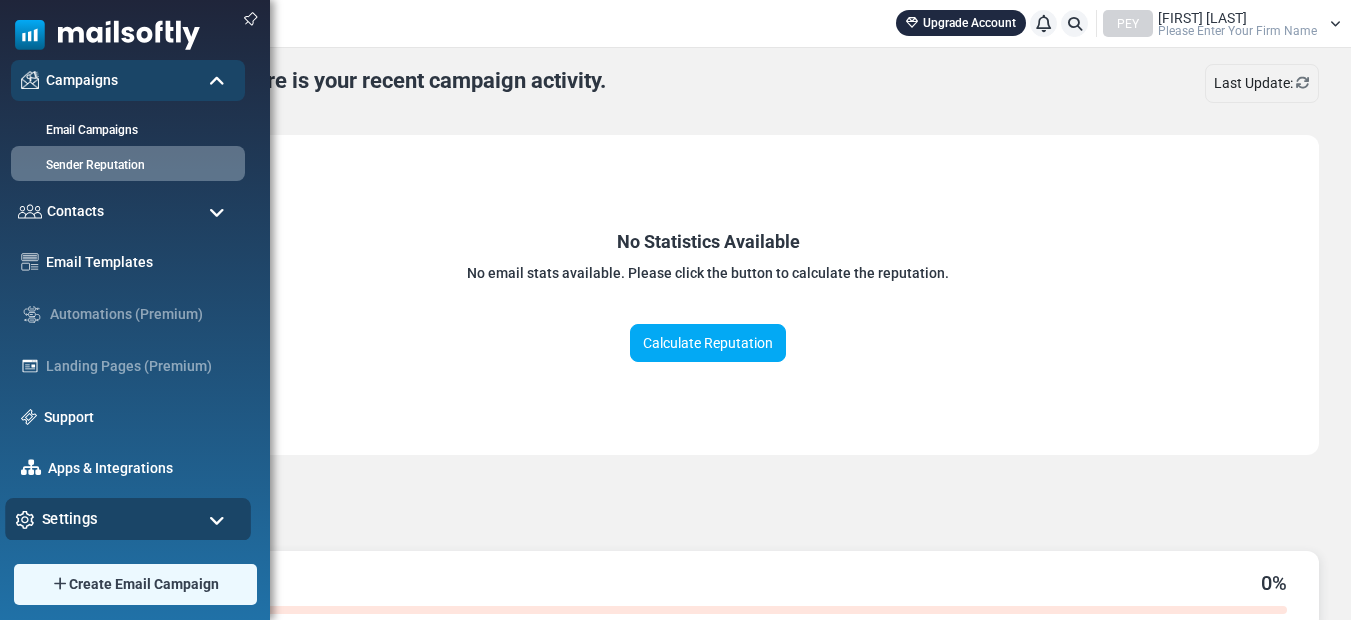 click on "Settings" at bounding box center [128, 519] 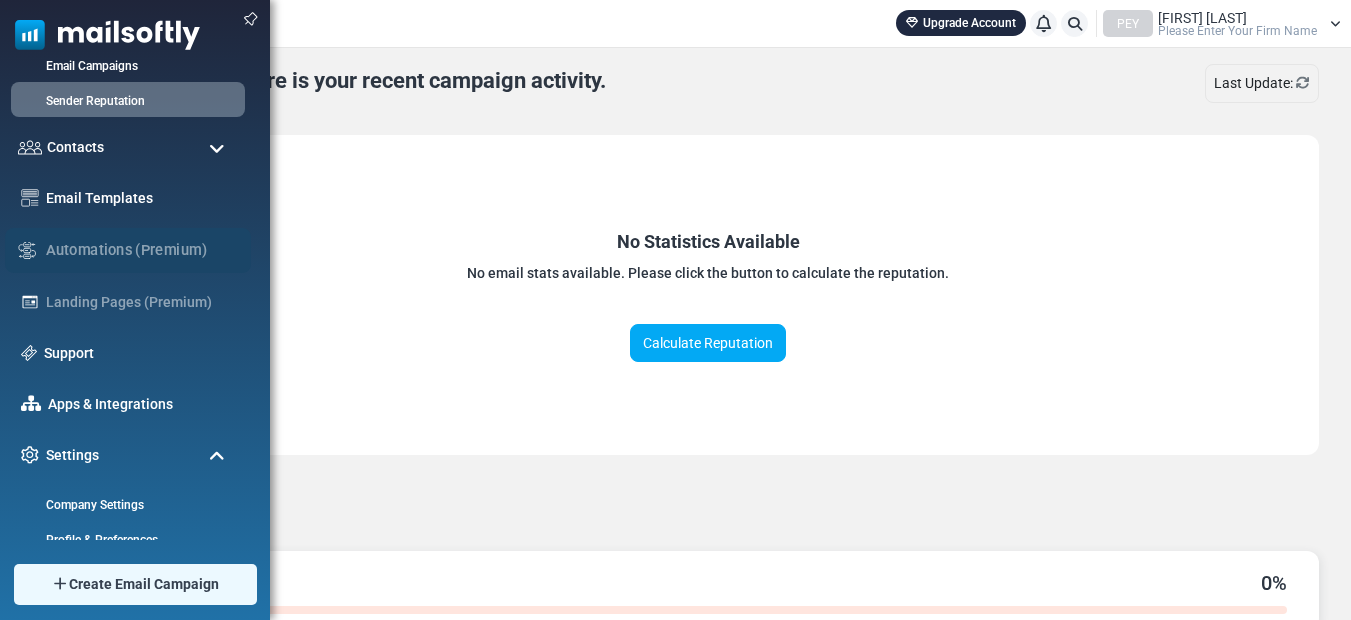 scroll, scrollTop: 0, scrollLeft: 0, axis: both 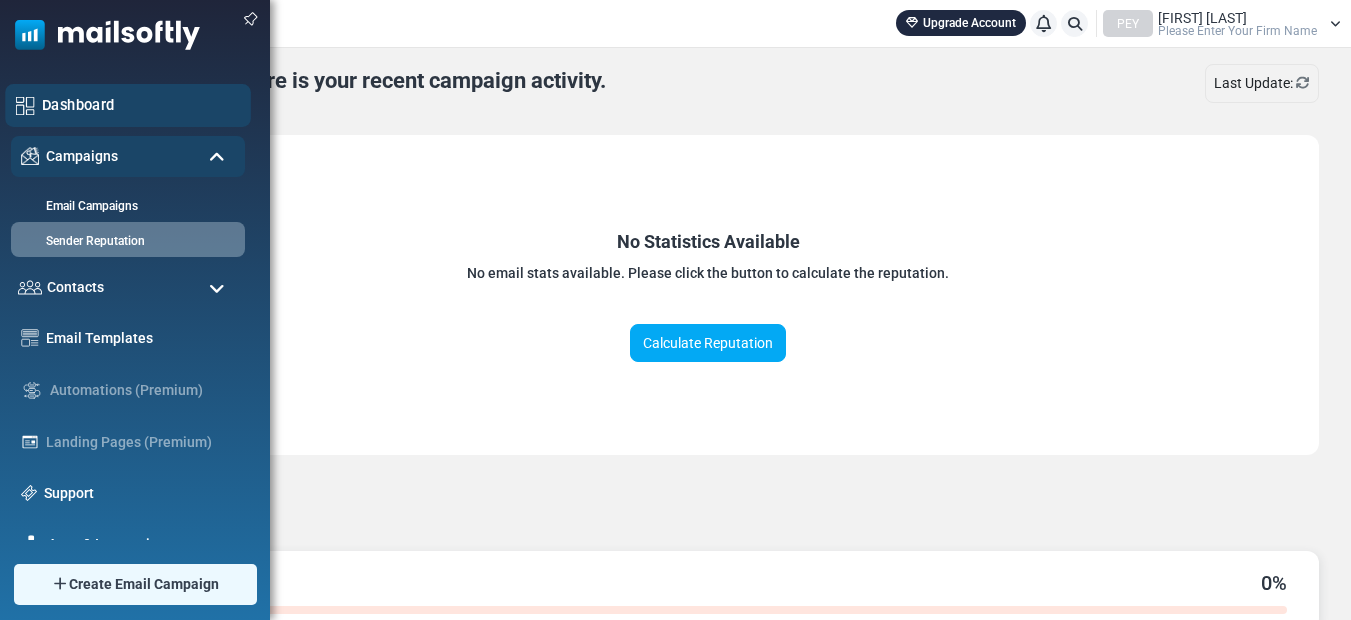 click on "Dashboard" at bounding box center [141, 105] 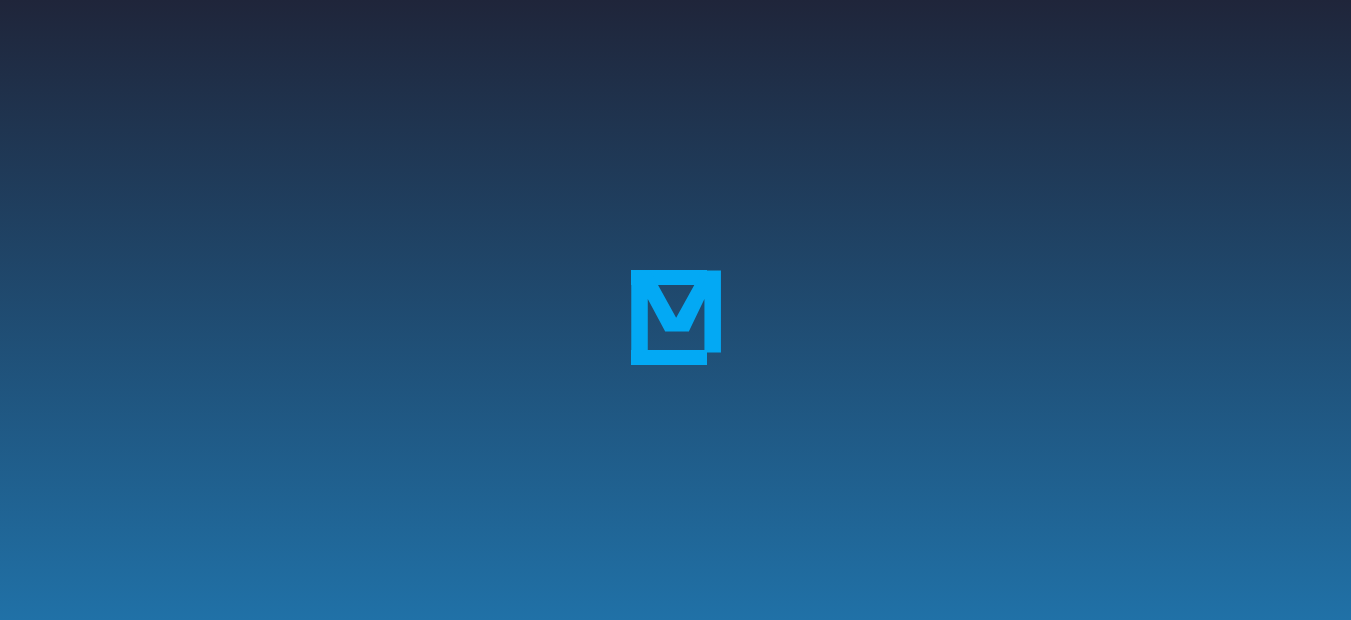 scroll, scrollTop: 0, scrollLeft: 0, axis: both 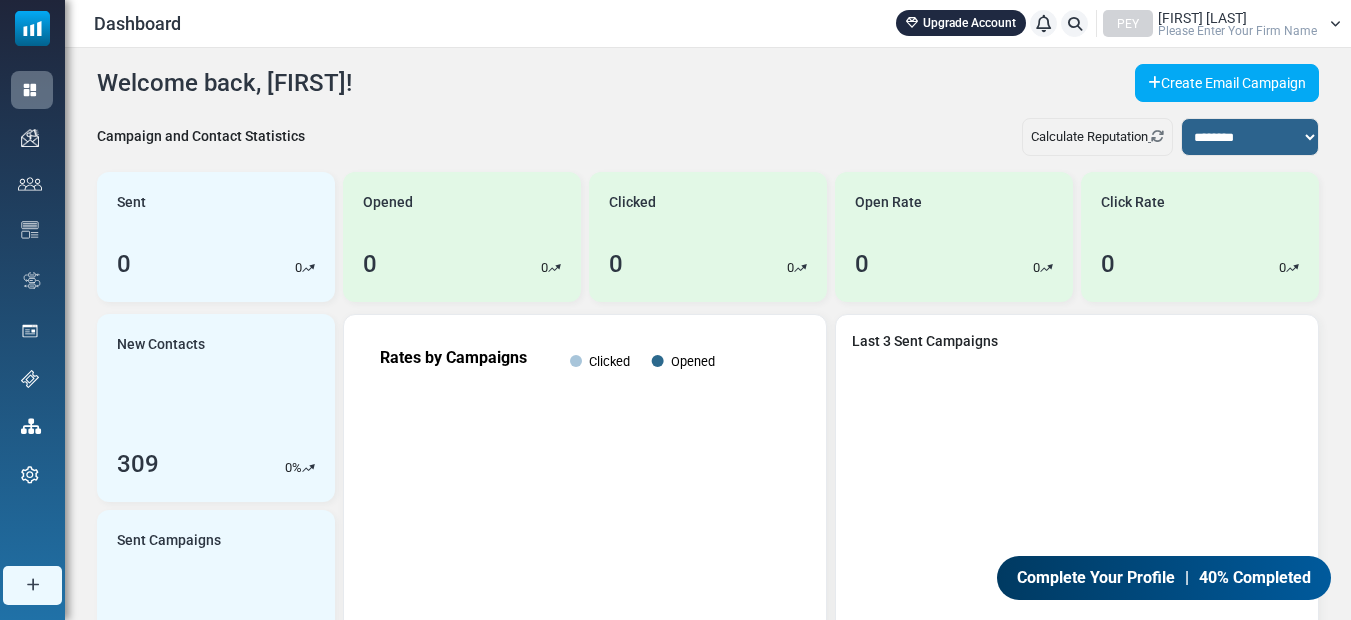 click on "Upgrade Account" at bounding box center [961, 23] 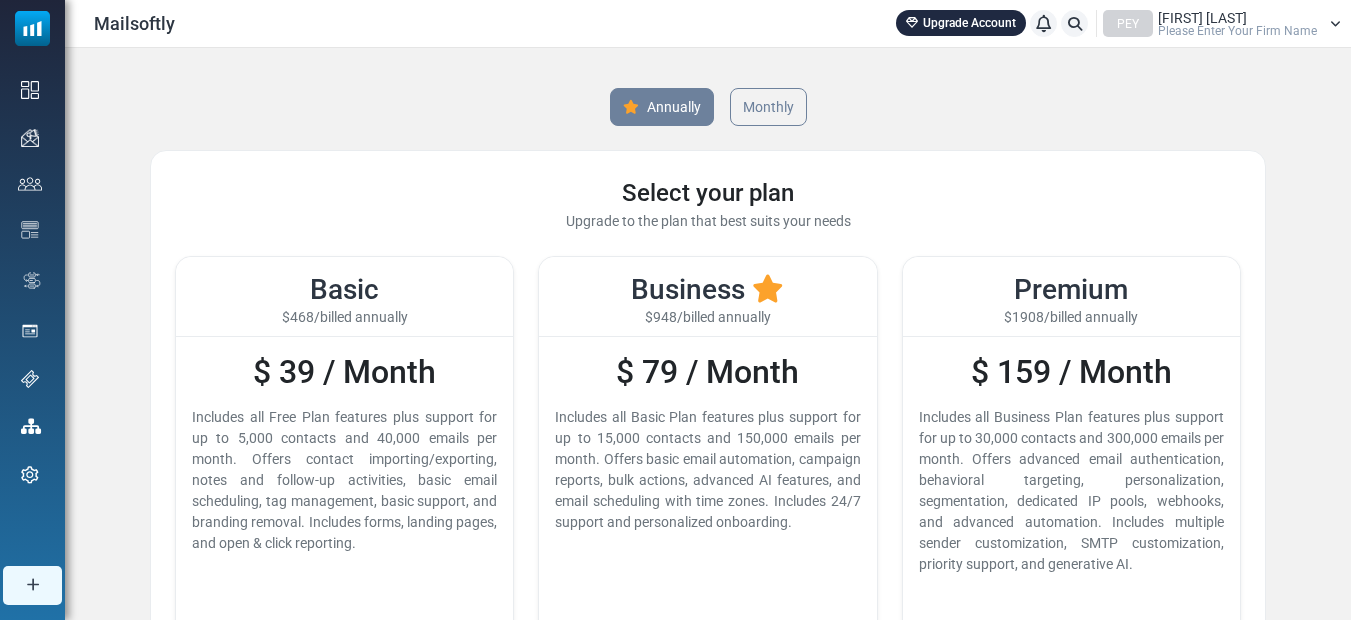 scroll, scrollTop: 0, scrollLeft: 0, axis: both 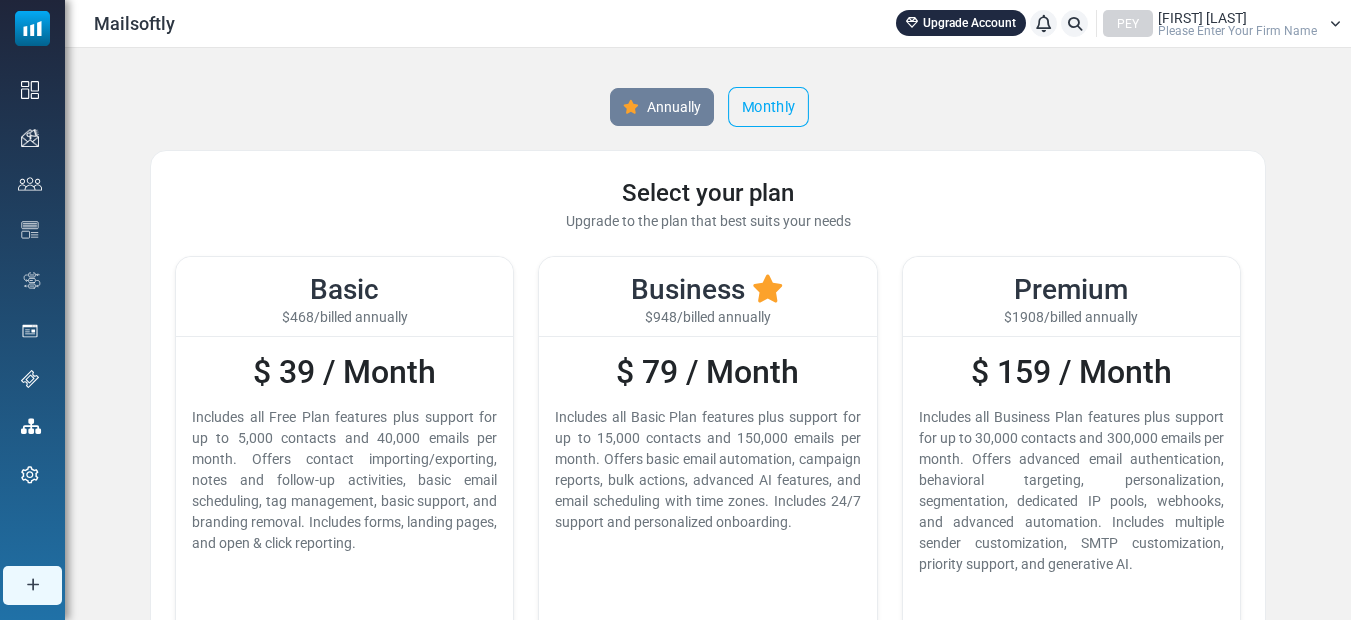 click on "Monthly" at bounding box center [768, 107] 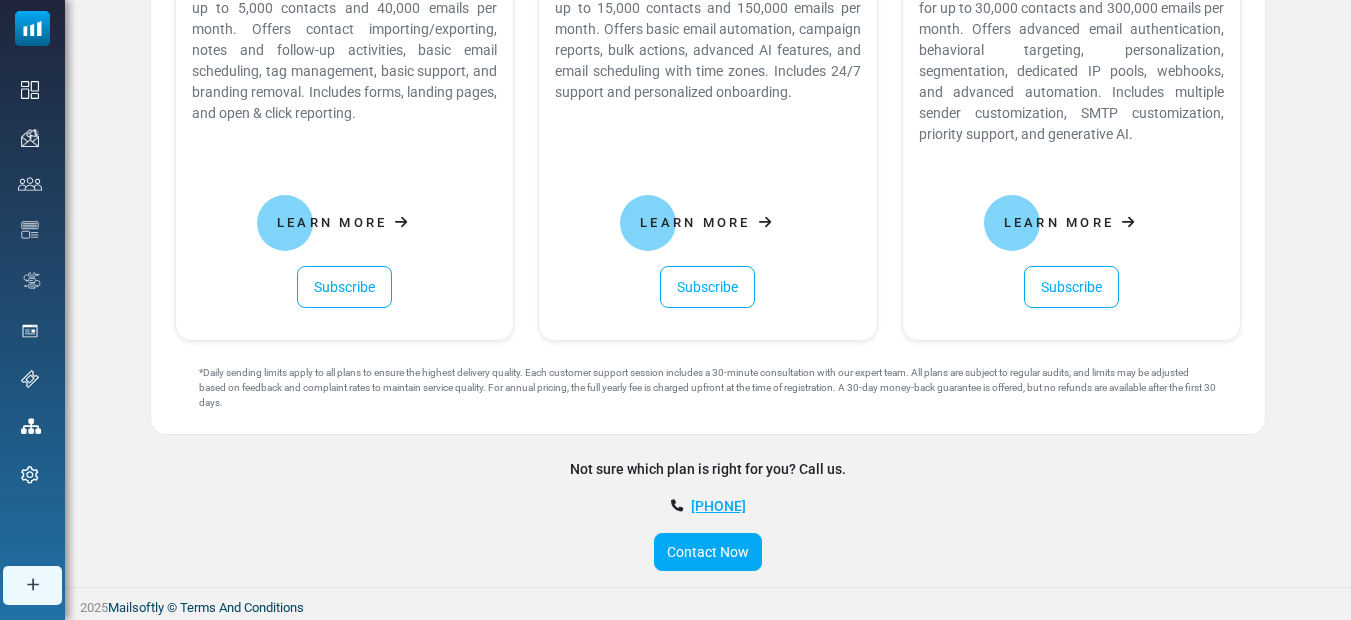 scroll, scrollTop: 432, scrollLeft: 0, axis: vertical 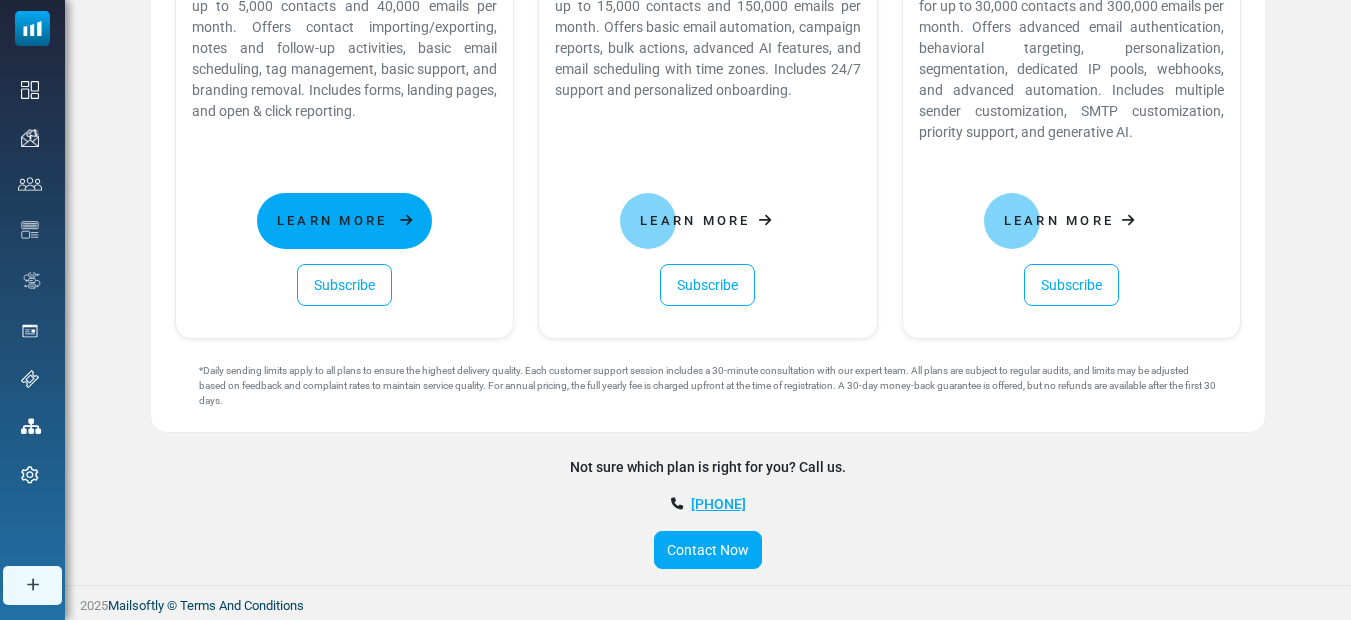 click on "Learn More" at bounding box center [332, 220] 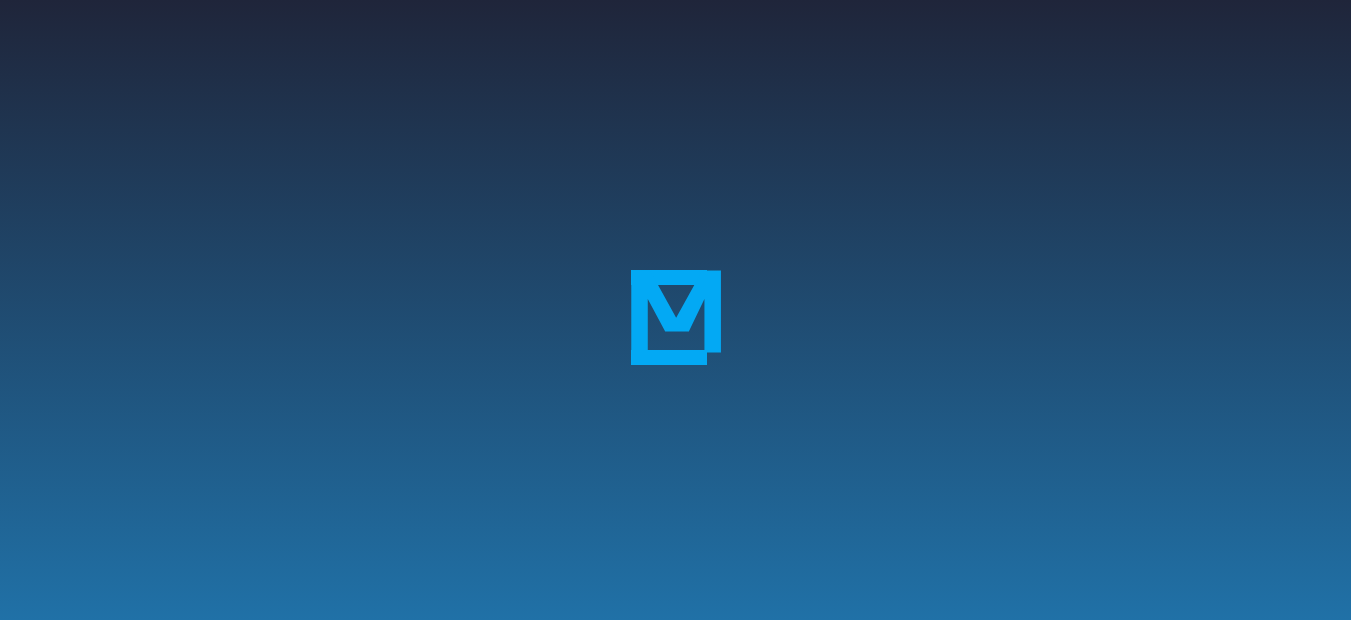 scroll, scrollTop: 0, scrollLeft: 0, axis: both 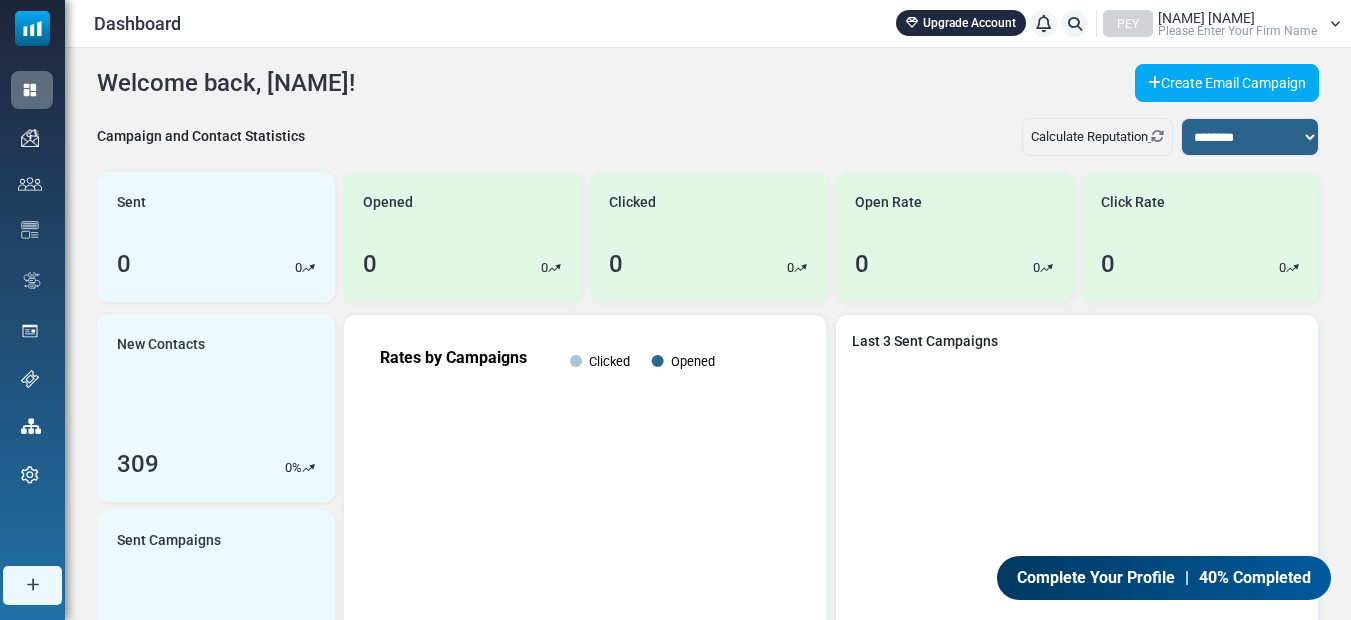 click on "PEY
[NAME] [NAME]
Please Enter Your Firm Name" at bounding box center (1222, 23) 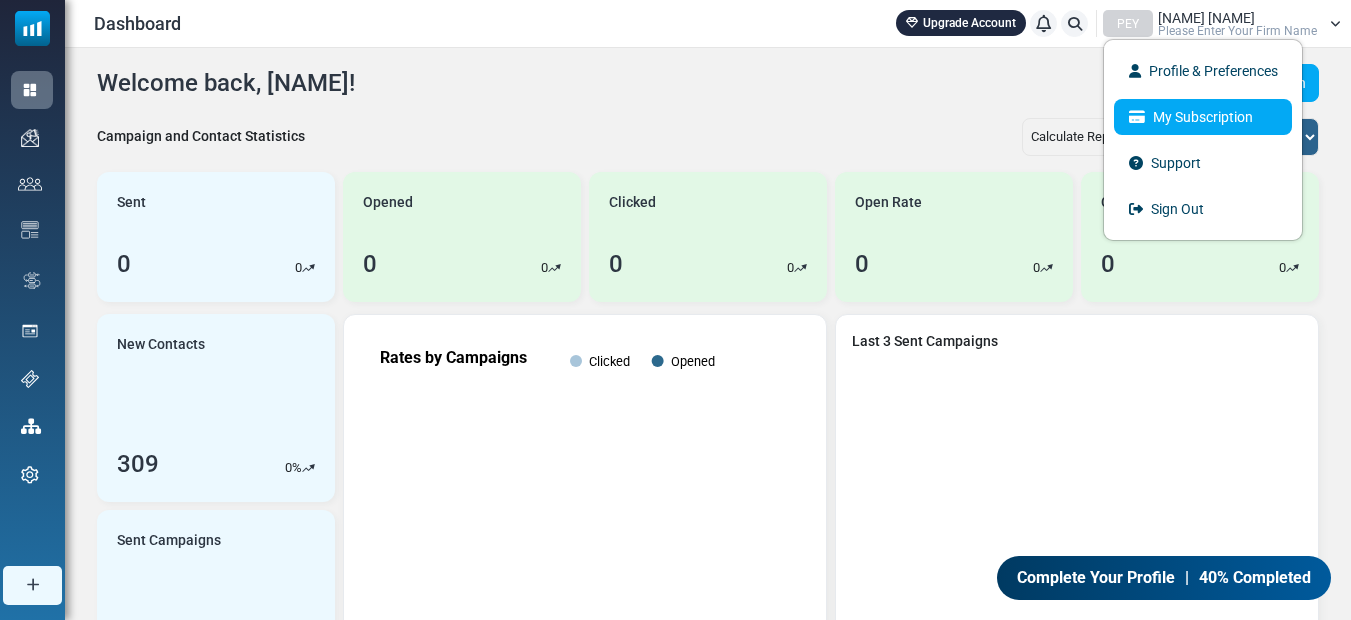click on "My Subscription" at bounding box center [1203, 117] 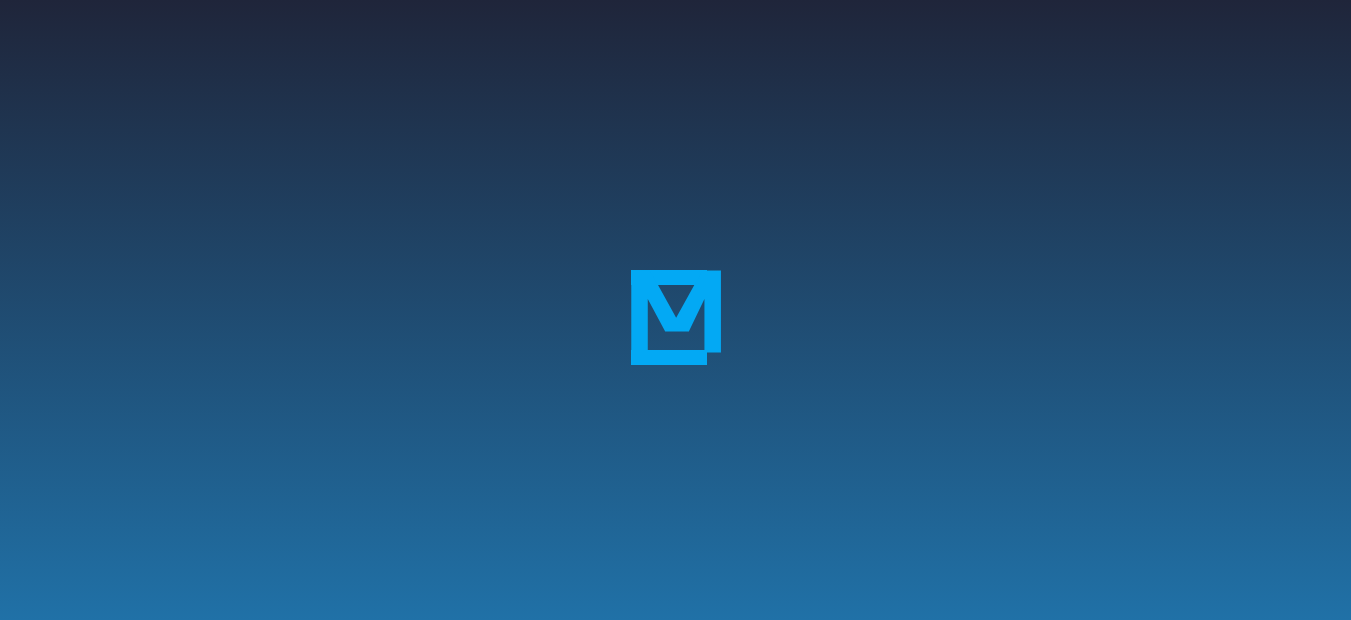 scroll, scrollTop: 0, scrollLeft: 0, axis: both 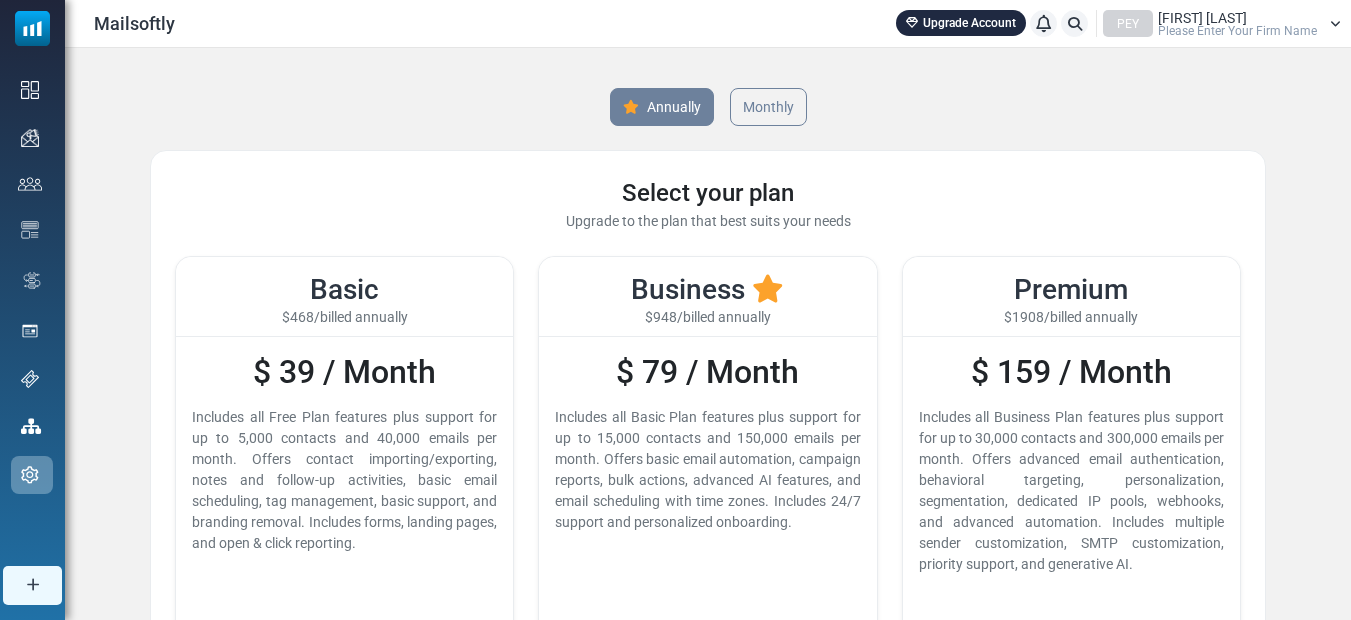click on "Dashboard" at bounding box center (0, 0) 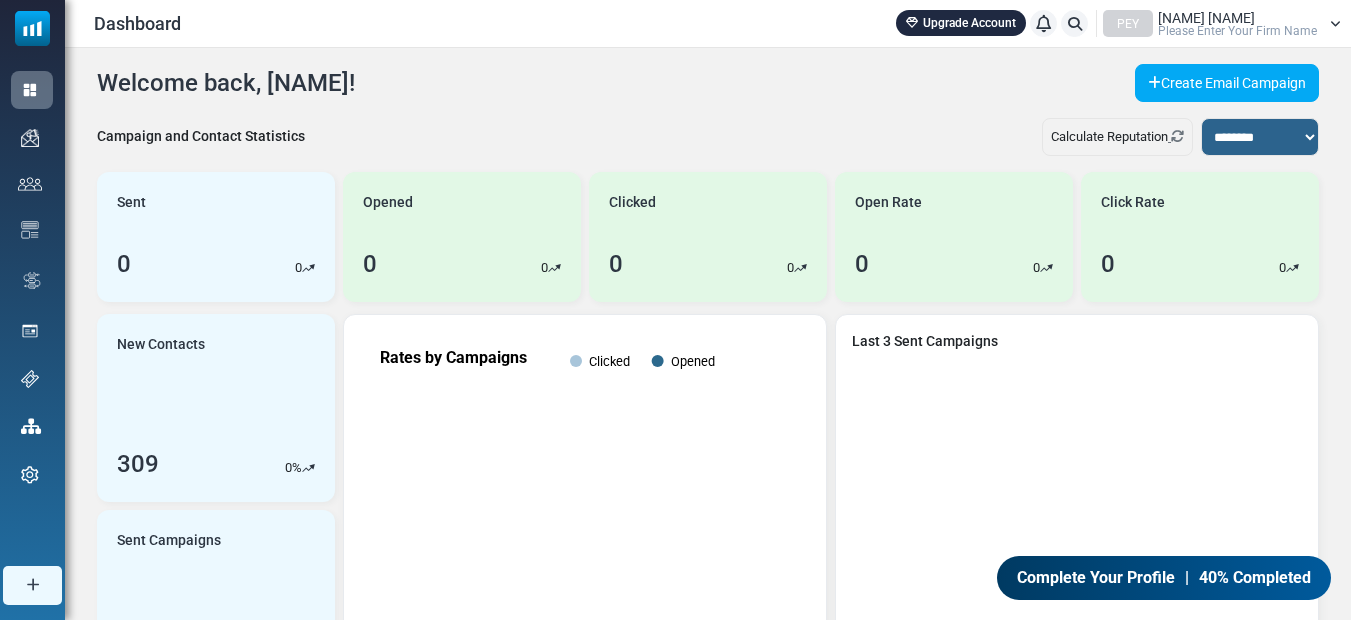 scroll, scrollTop: 0, scrollLeft: 0, axis: both 